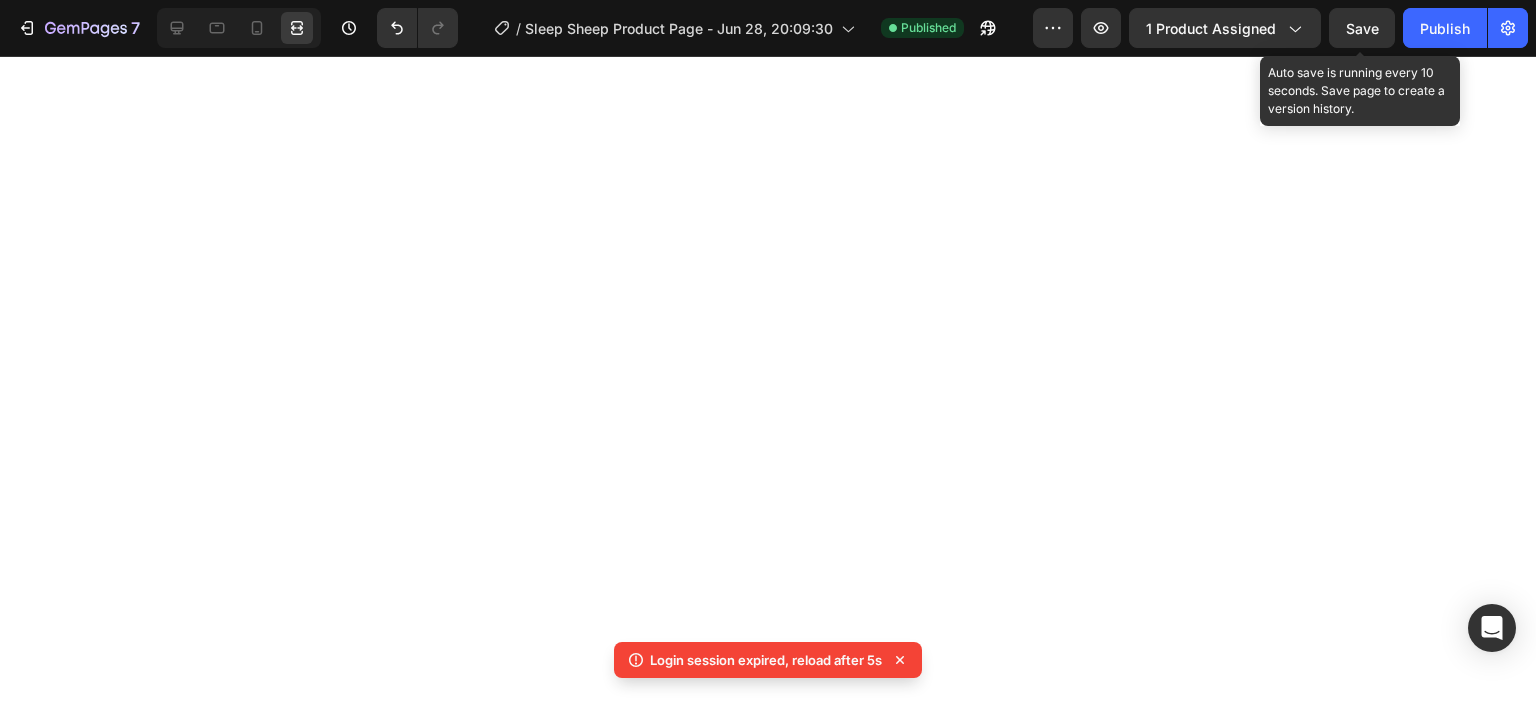 scroll, scrollTop: 0, scrollLeft: 0, axis: both 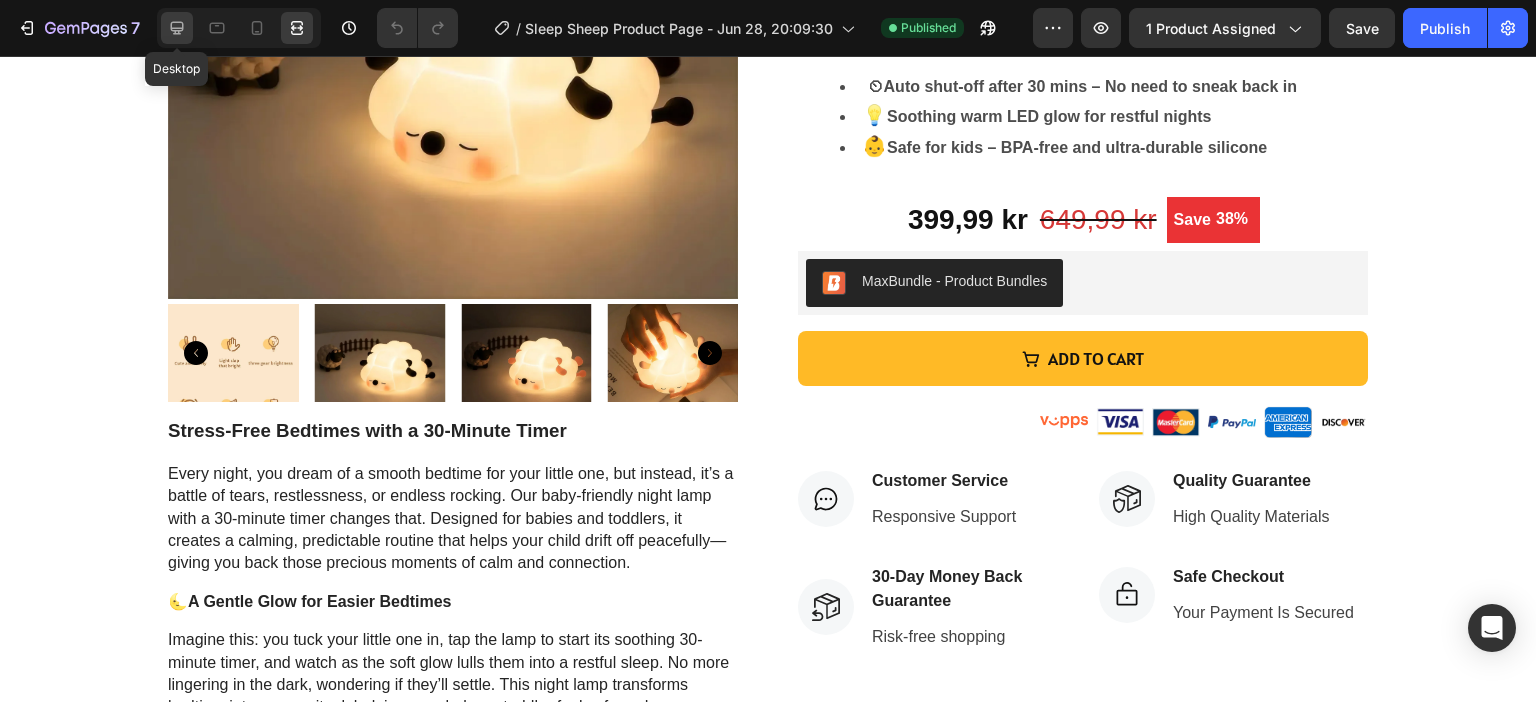 click 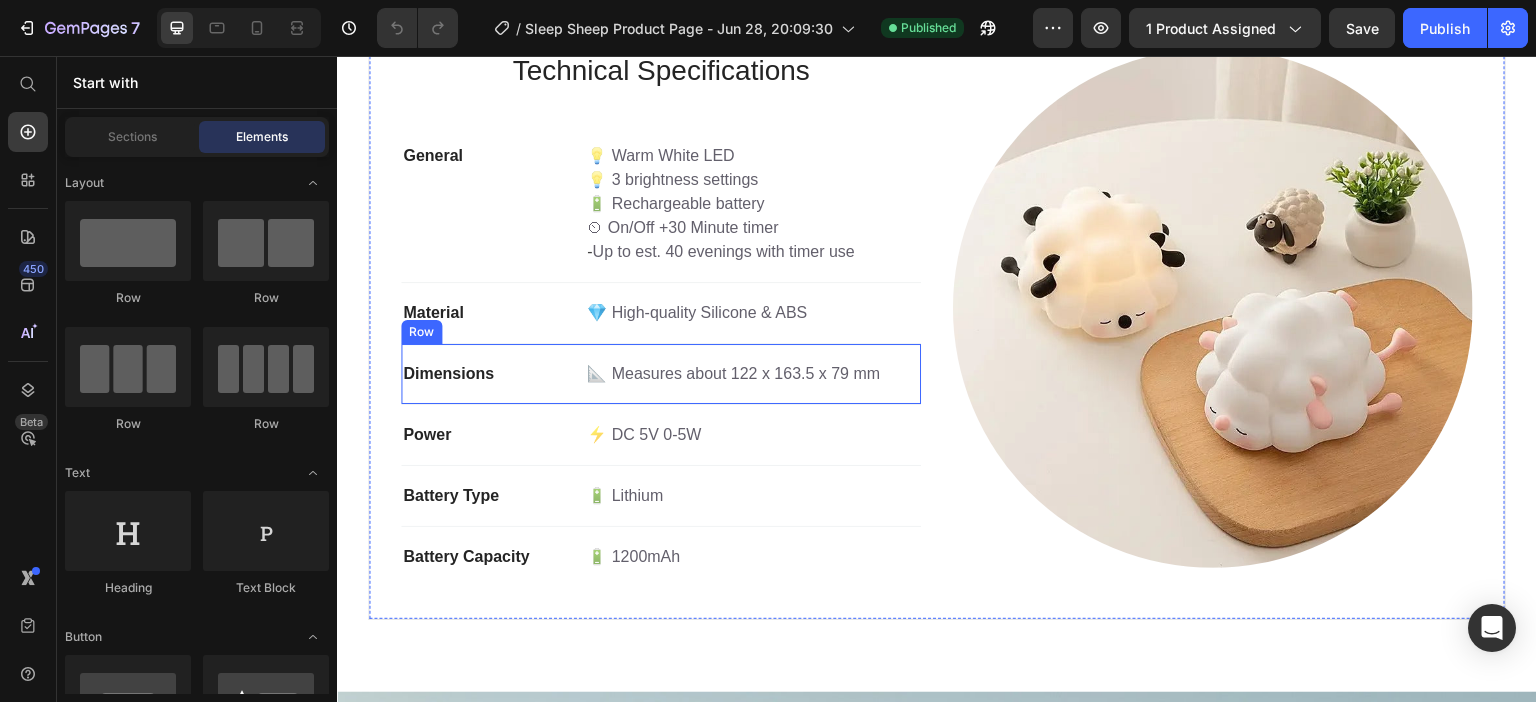 scroll, scrollTop: 2500, scrollLeft: 0, axis: vertical 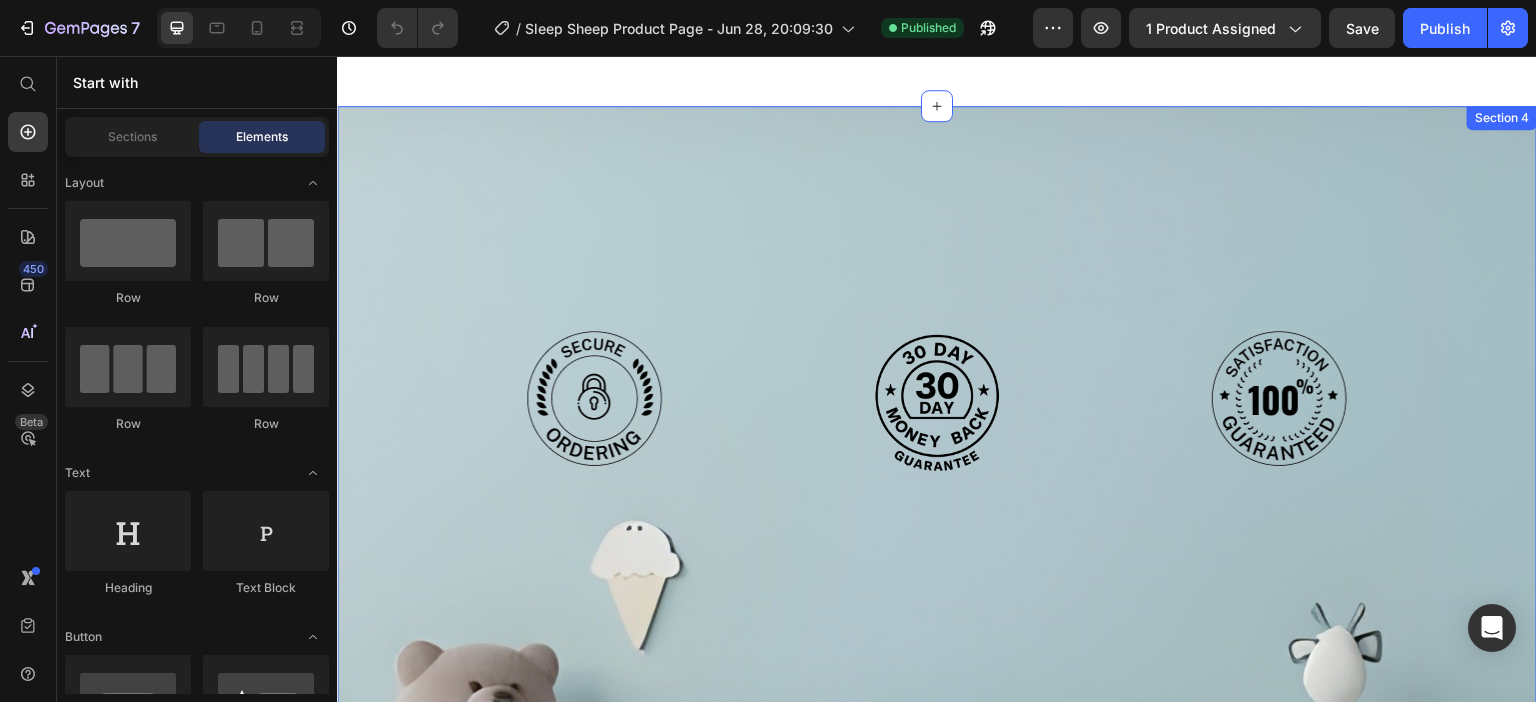 click on "Image Image Image Row Section 4" at bounding box center [937, 642] 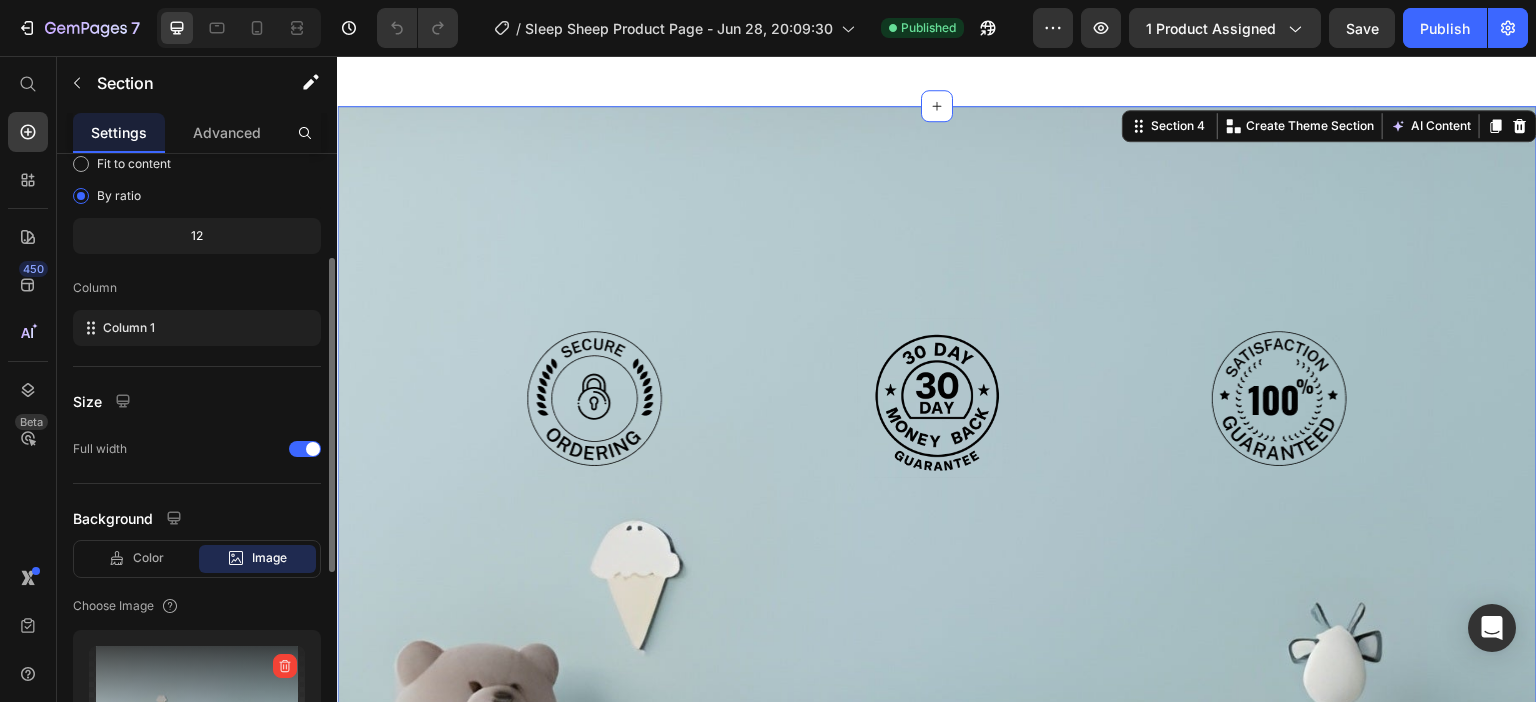 scroll, scrollTop: 400, scrollLeft: 0, axis: vertical 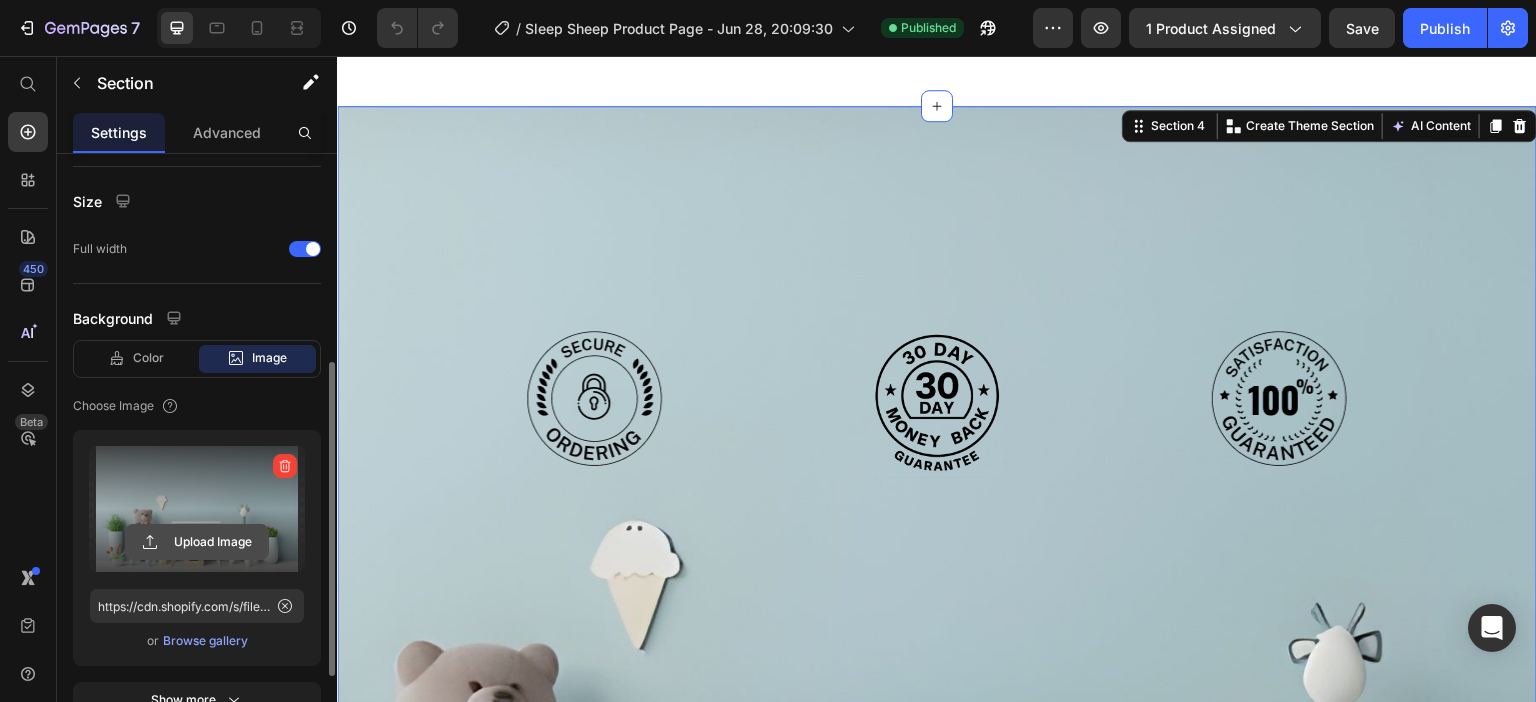 click 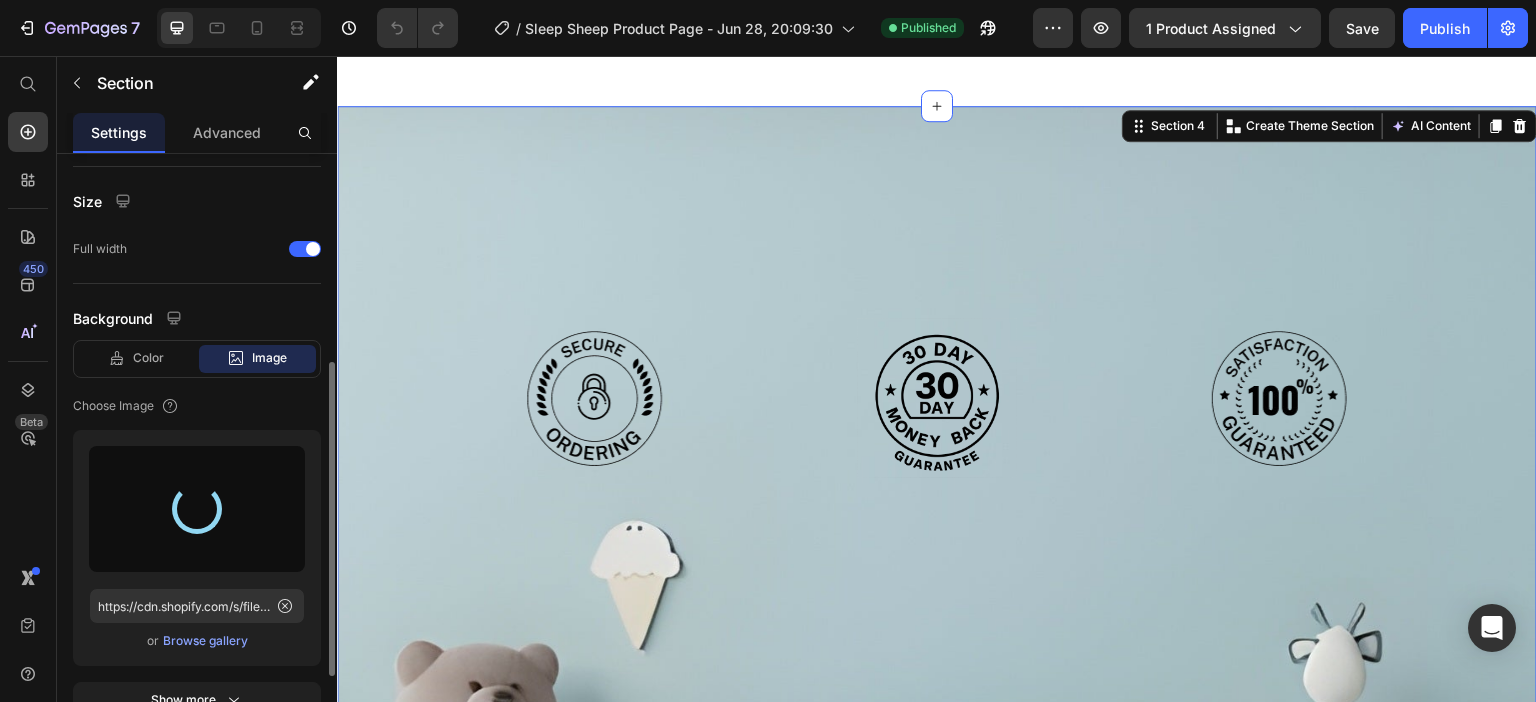 type on "https://cdn.shopify.com/s/files/1/0671/7649/7327/files/gempages_552700203736499315-cb6e5f59-c067-477b-a7b2-12b3189fb114.jpg" 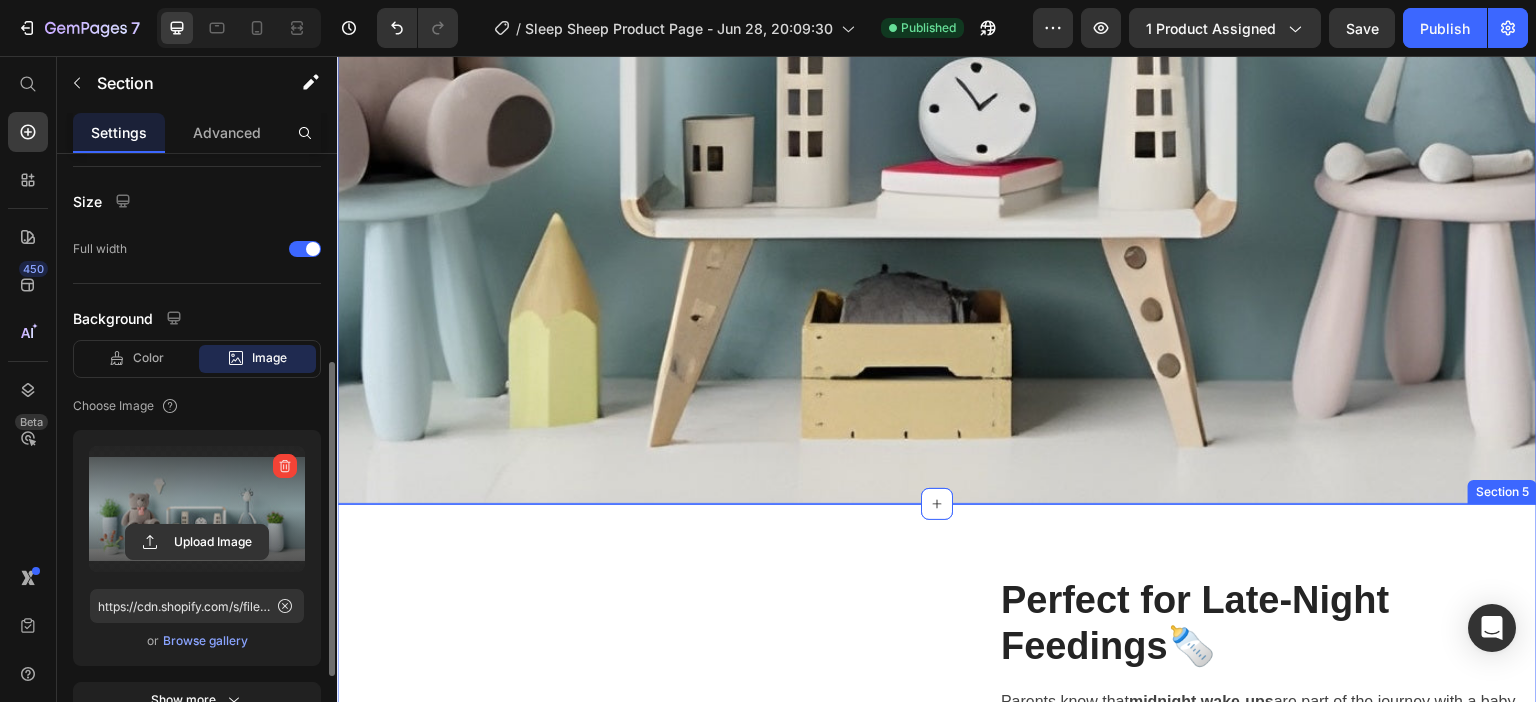 scroll, scrollTop: 3200, scrollLeft: 0, axis: vertical 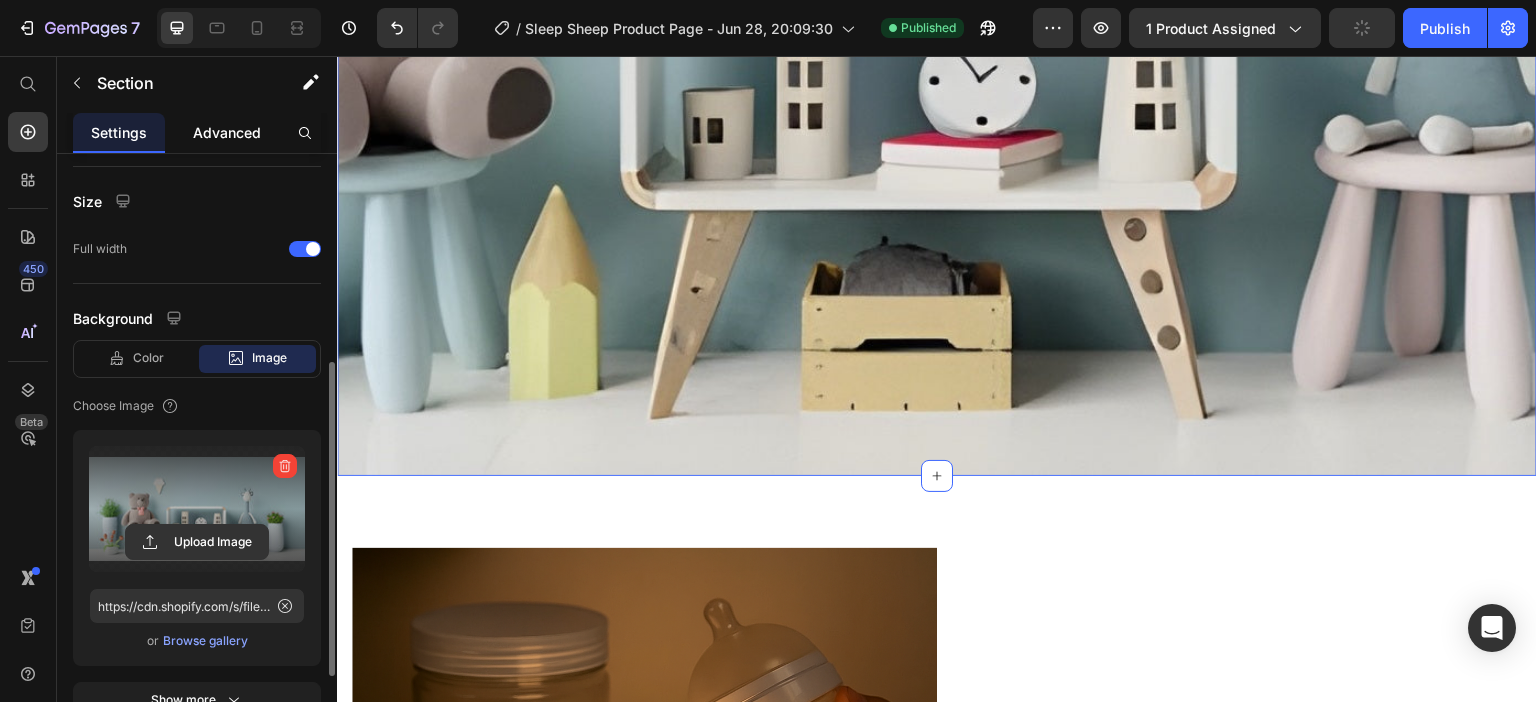click on "Advanced" at bounding box center (227, 132) 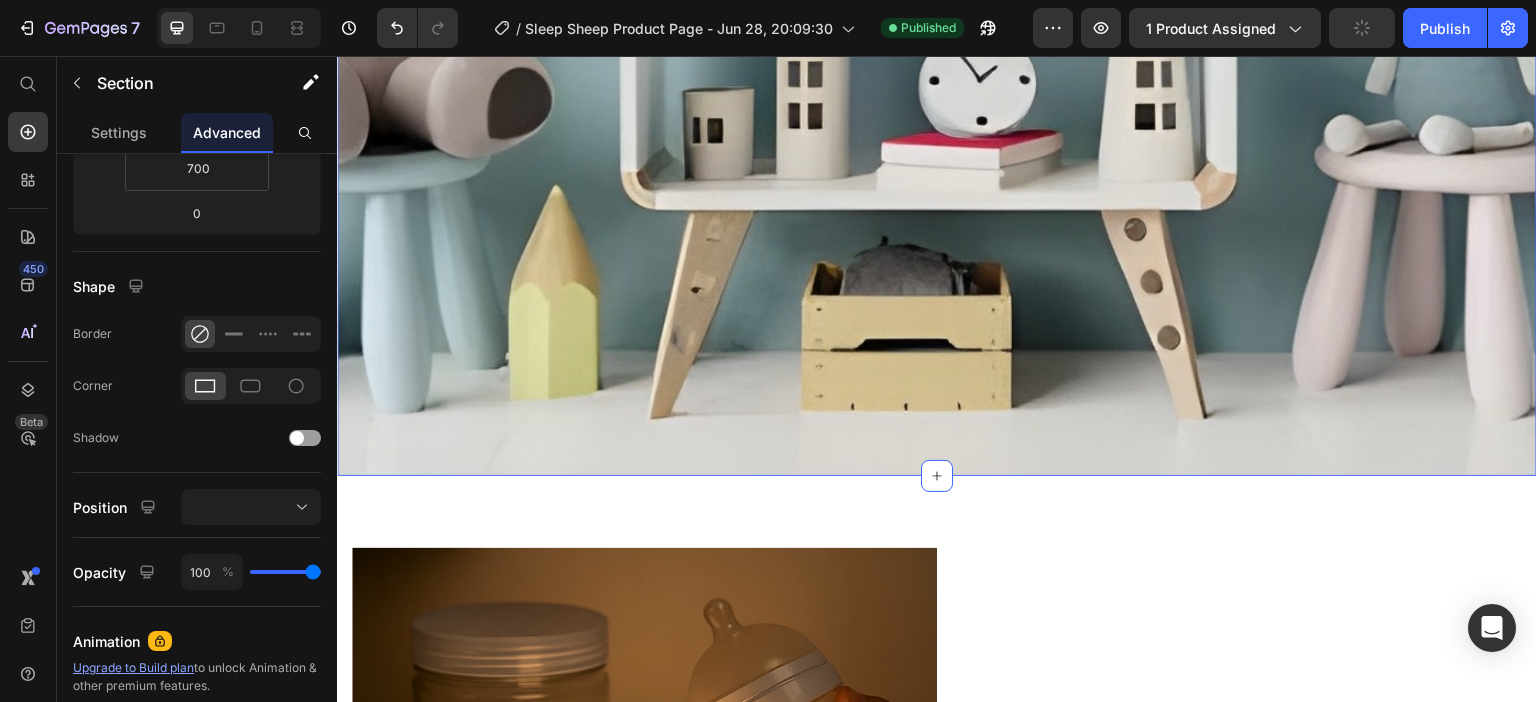 scroll, scrollTop: 0, scrollLeft: 0, axis: both 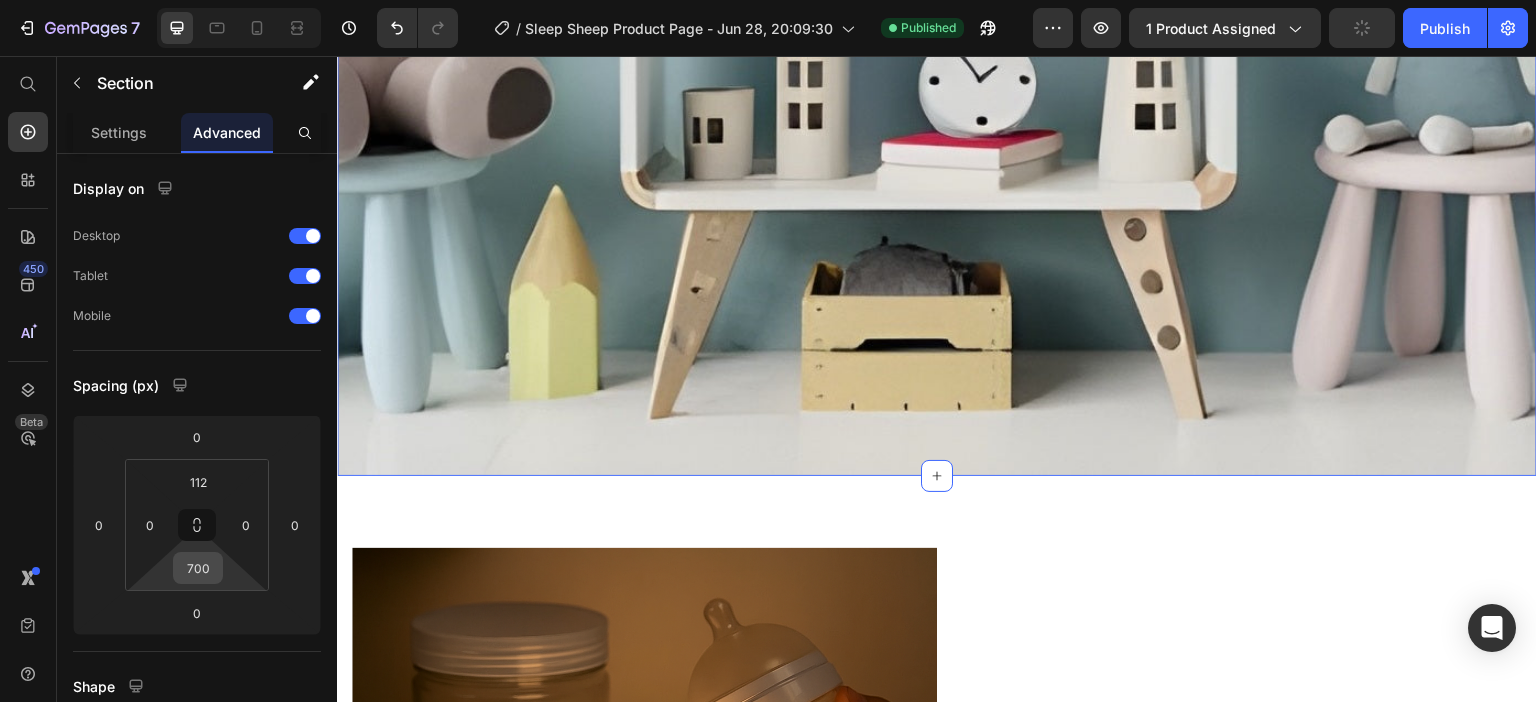 click on "700" at bounding box center [198, 568] 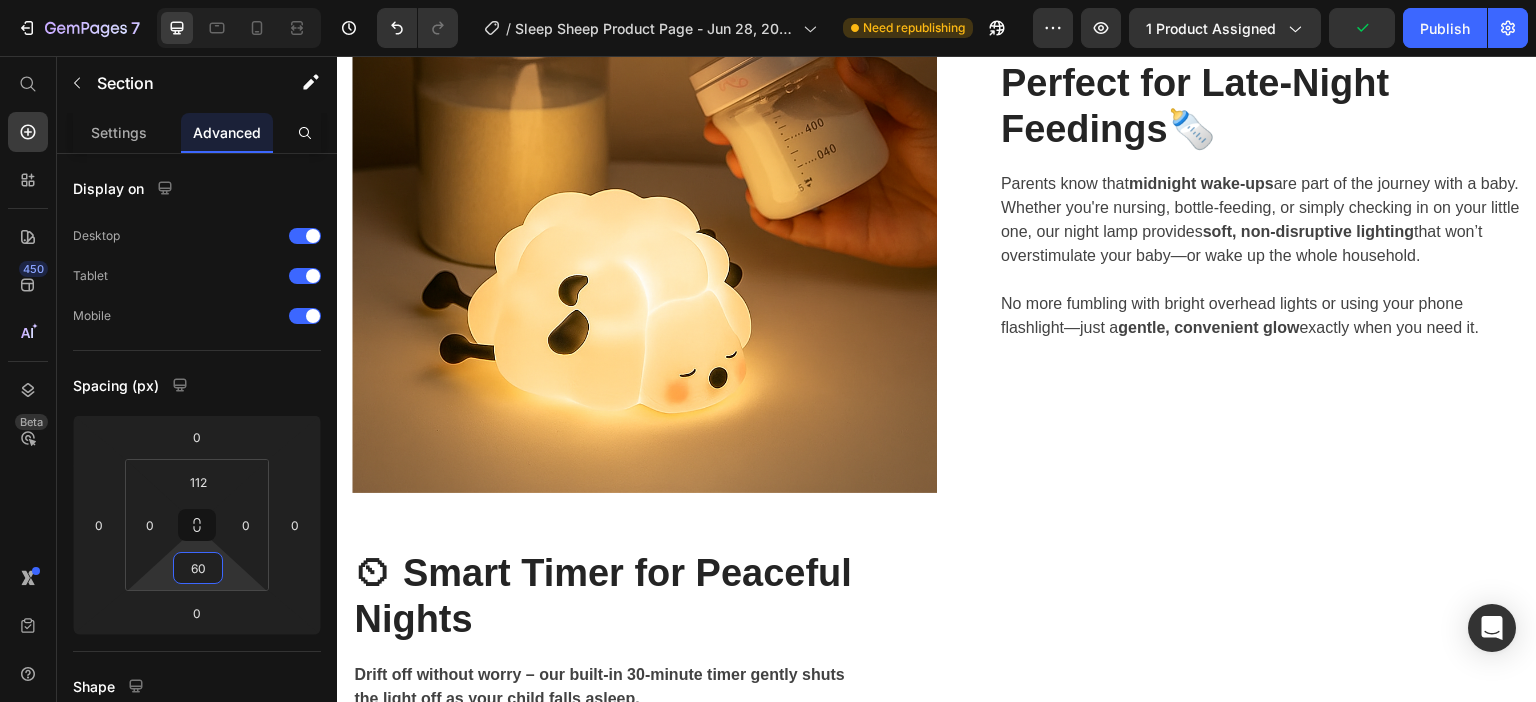 type on "6" 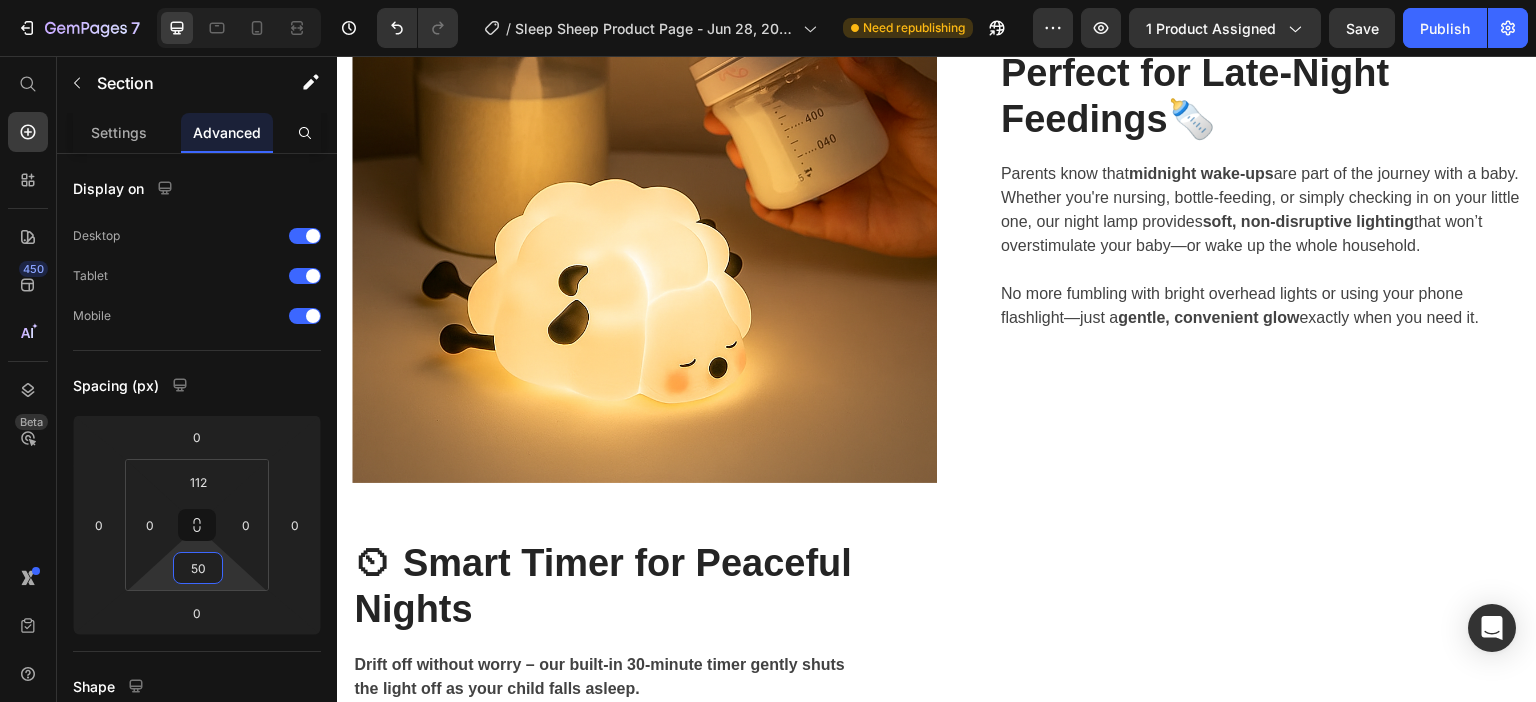 type on "5" 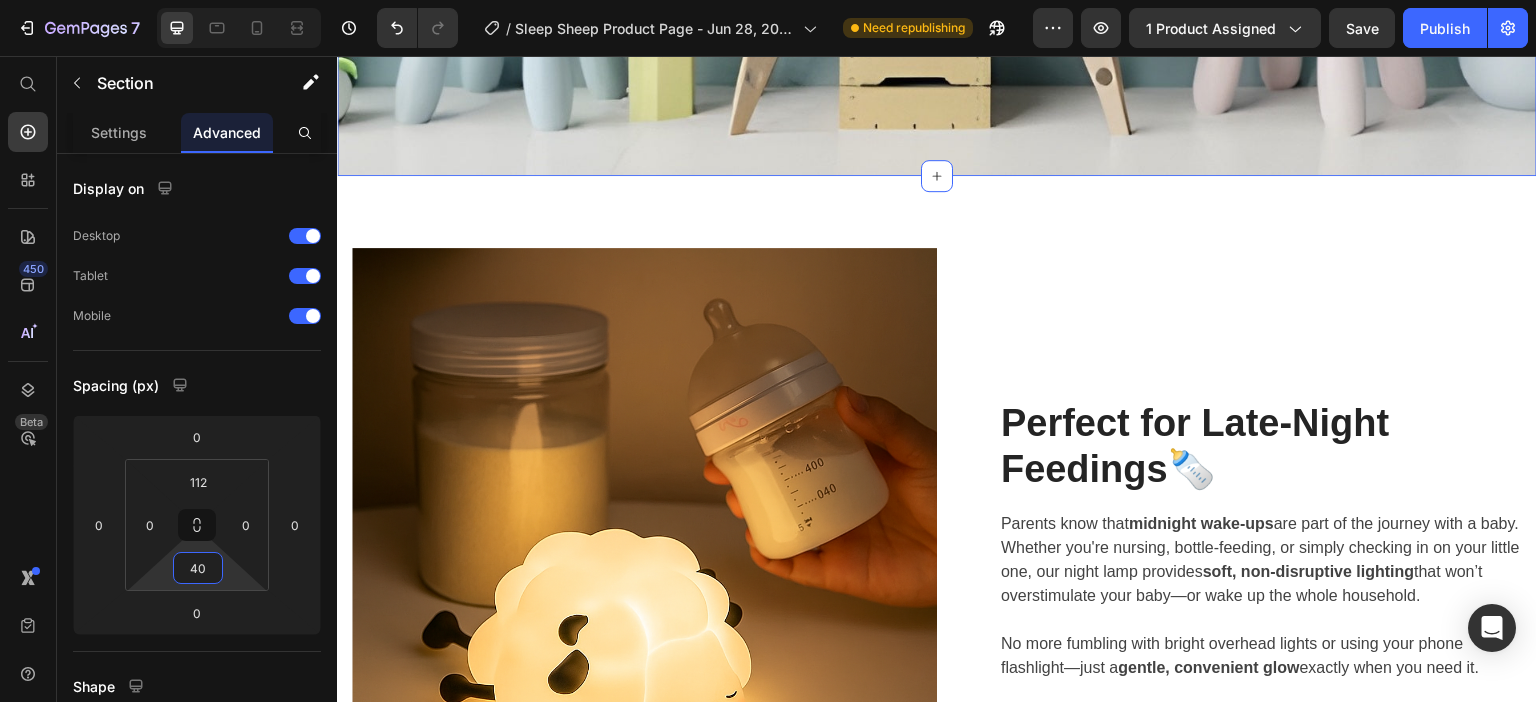 type on "4" 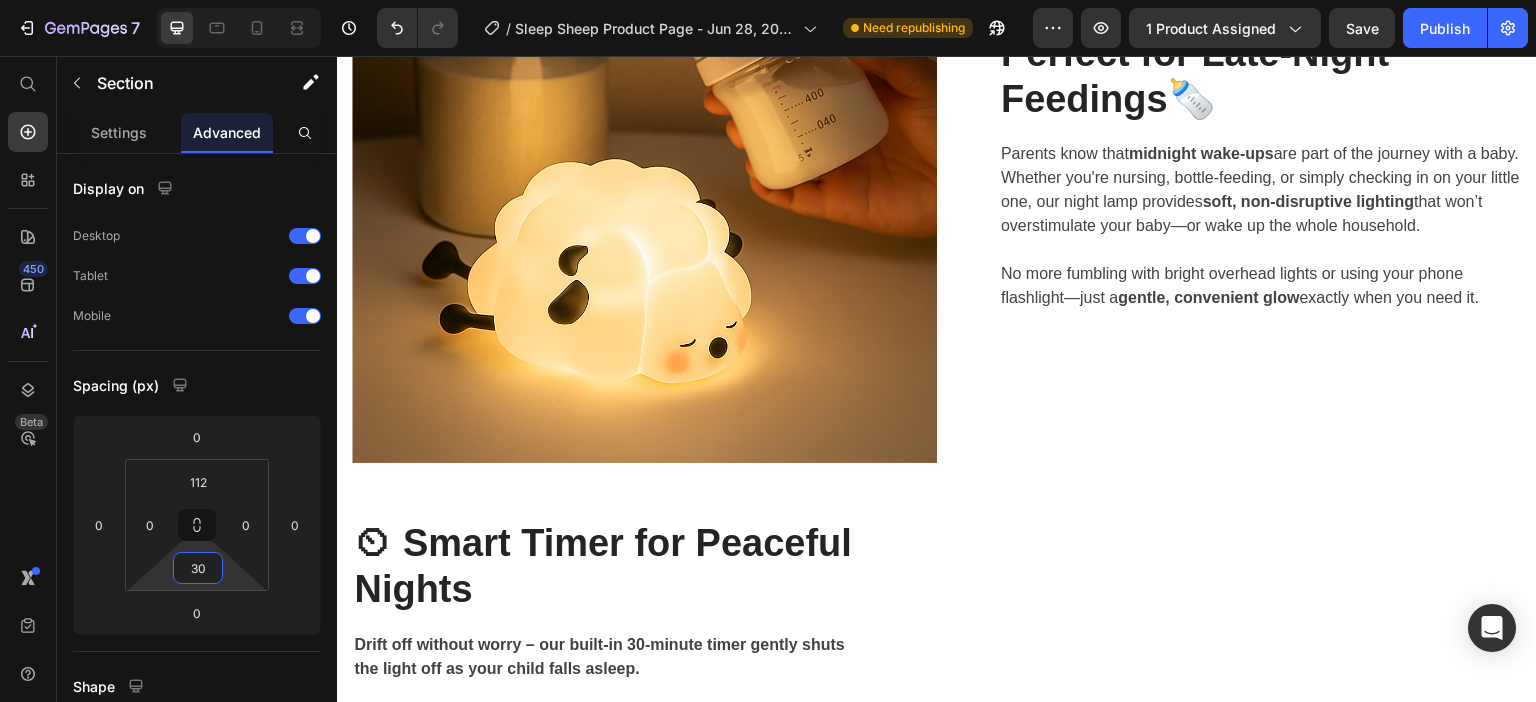 type on "300" 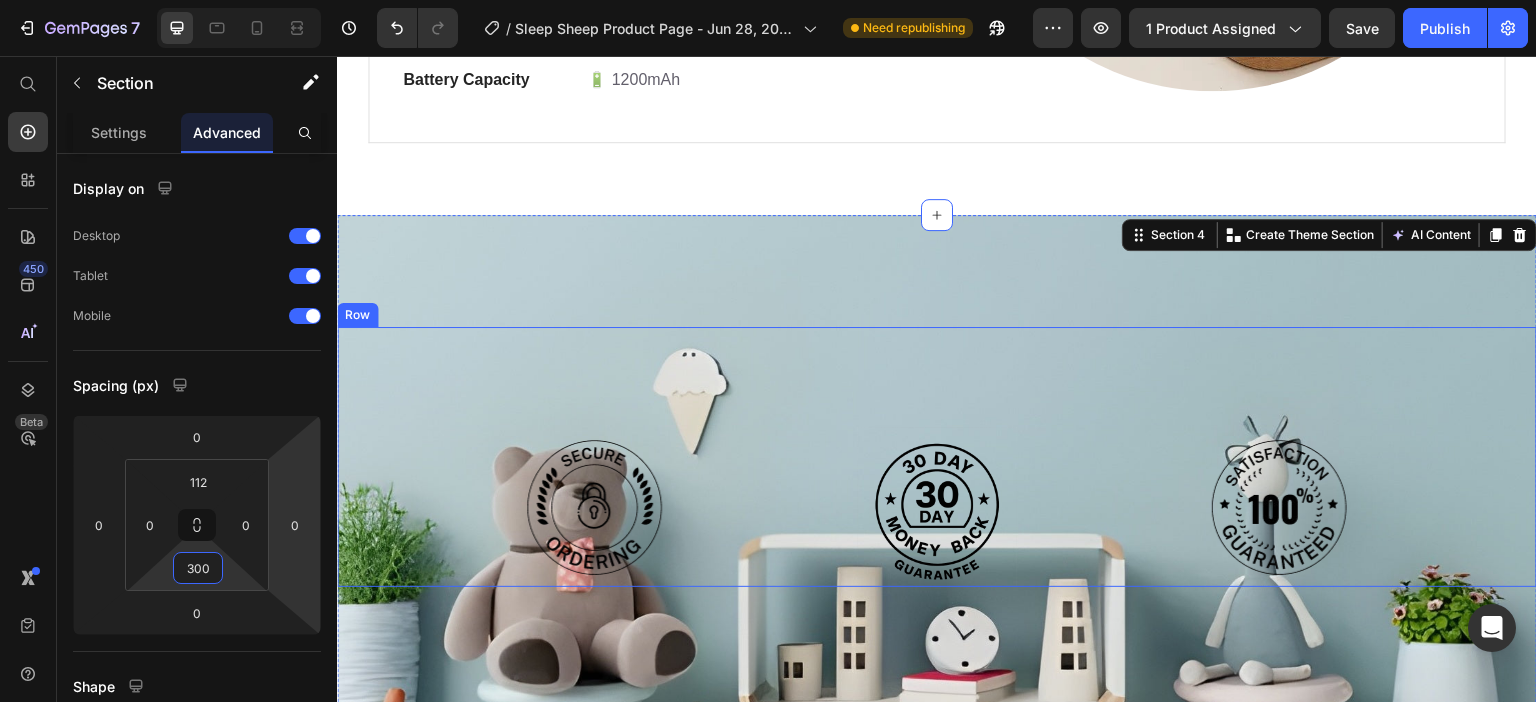 scroll, scrollTop: 2500, scrollLeft: 0, axis: vertical 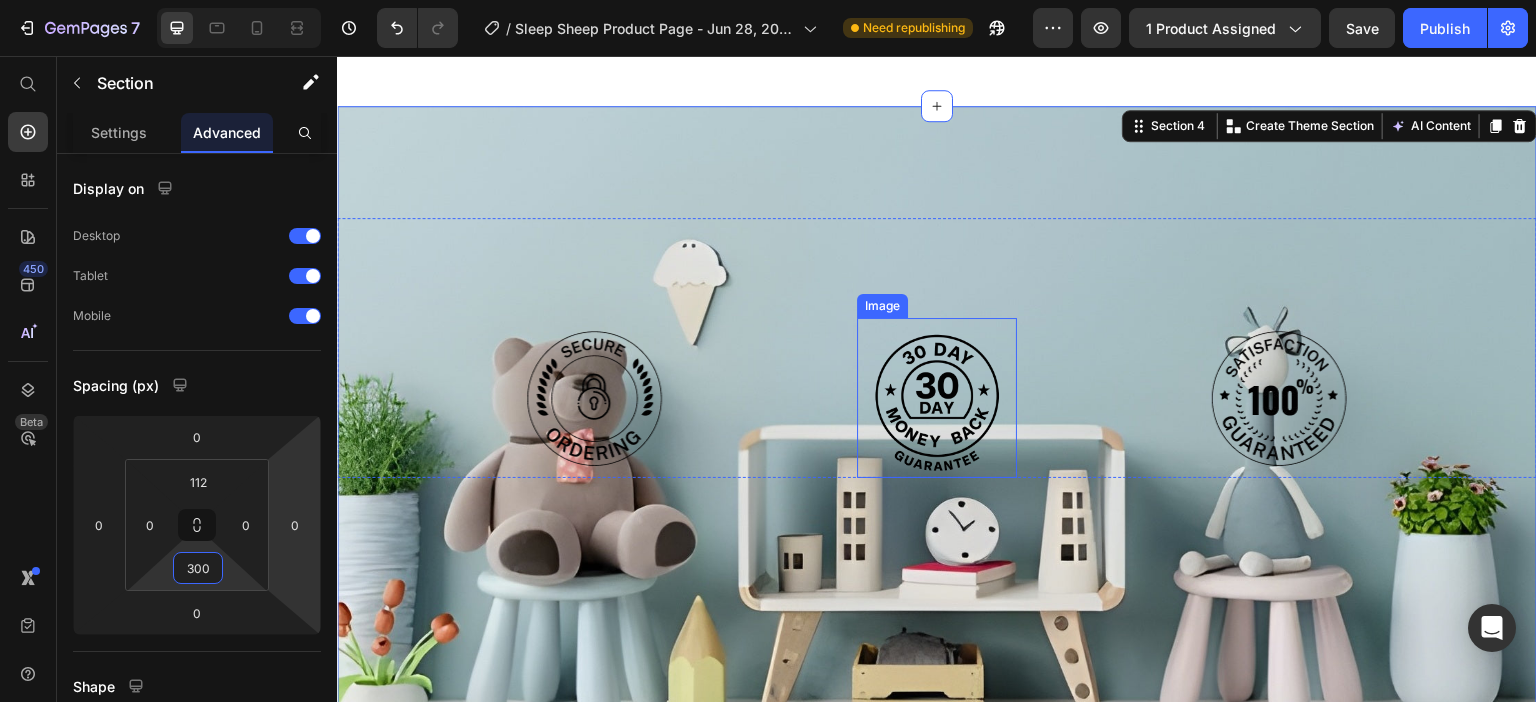 click at bounding box center (937, 398) 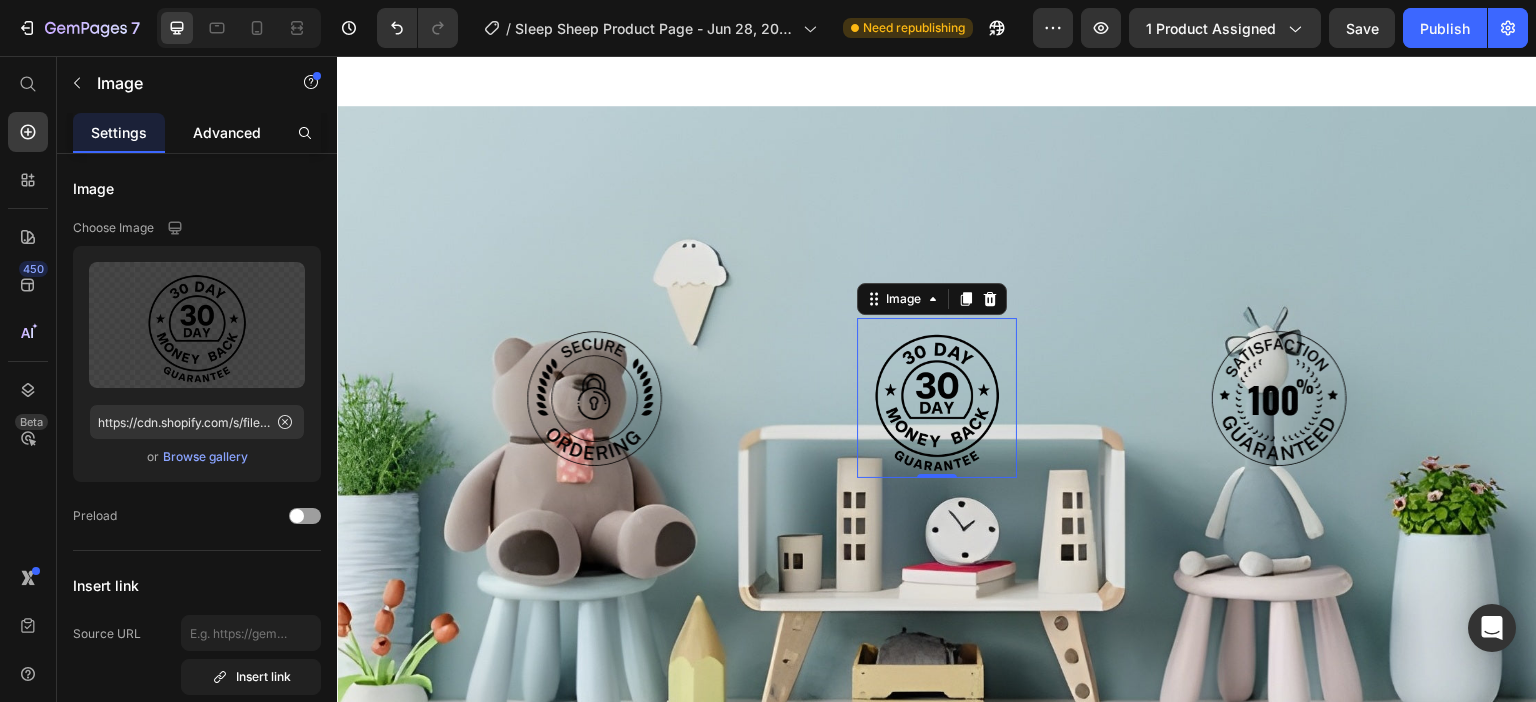 click on "Advanced" 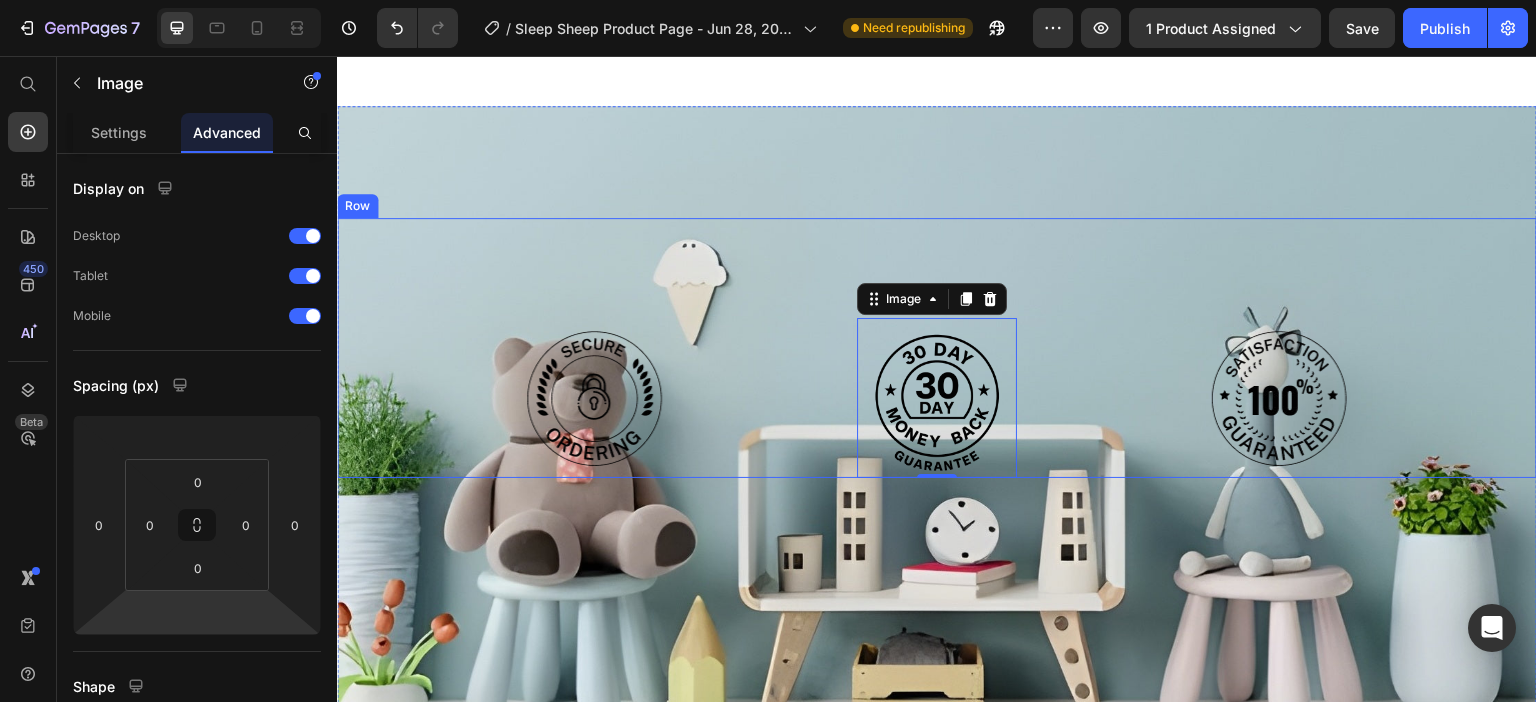 click on "Image Image   0 Image Row" at bounding box center [937, 348] 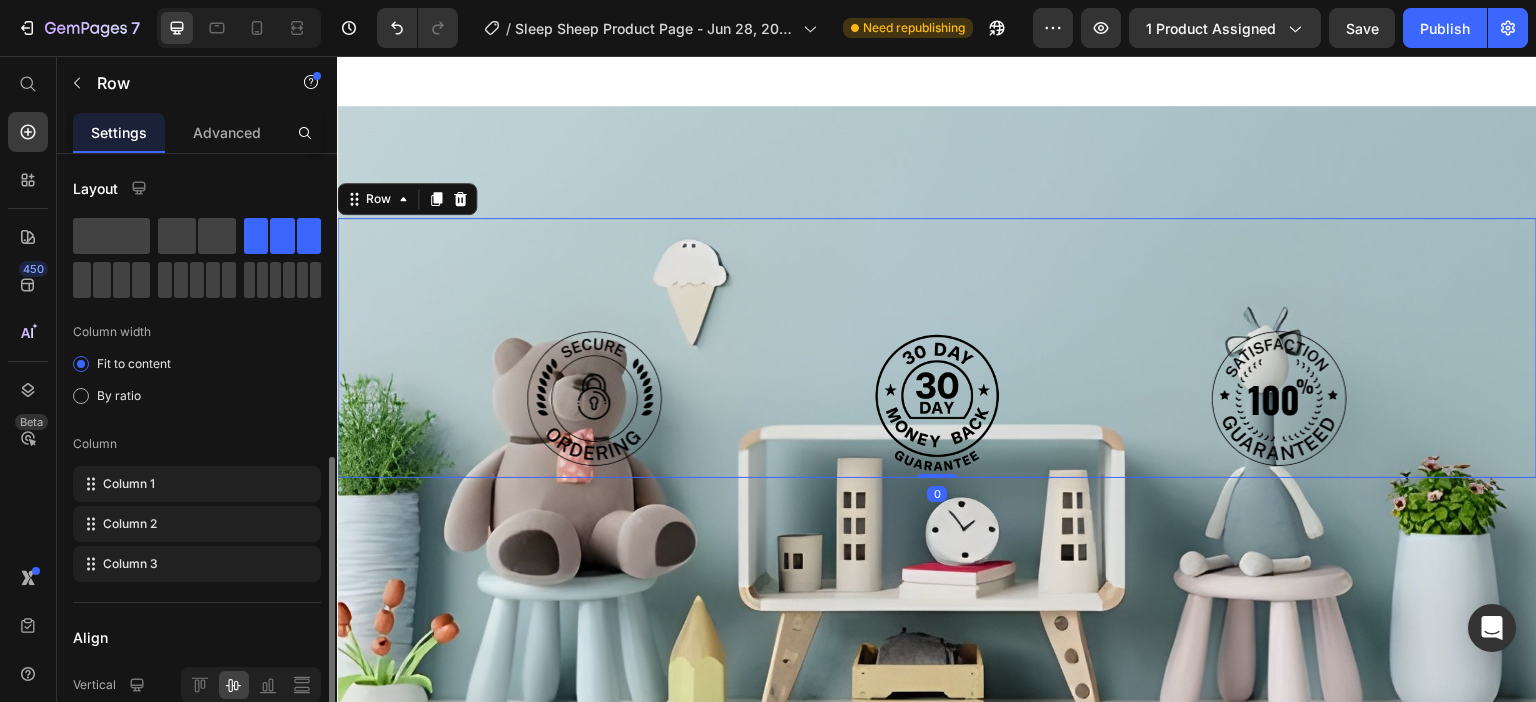 scroll, scrollTop: 400, scrollLeft: 0, axis: vertical 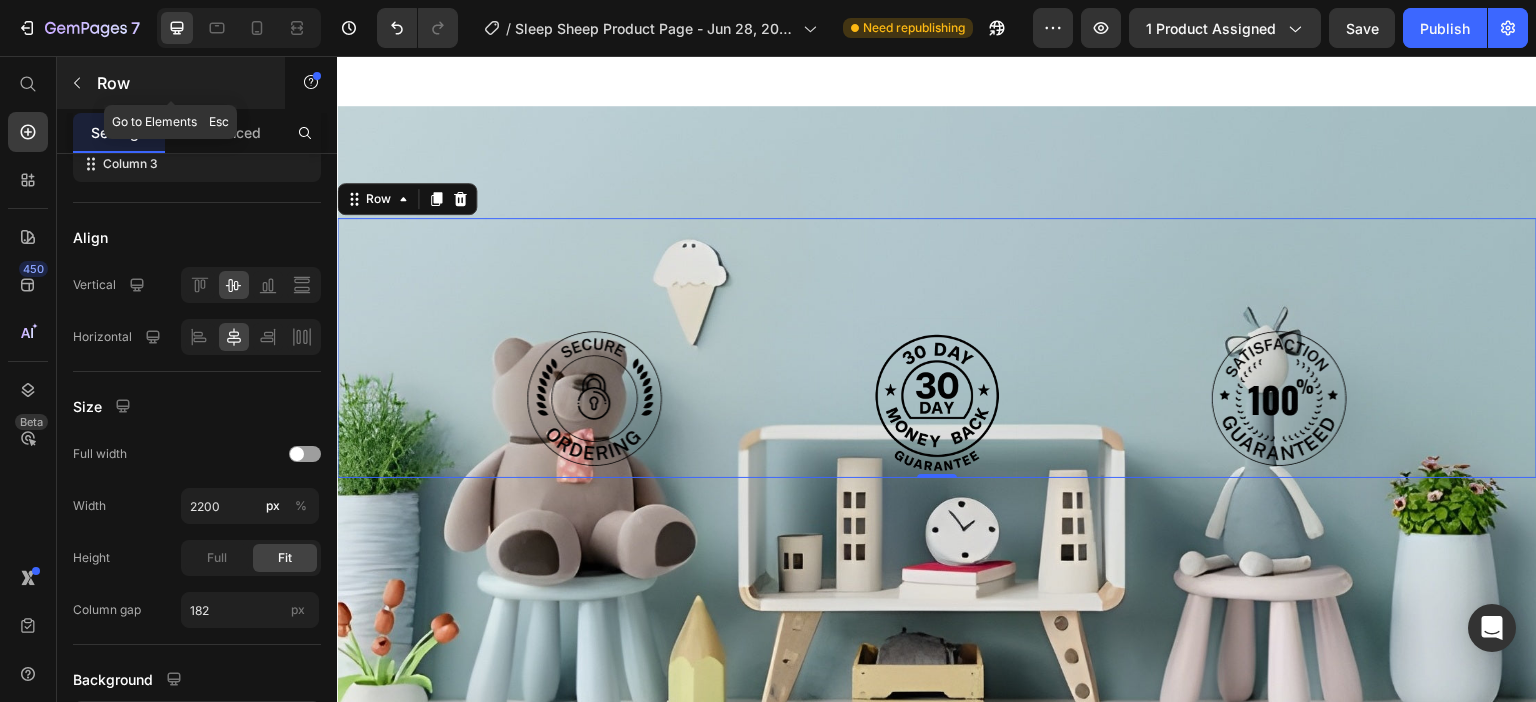 click on "Row" at bounding box center [171, 83] 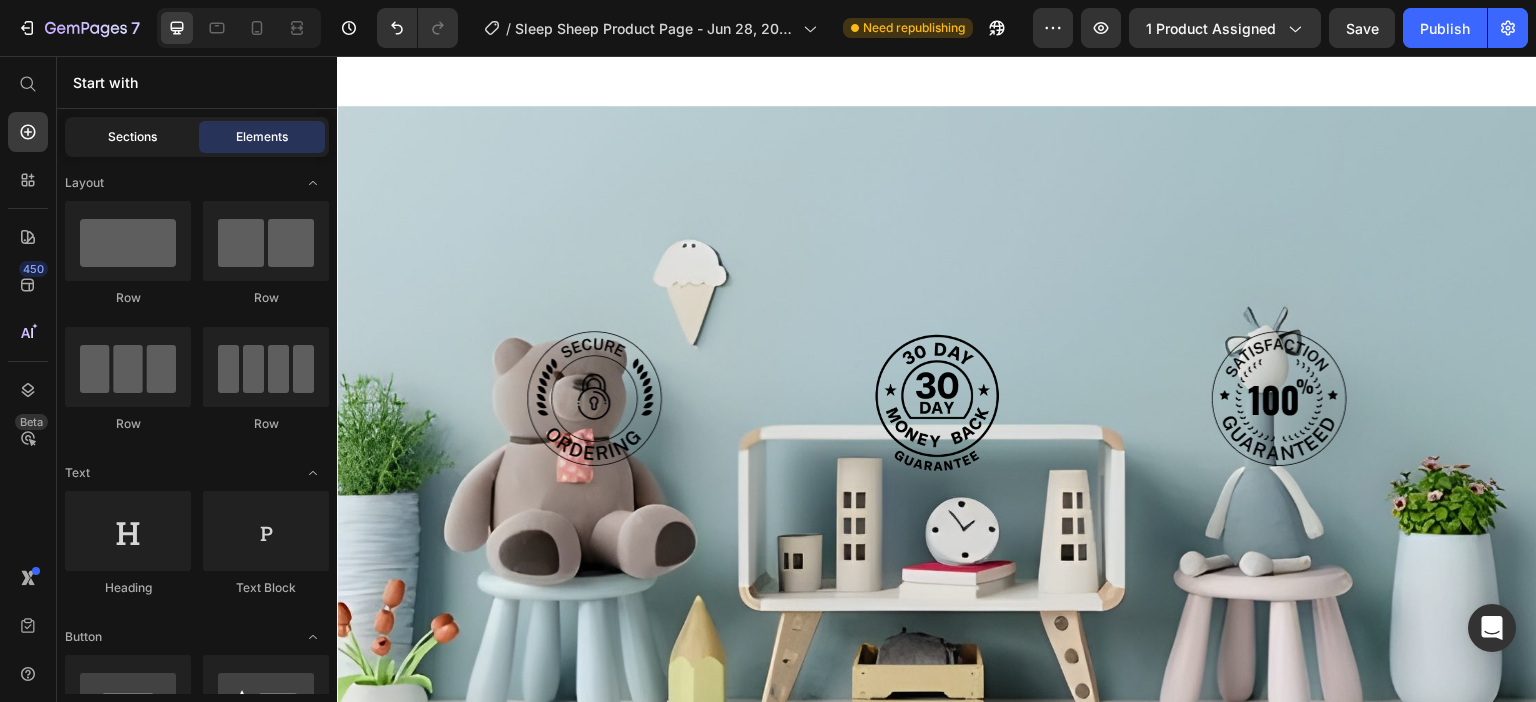 click on "Sections" 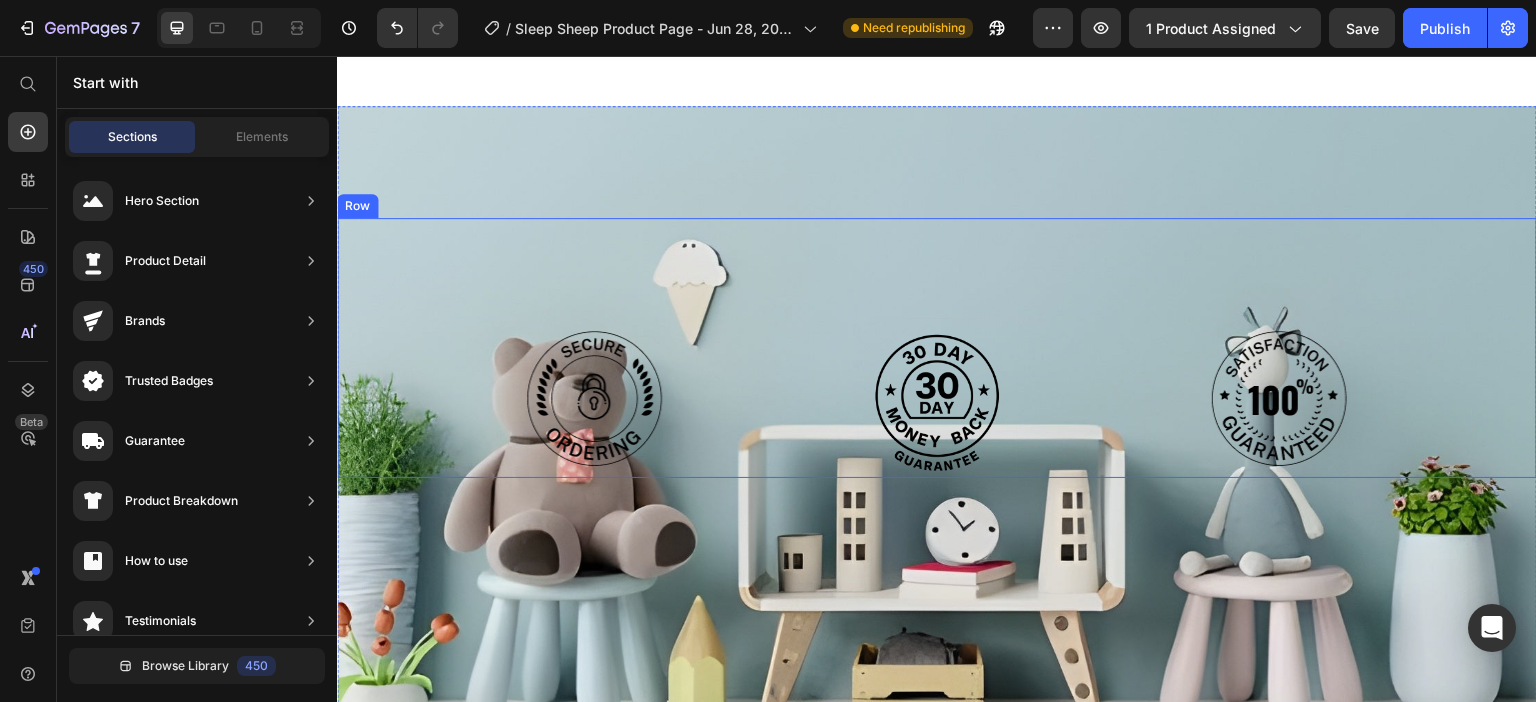 click on "Image Image Image Row" at bounding box center (937, 348) 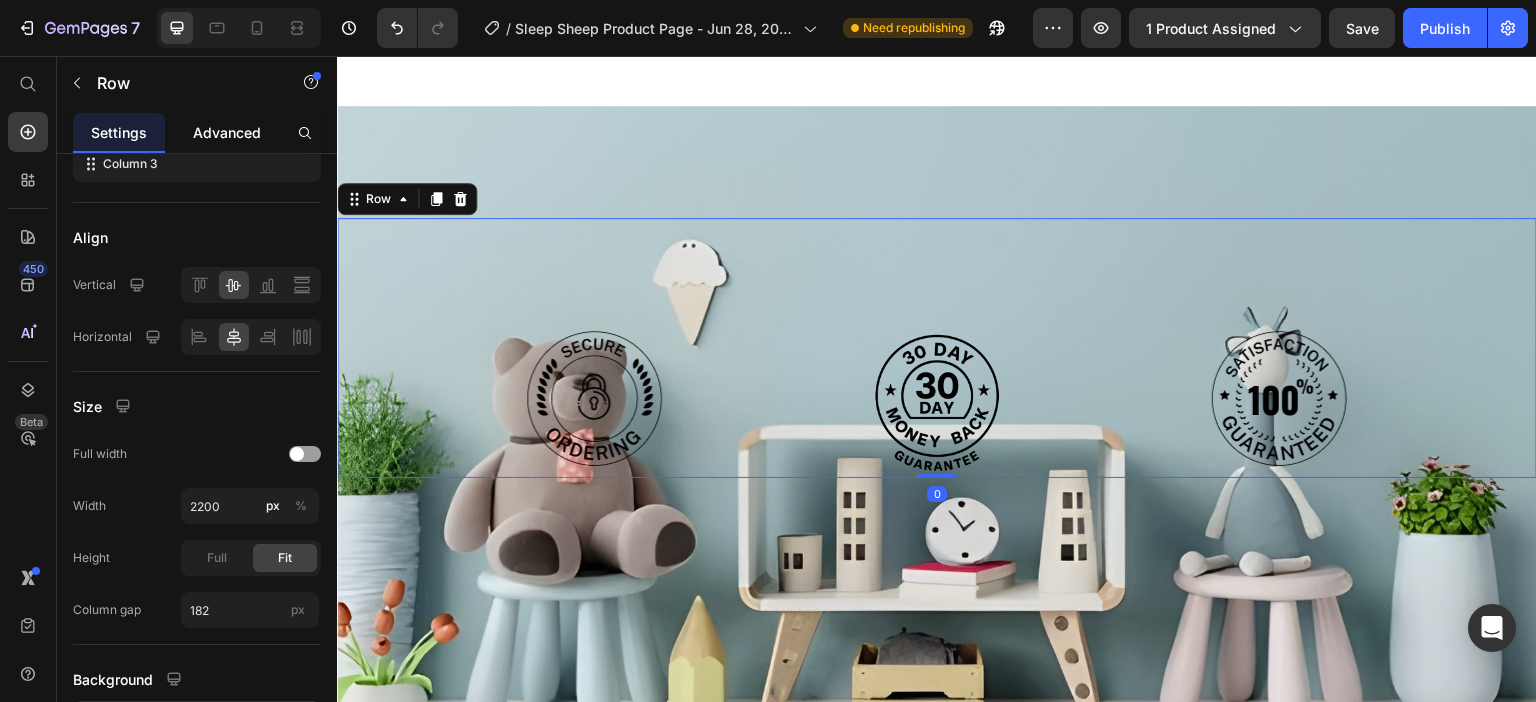 click on "Advanced" 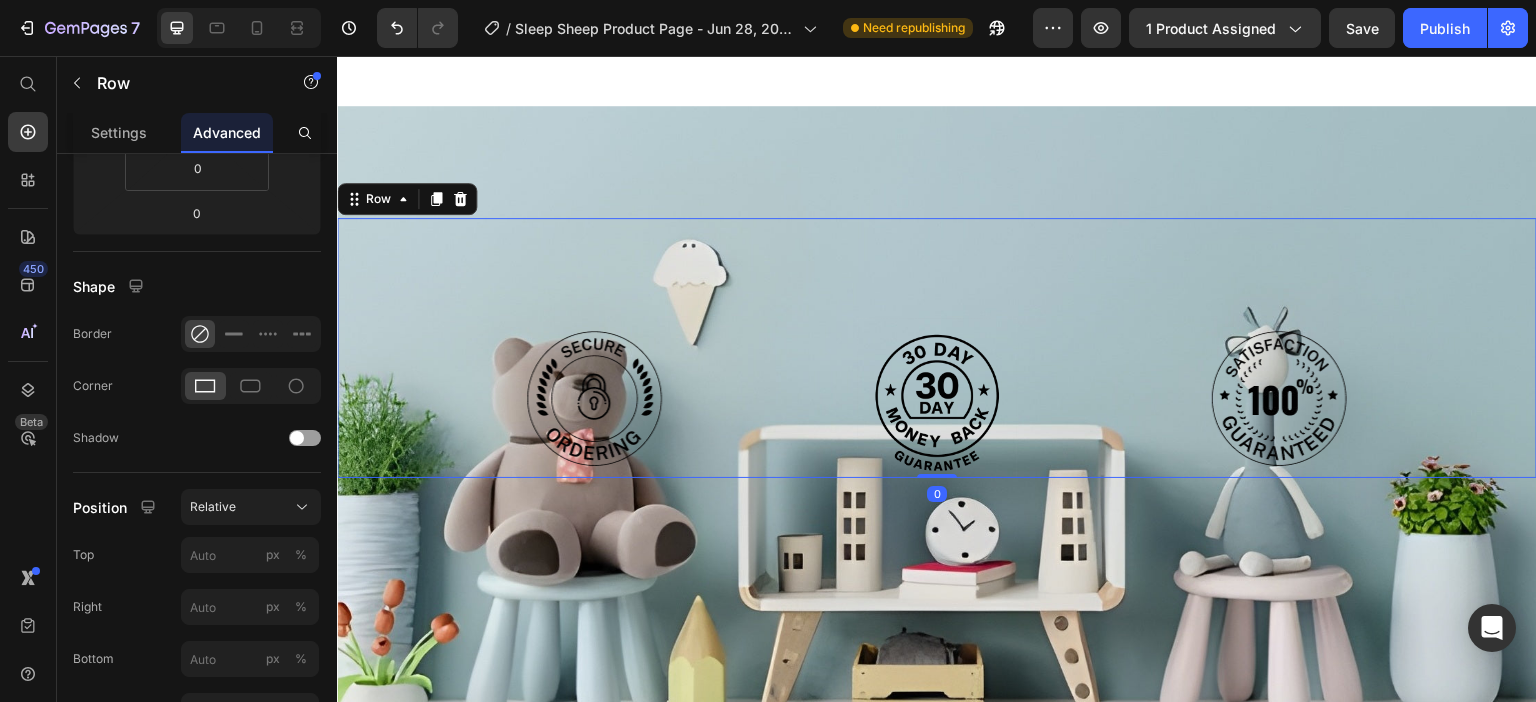 scroll, scrollTop: 0, scrollLeft: 0, axis: both 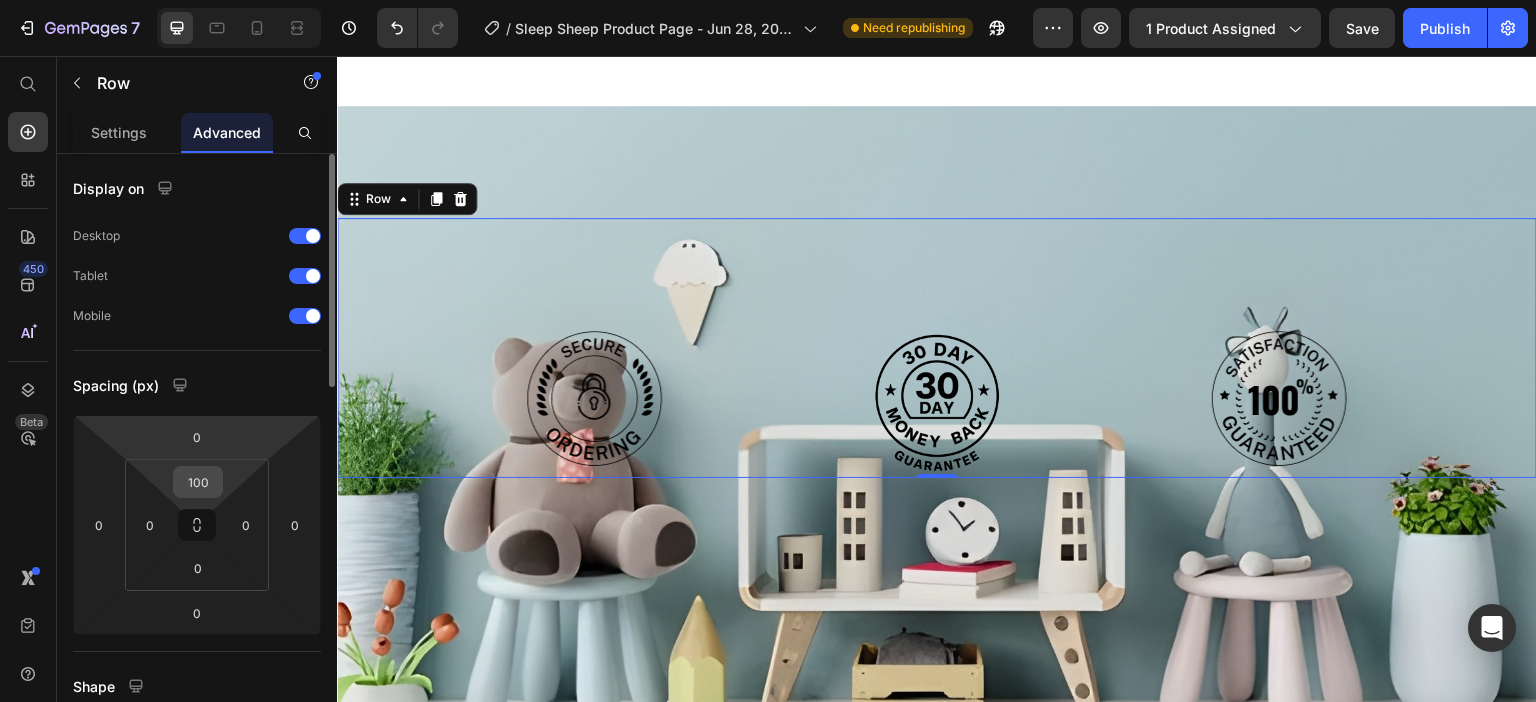 click on "100" at bounding box center (198, 482) 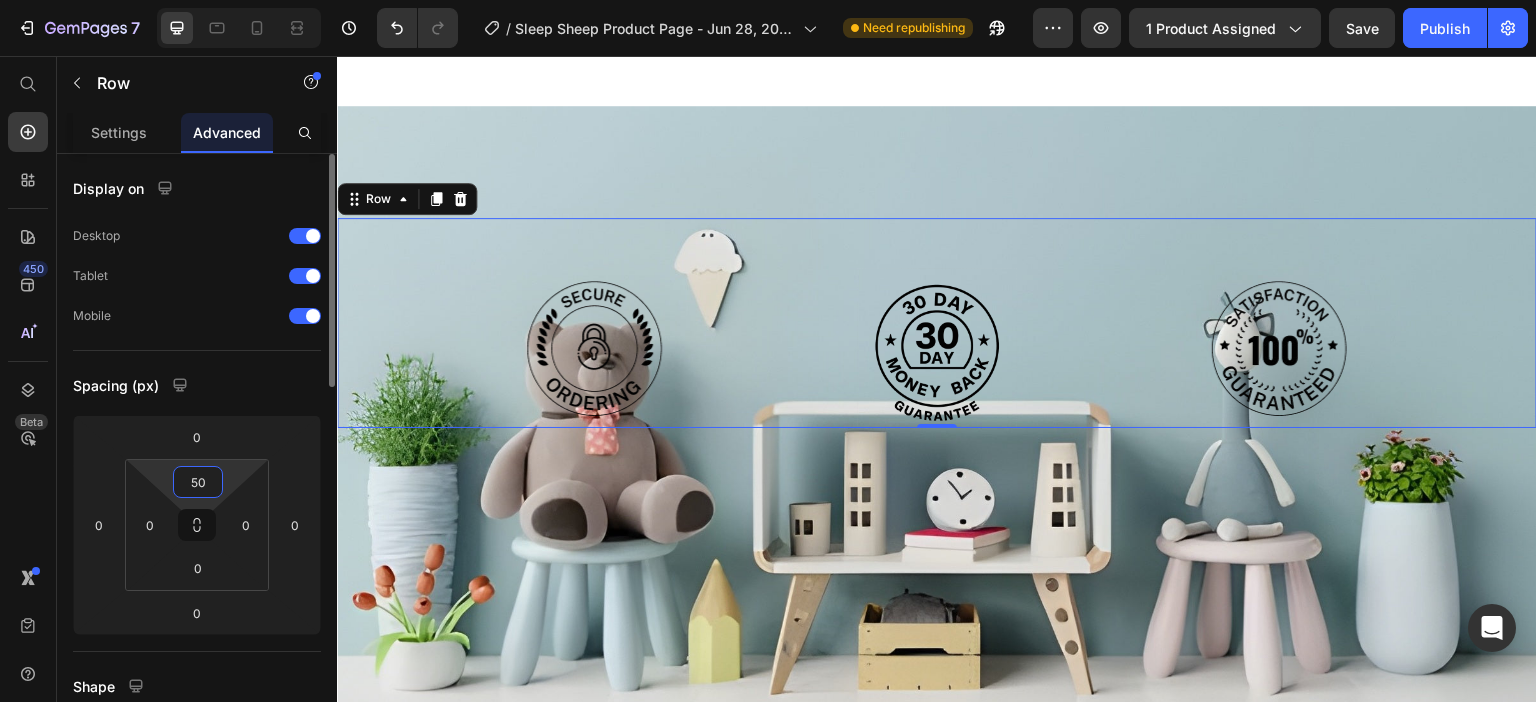 type on "5" 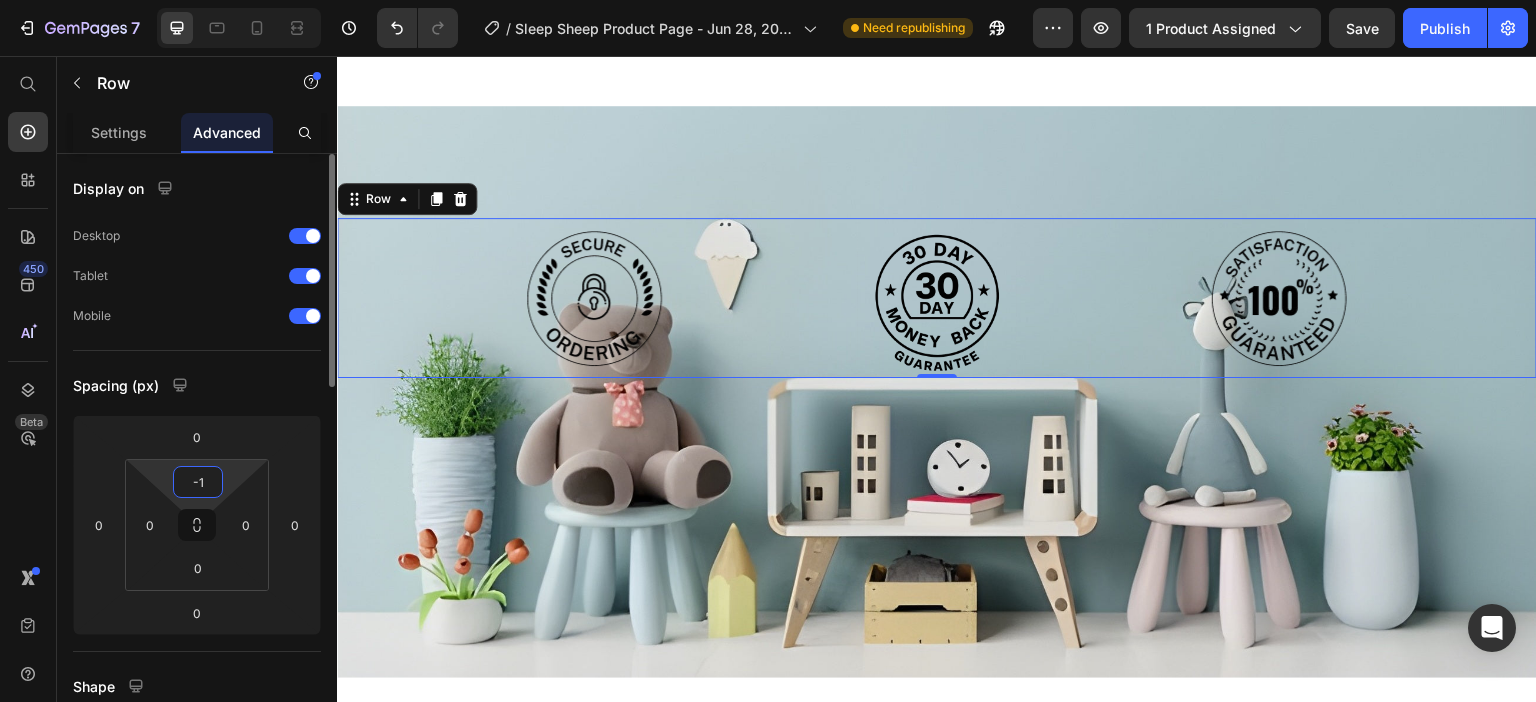 type on "-2" 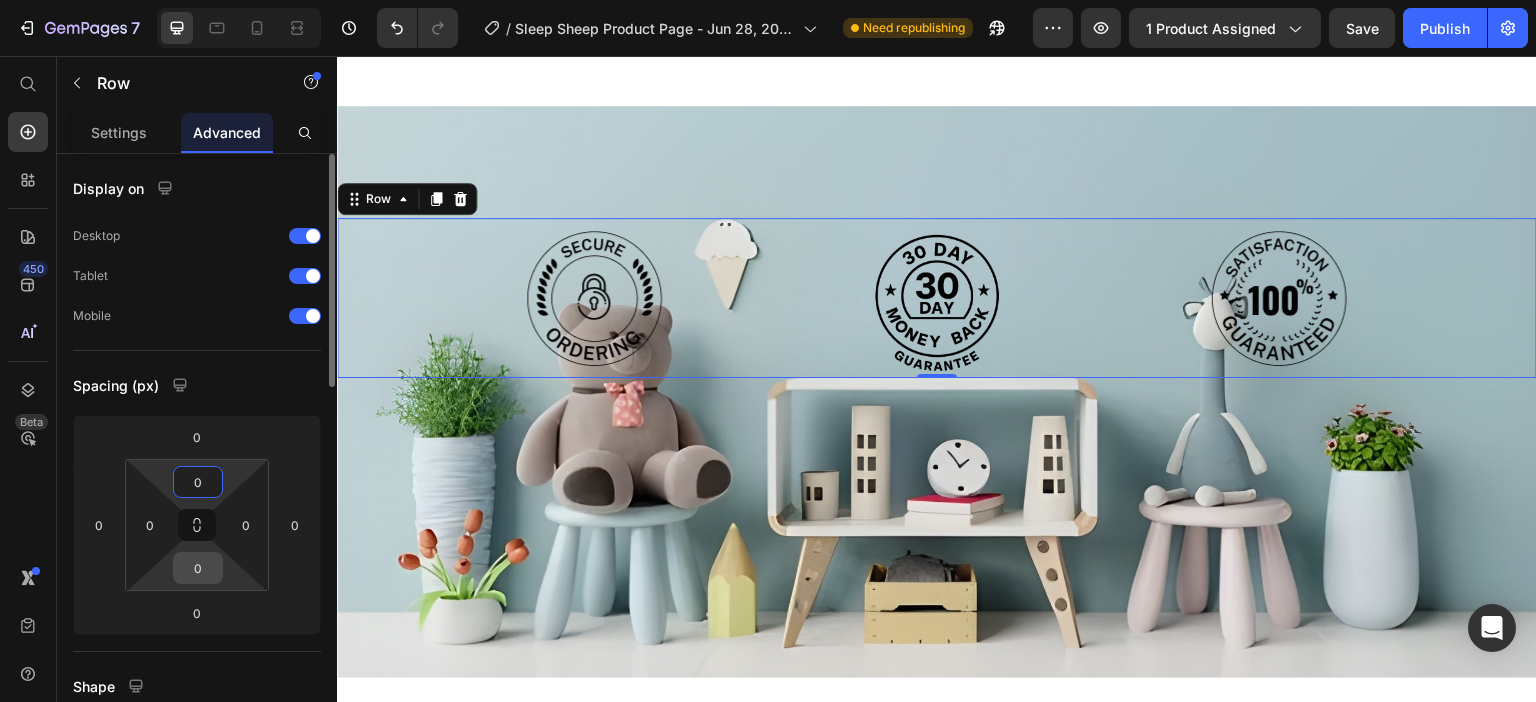 drag, startPoint x: 228, startPoint y: 565, endPoint x: 207, endPoint y: 566, distance: 21.023796 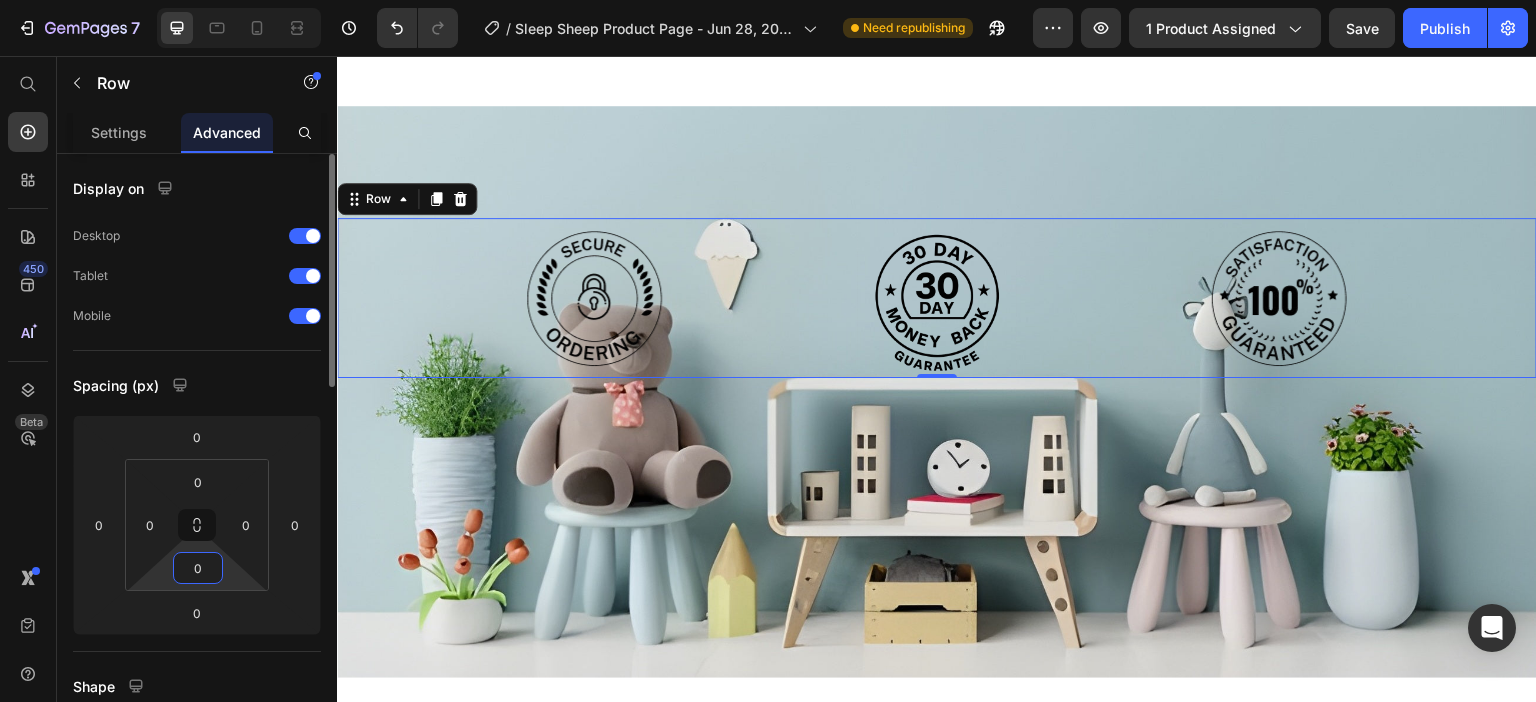click on "0" at bounding box center (198, 568) 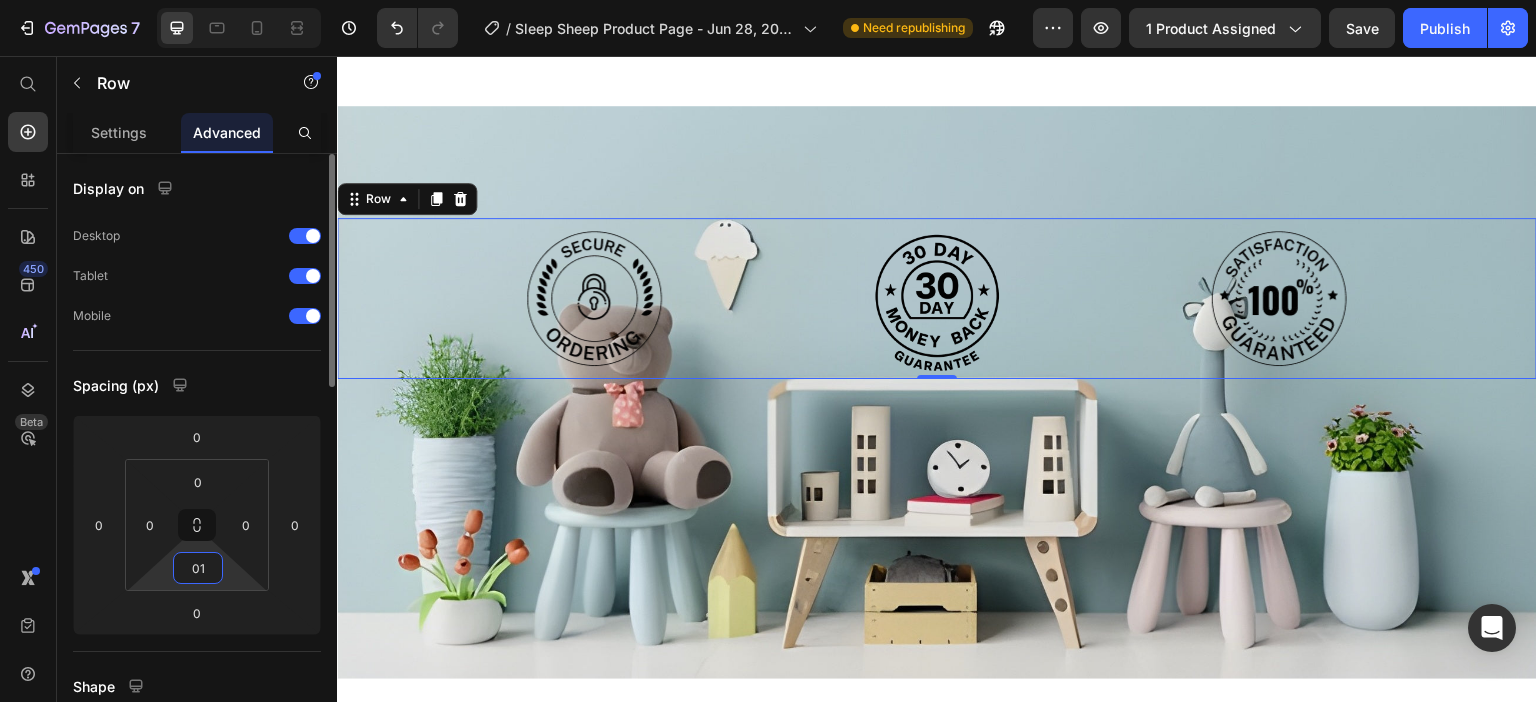 type on "0" 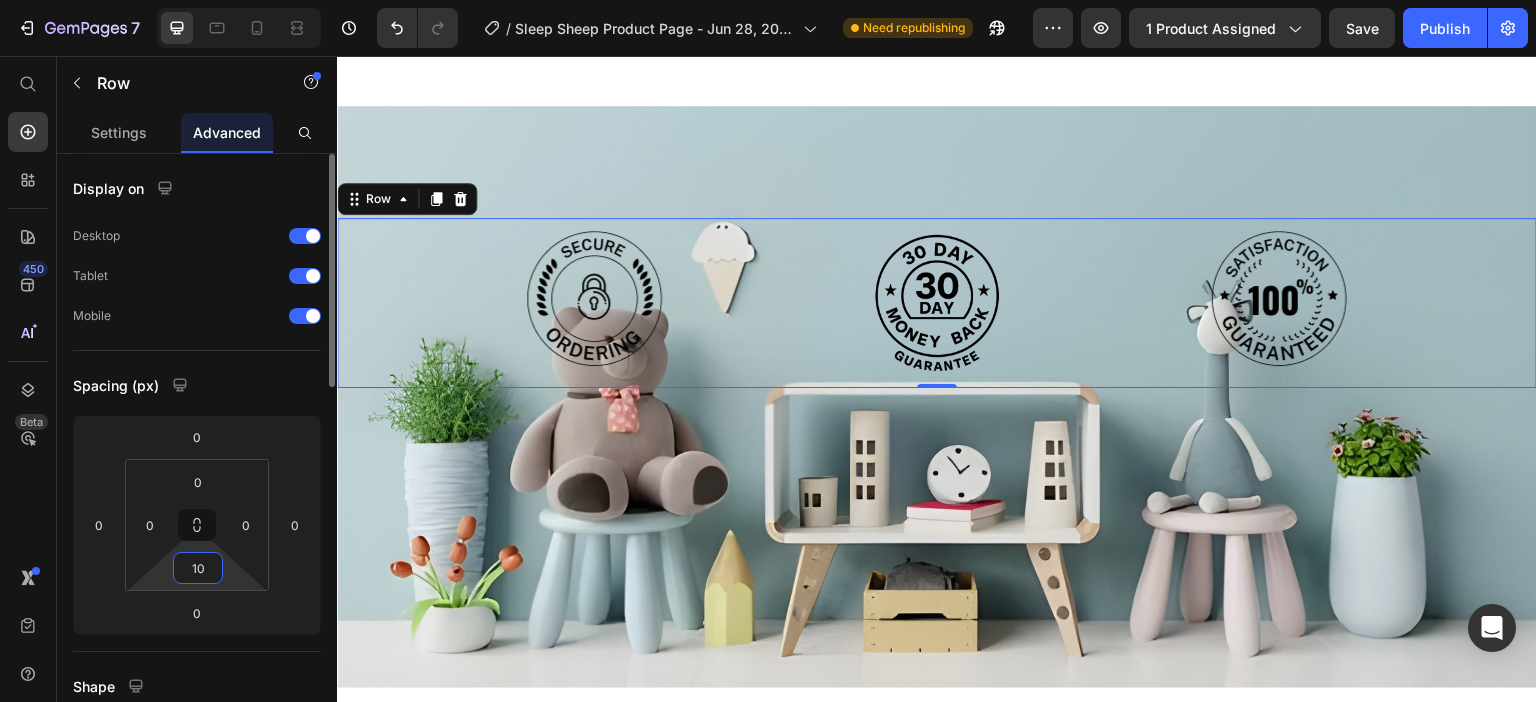 type on "1" 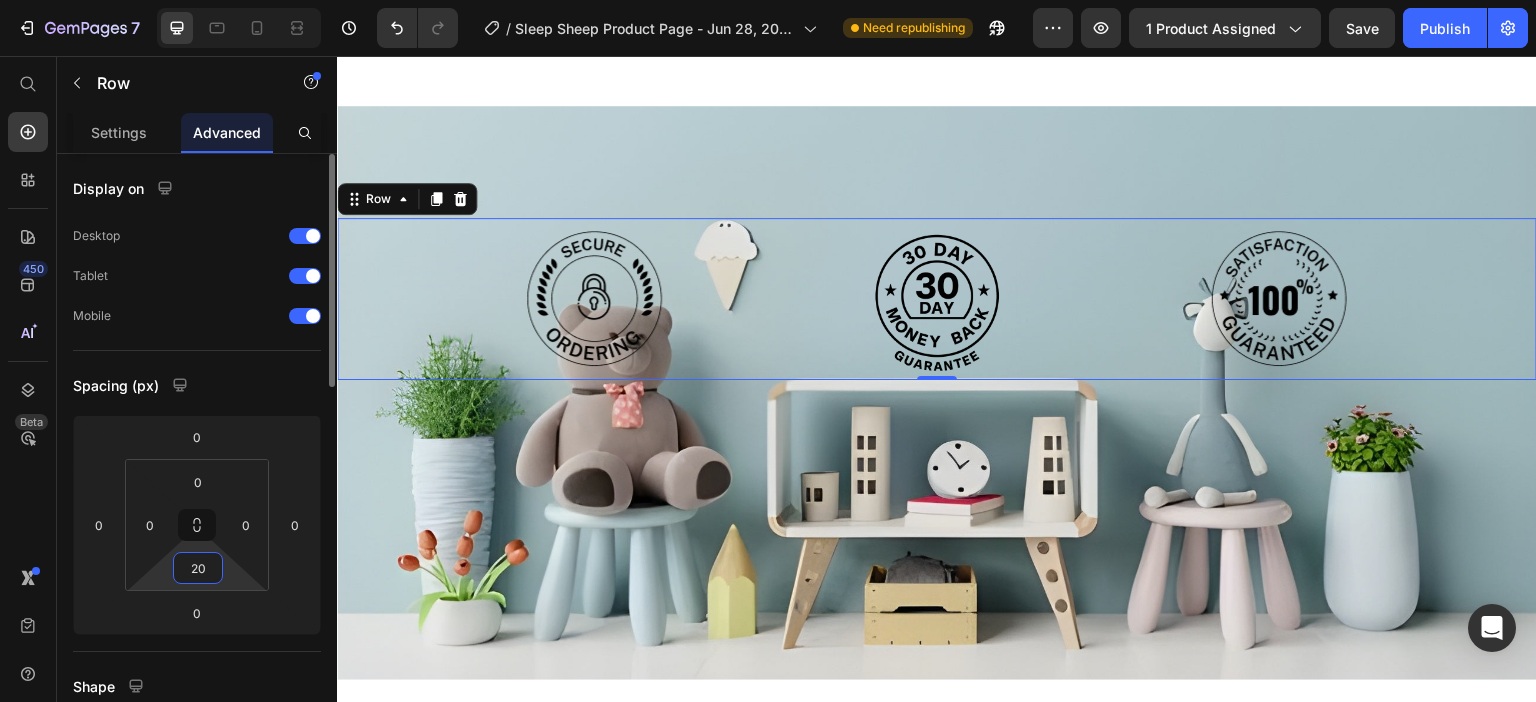 type on "200" 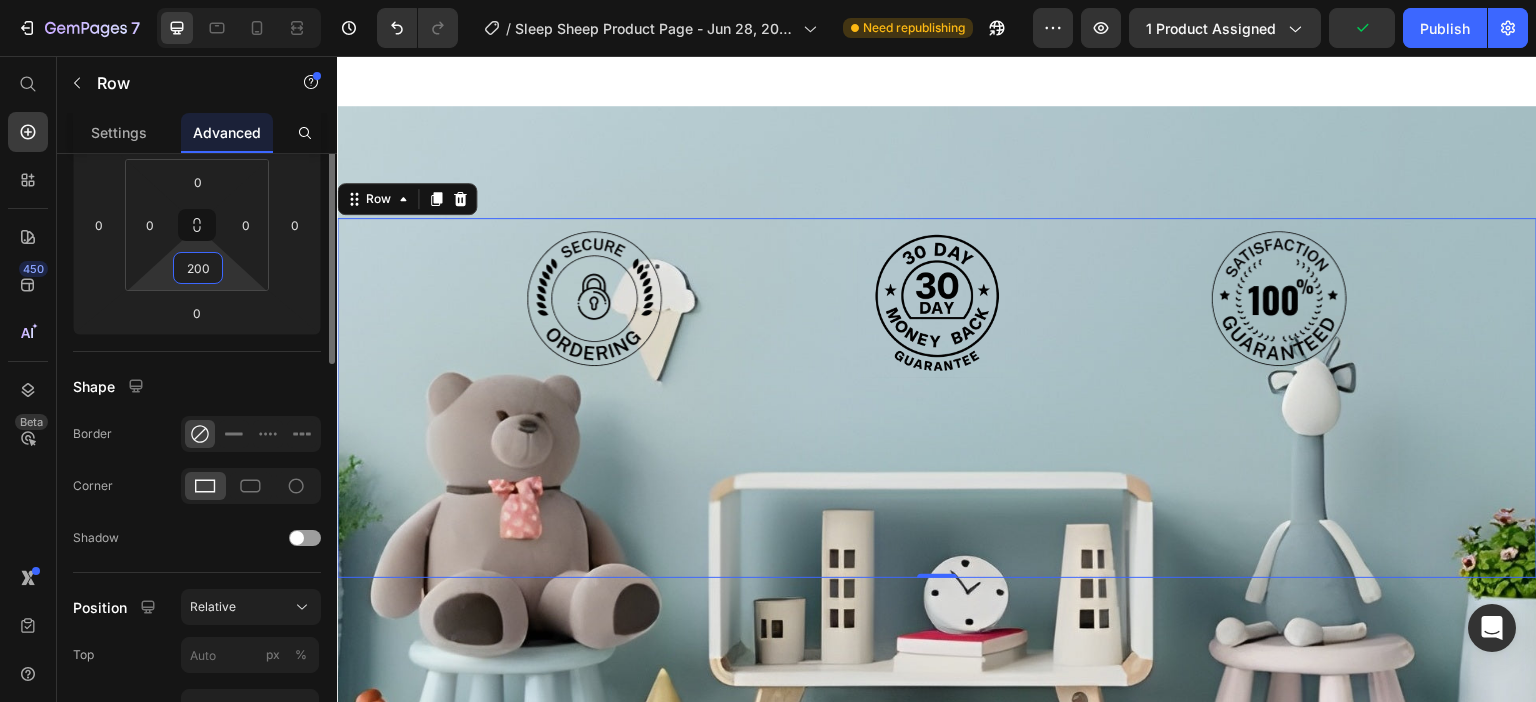 scroll, scrollTop: 0, scrollLeft: 0, axis: both 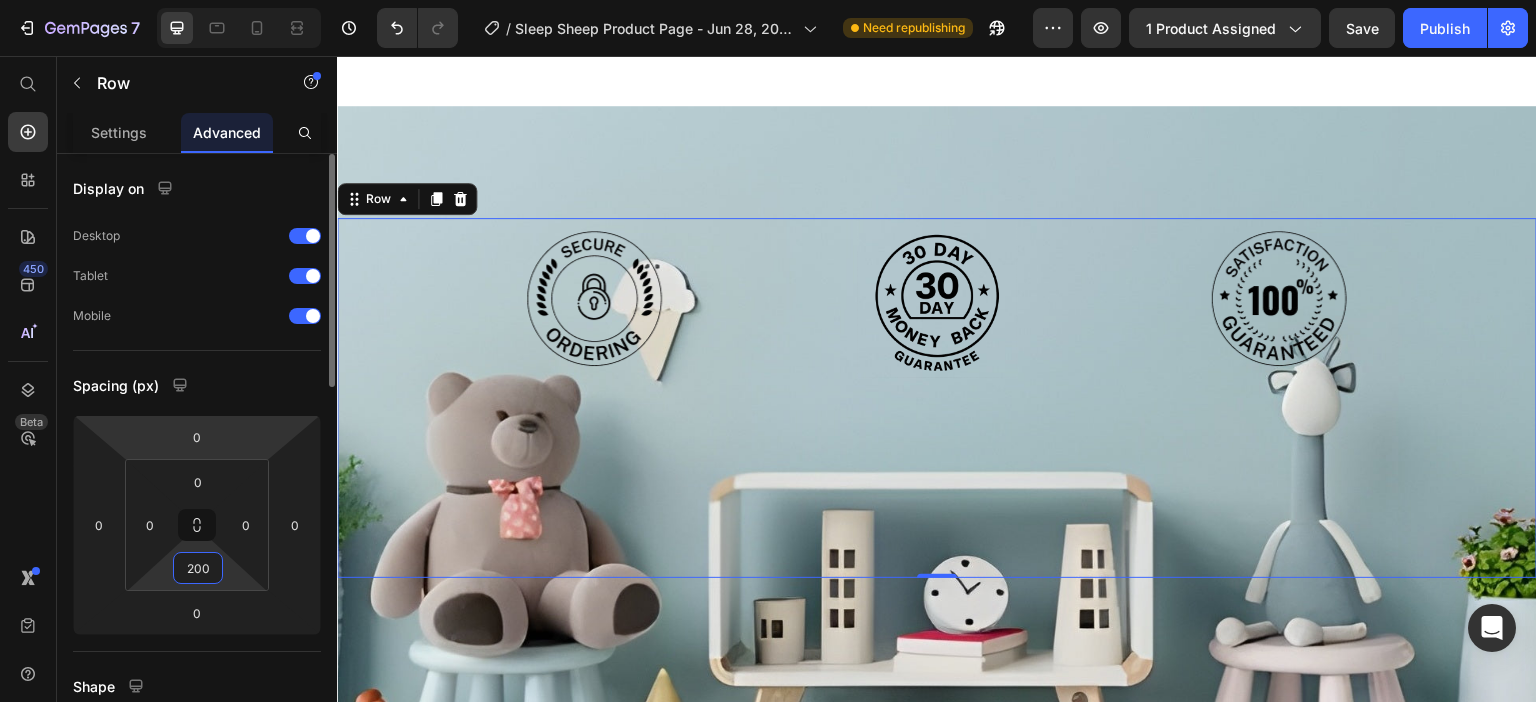 click on "Settings" at bounding box center (119, 132) 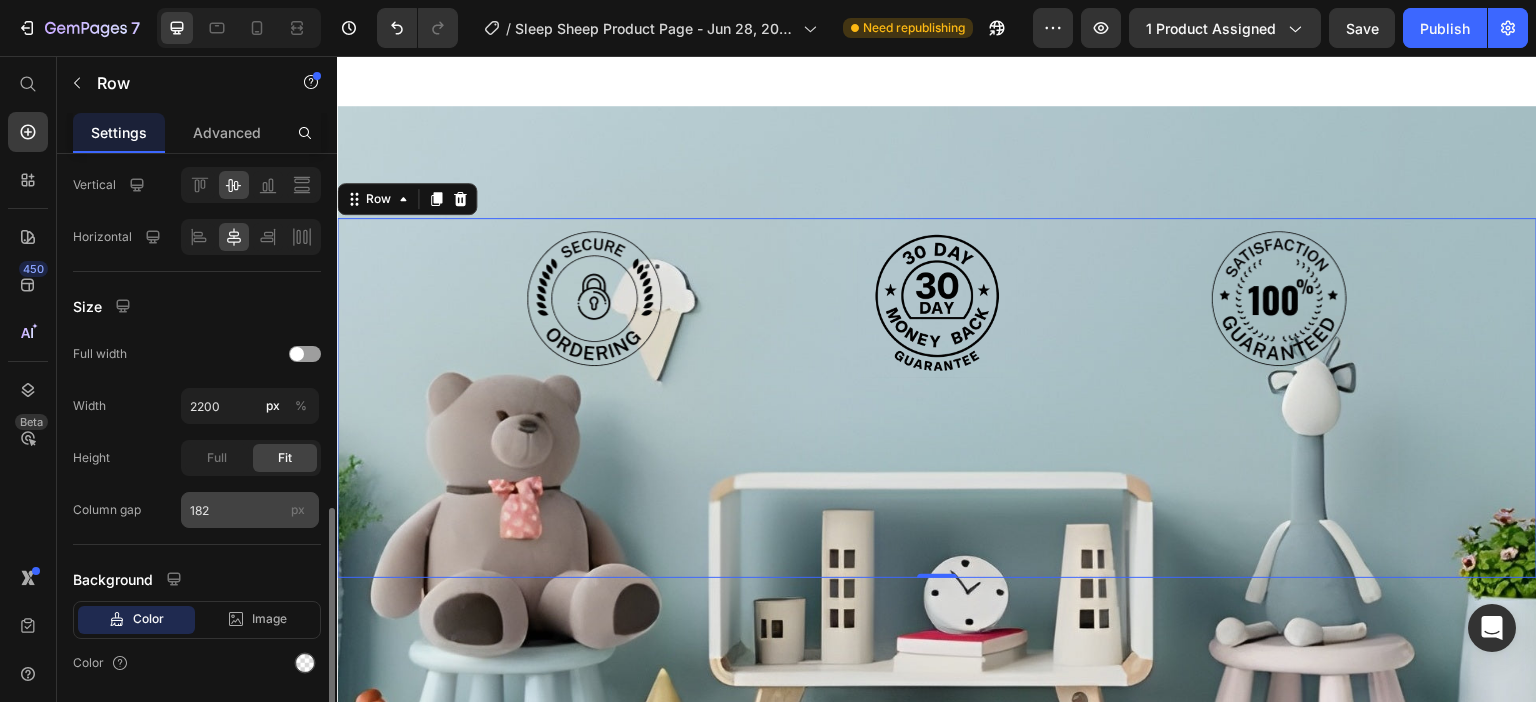 scroll, scrollTop: 562, scrollLeft: 0, axis: vertical 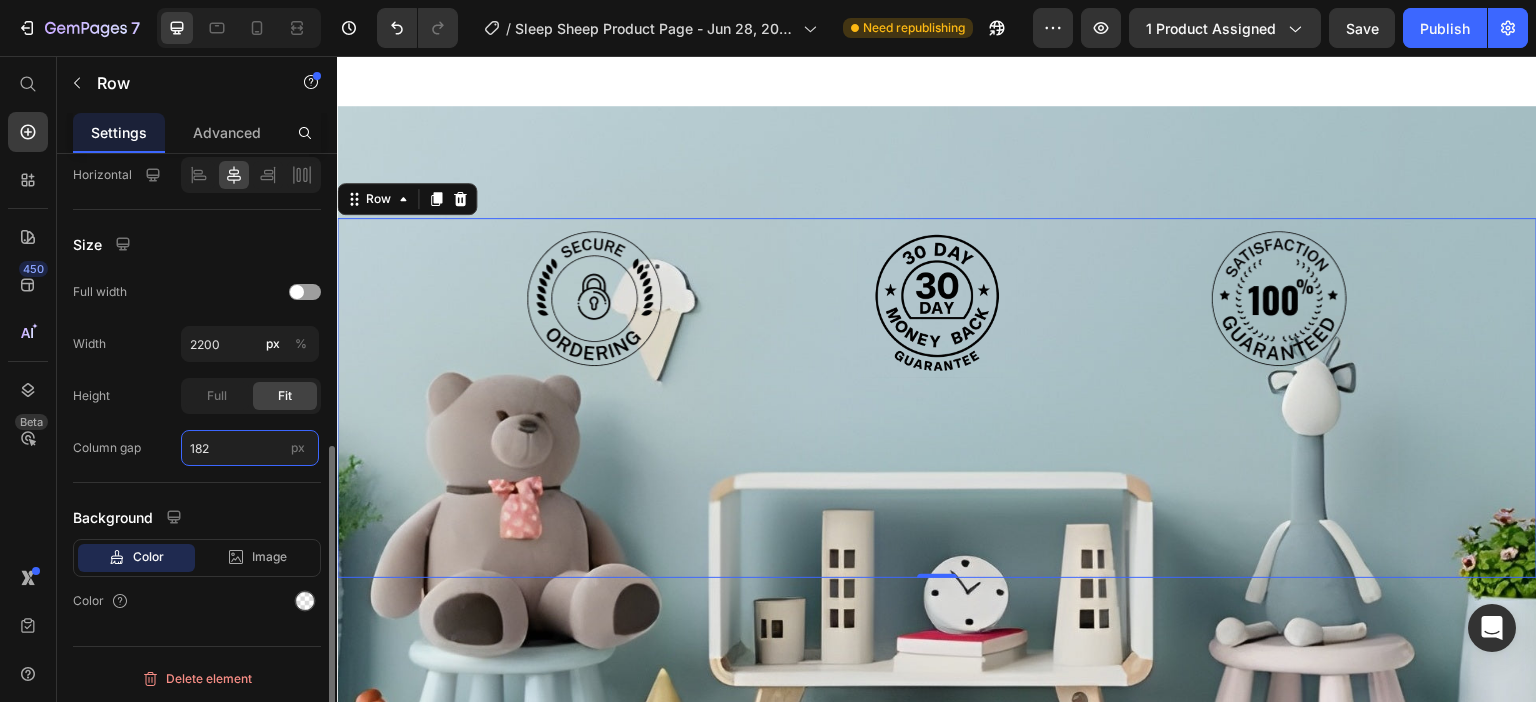 click on "182" at bounding box center (250, 448) 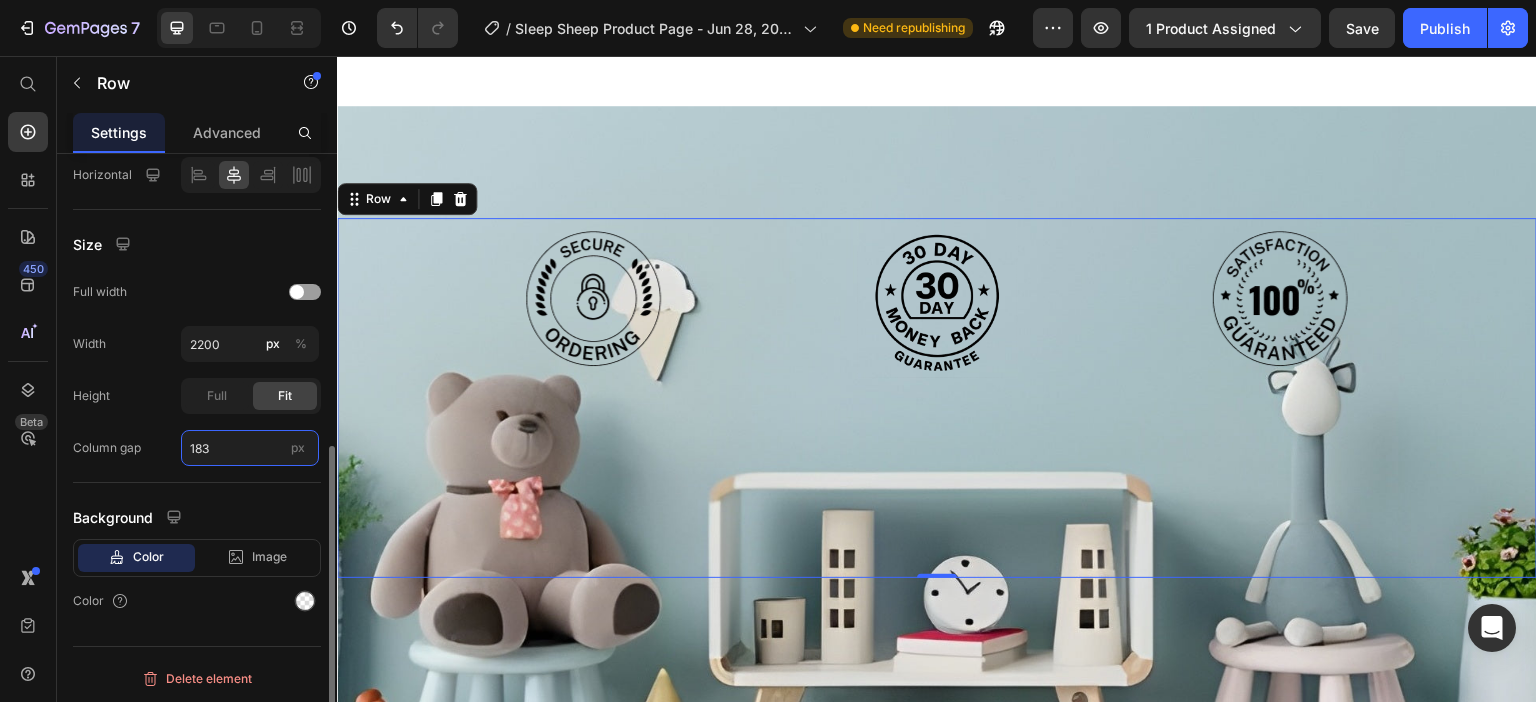 click on "183" at bounding box center (250, 448) 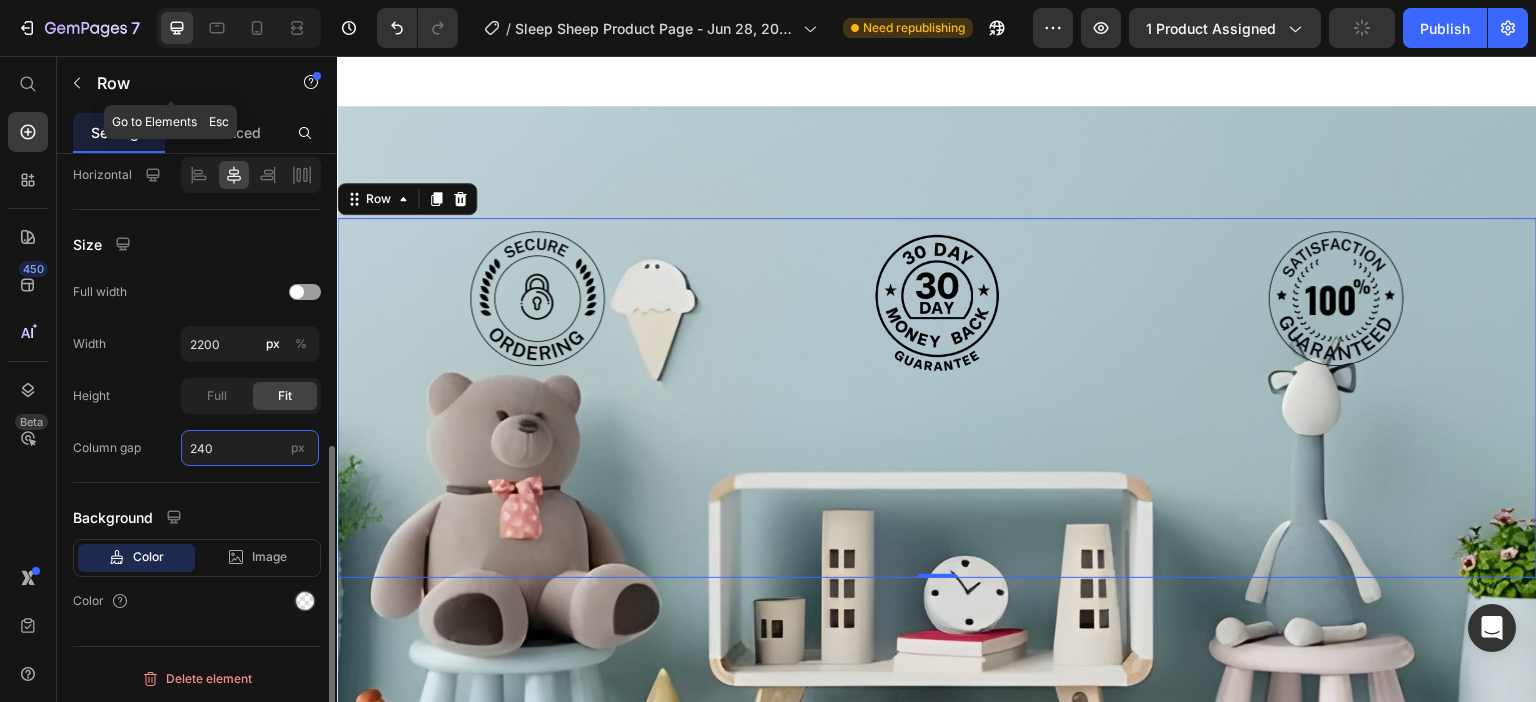 type on "182" 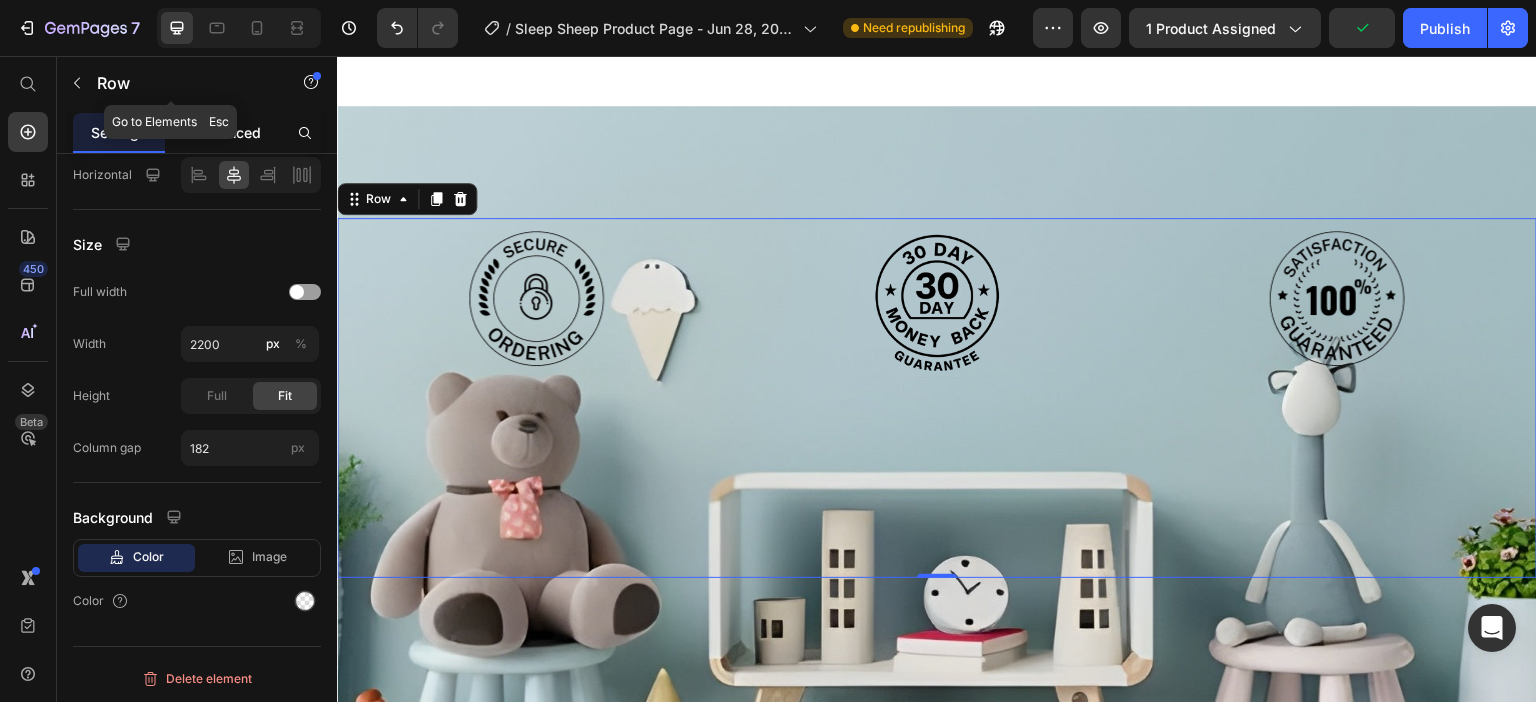 click on "Advanced" at bounding box center [227, 132] 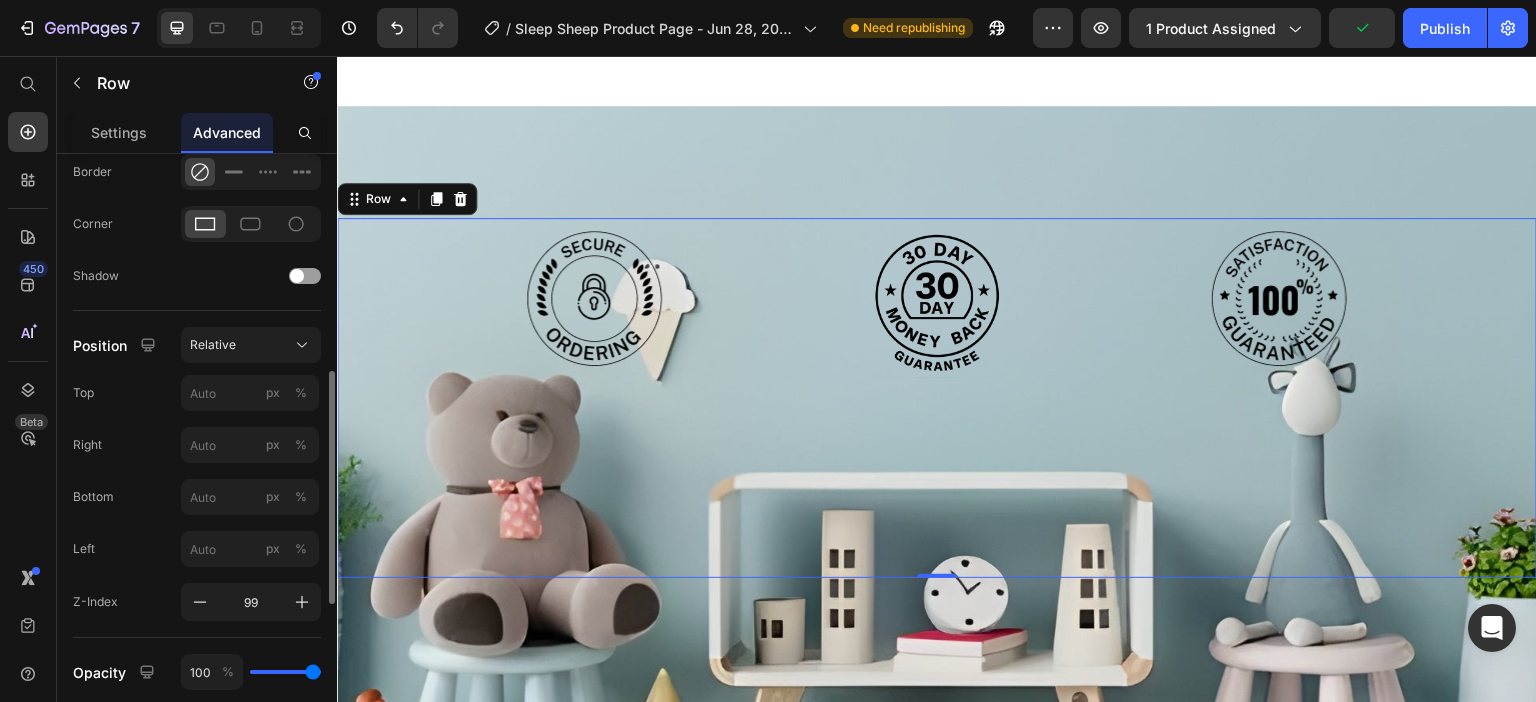 scroll, scrollTop: 0, scrollLeft: 0, axis: both 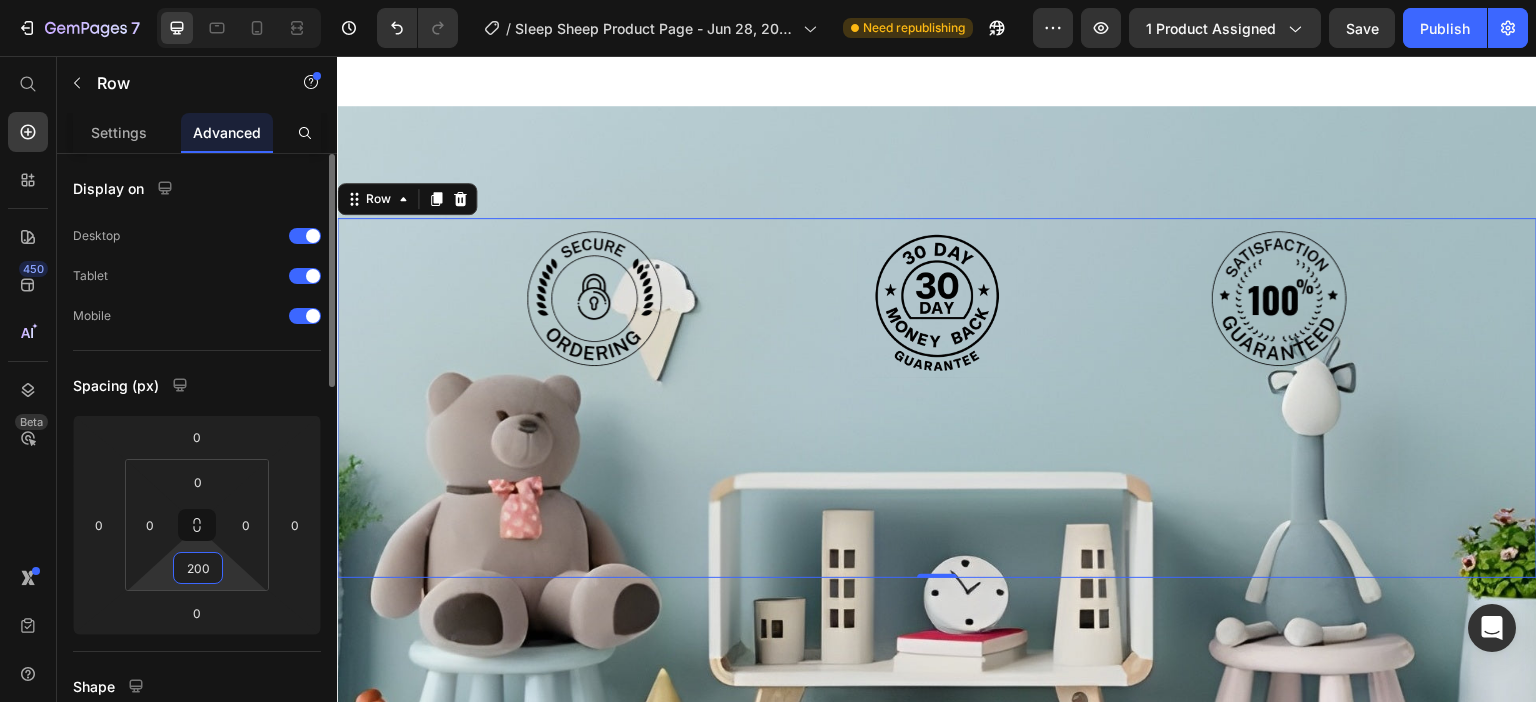 click on "200" at bounding box center [198, 568] 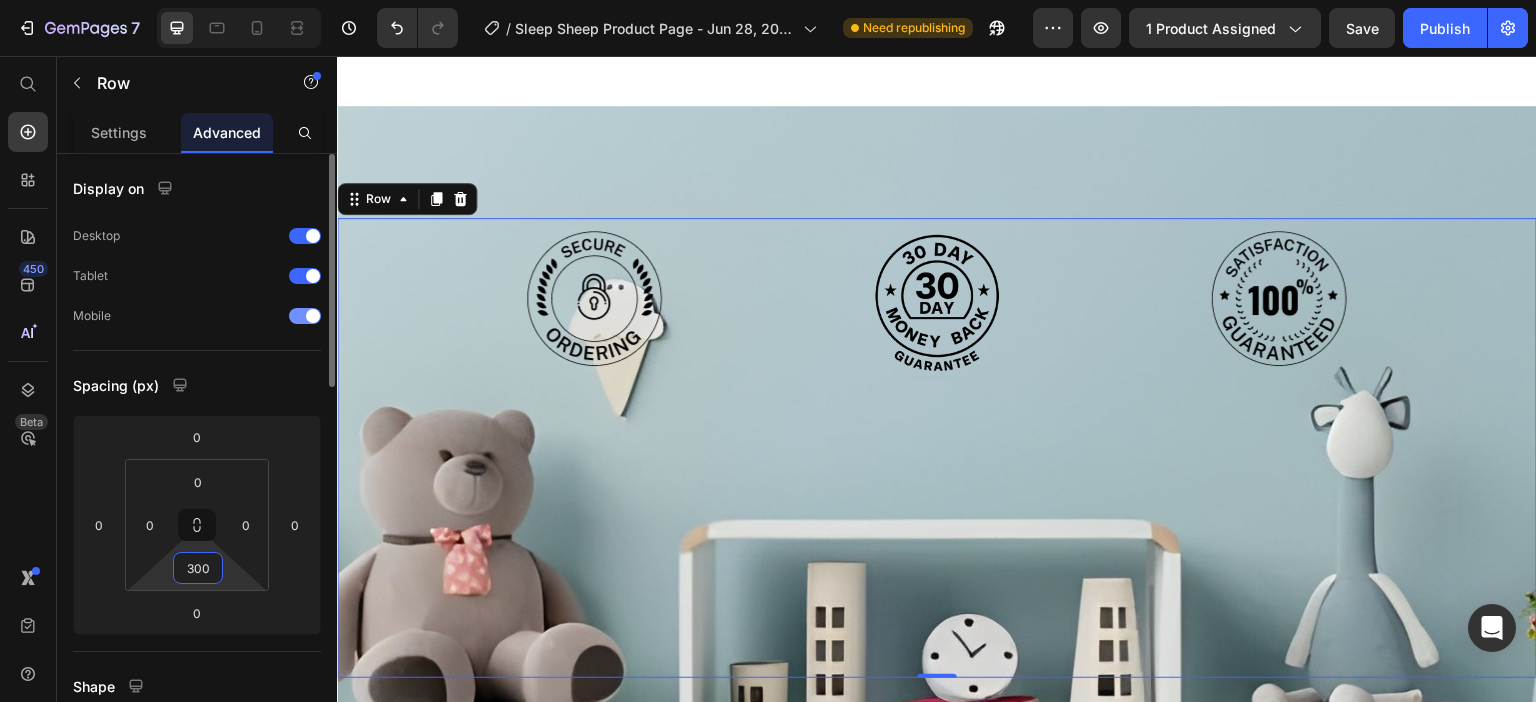 type on "300" 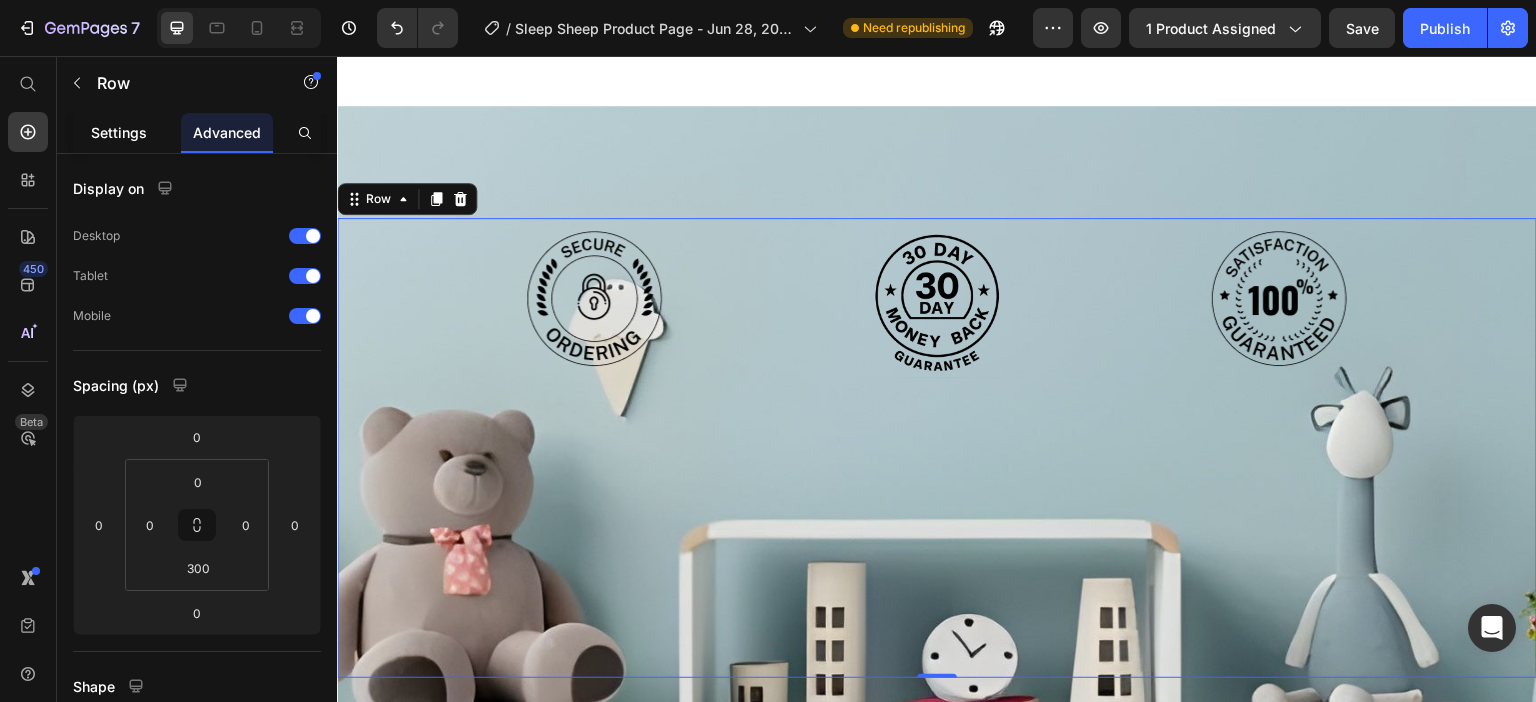 click on "Settings" at bounding box center [119, 132] 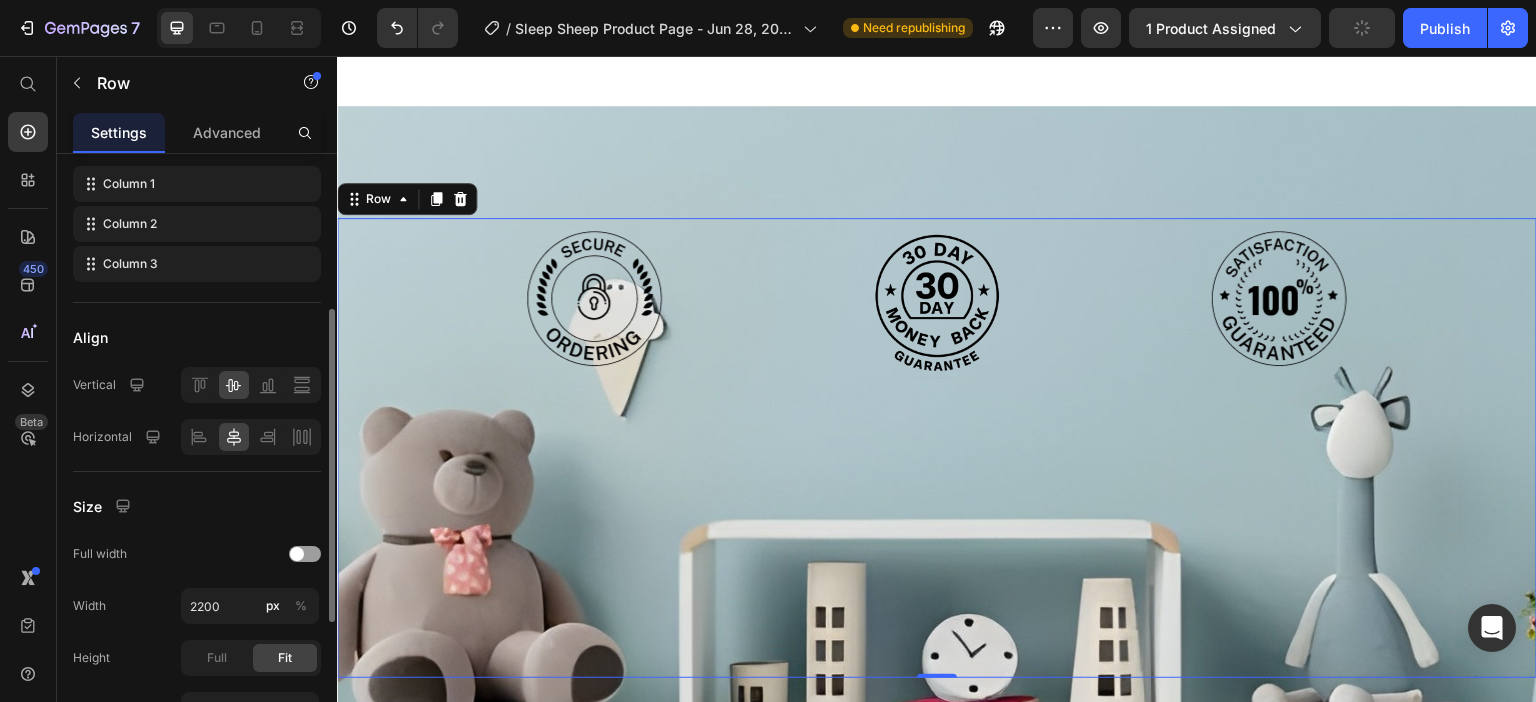 scroll, scrollTop: 500, scrollLeft: 0, axis: vertical 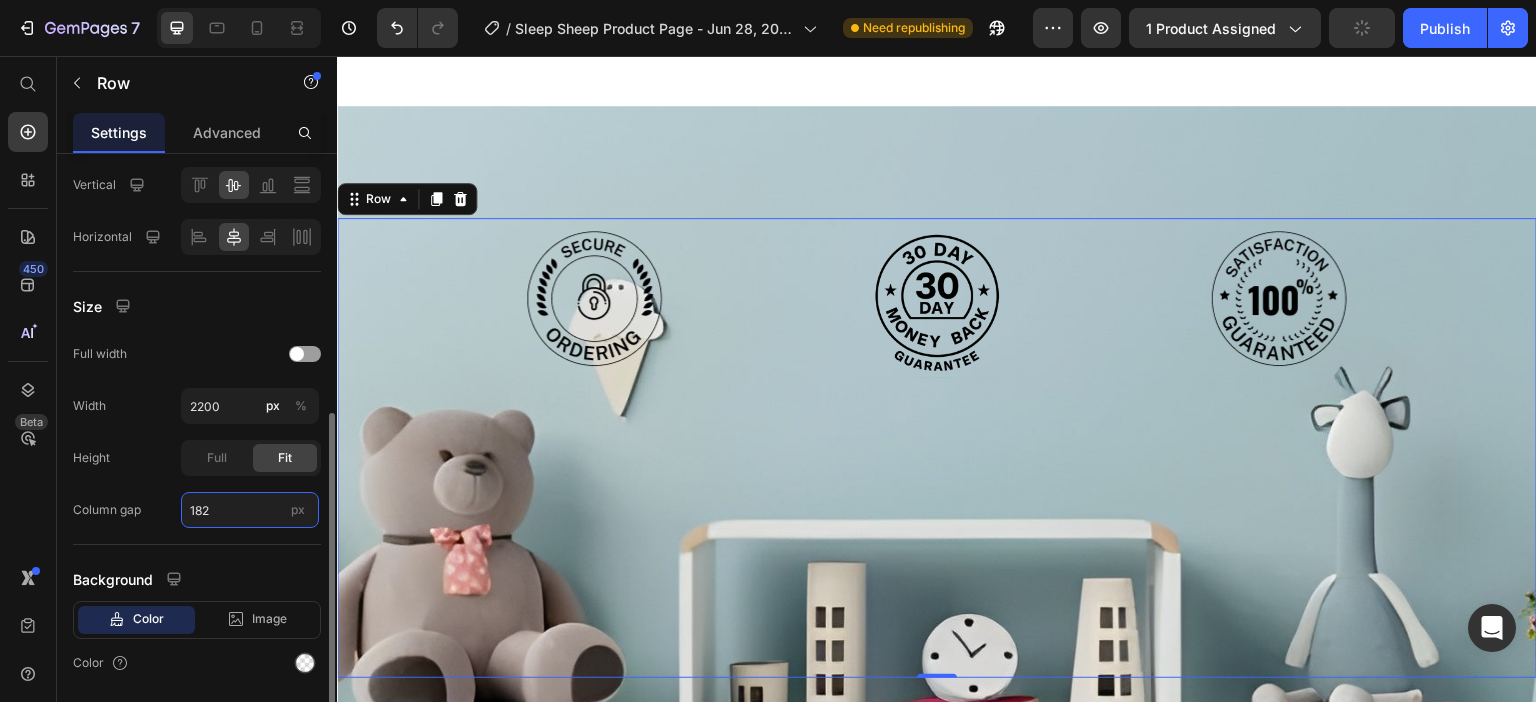 click on "182" at bounding box center (250, 510) 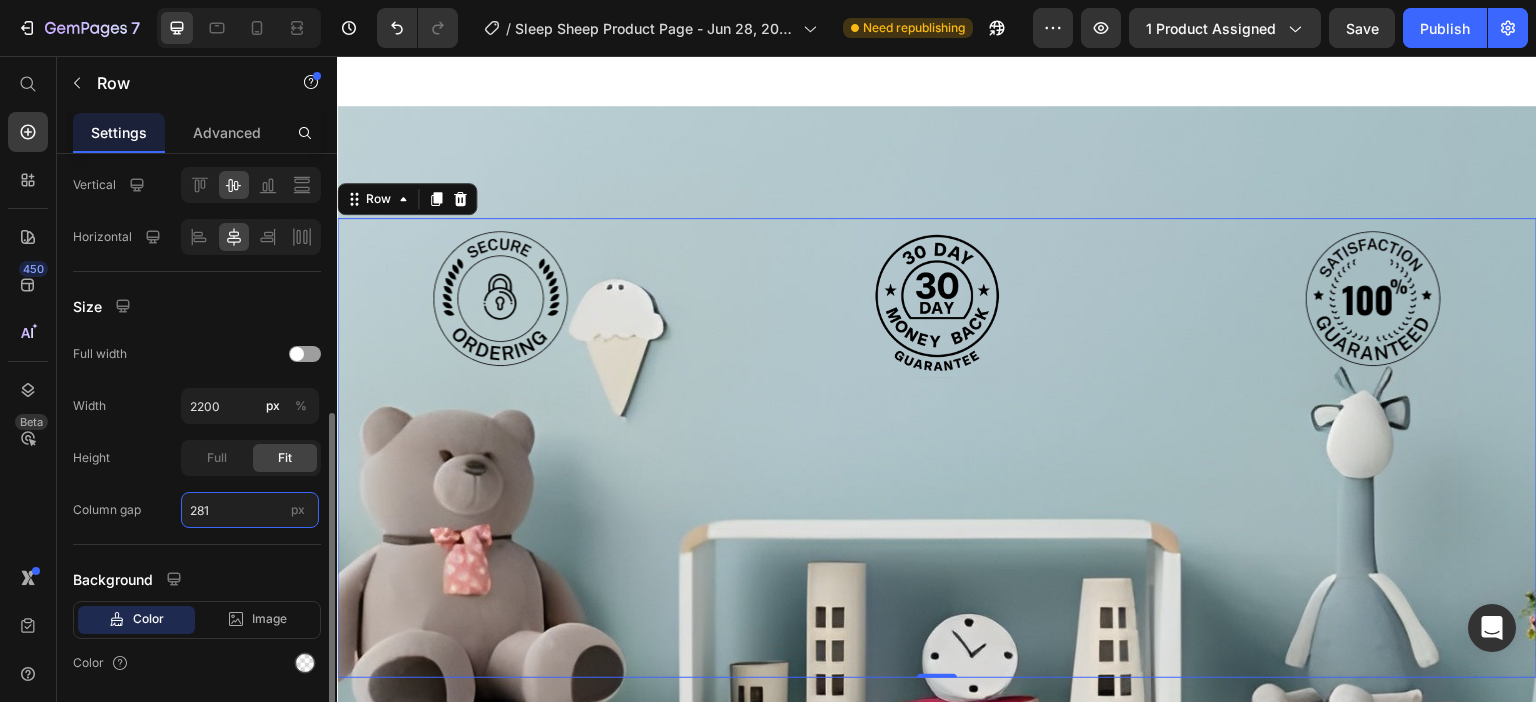 type on "282" 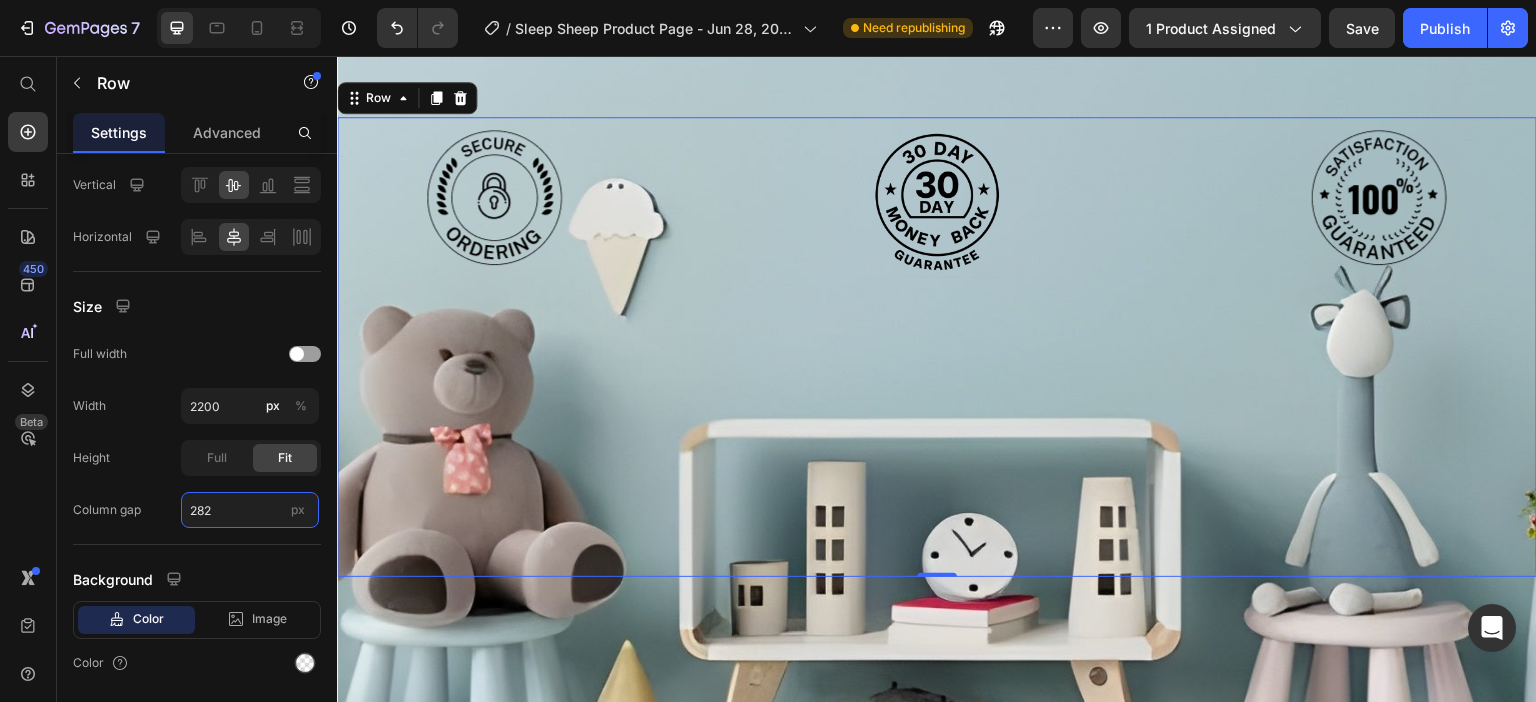 scroll, scrollTop: 2500, scrollLeft: 0, axis: vertical 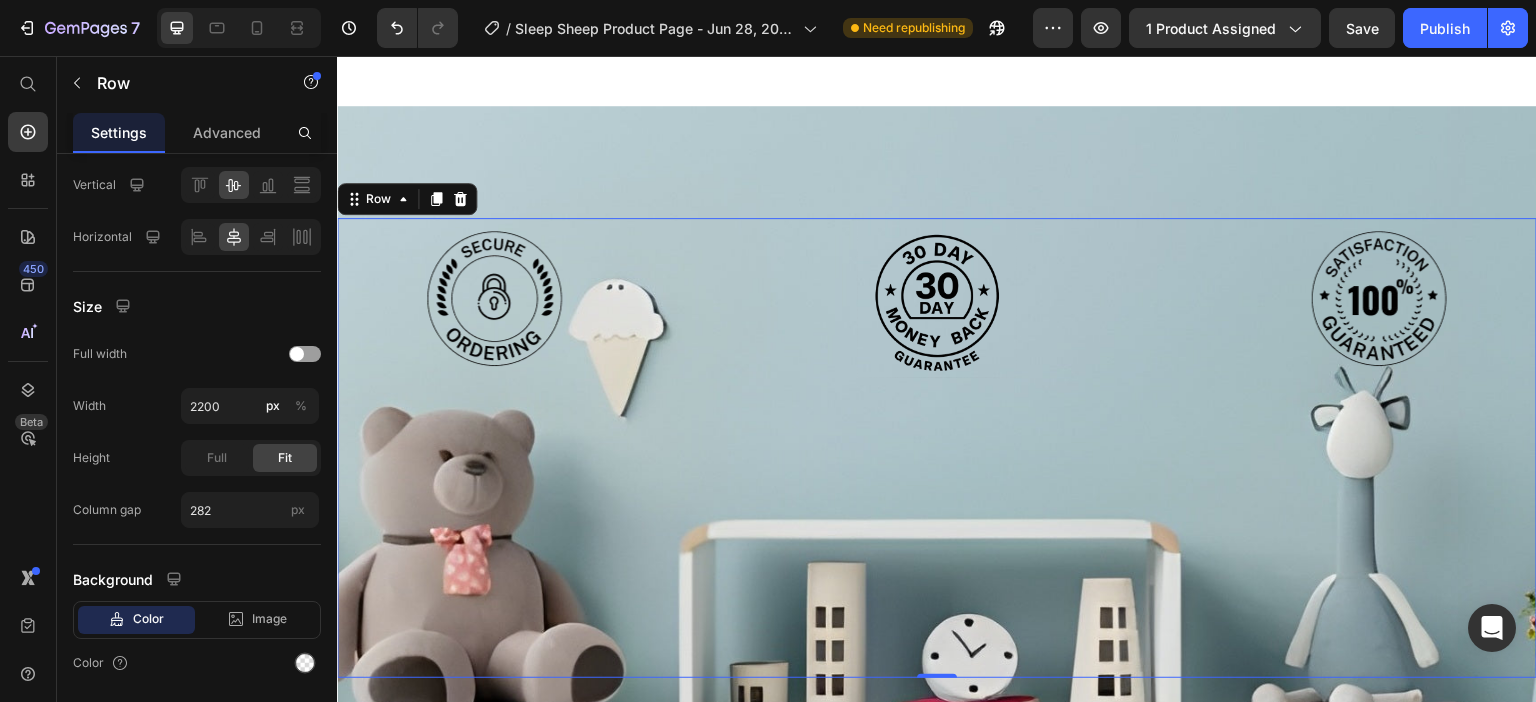 click on "Image Image Image Row   0" at bounding box center (937, 448) 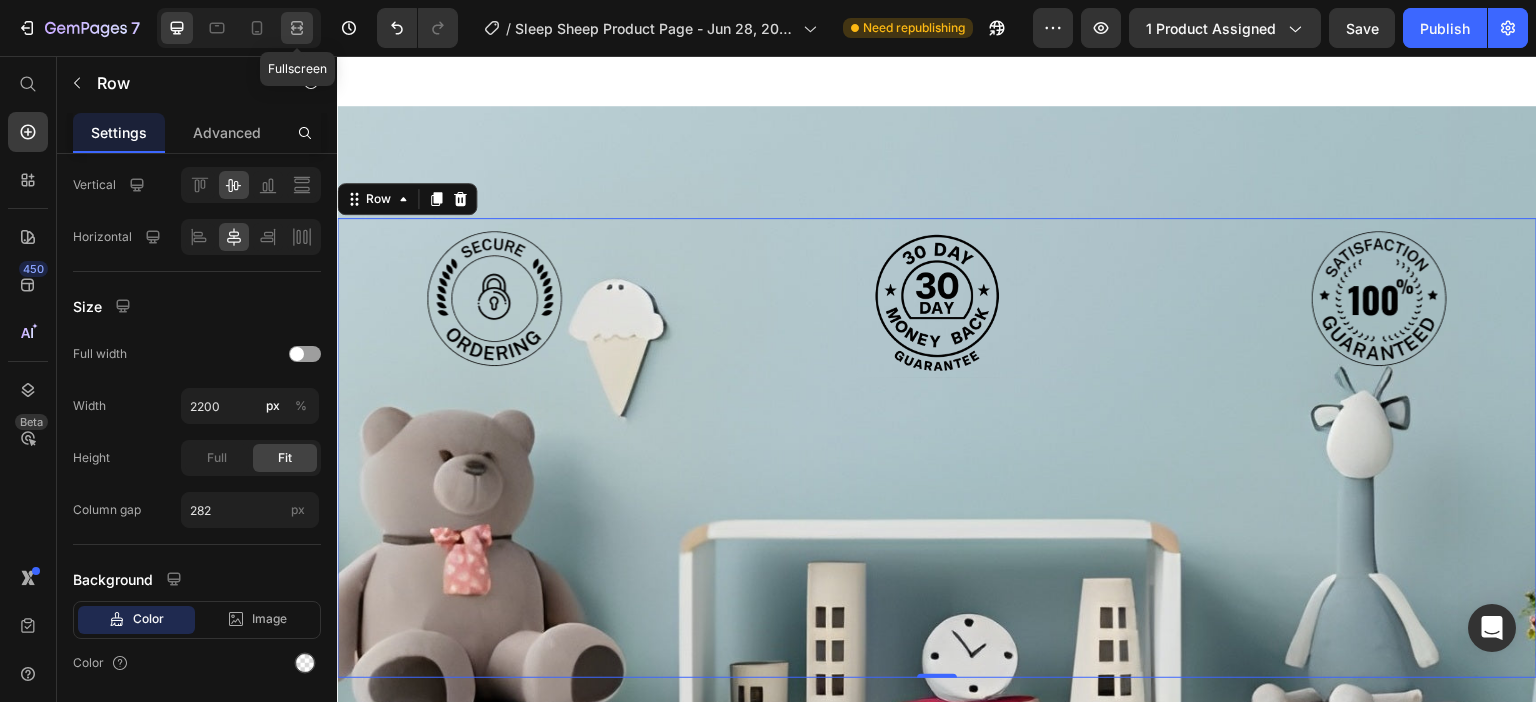click 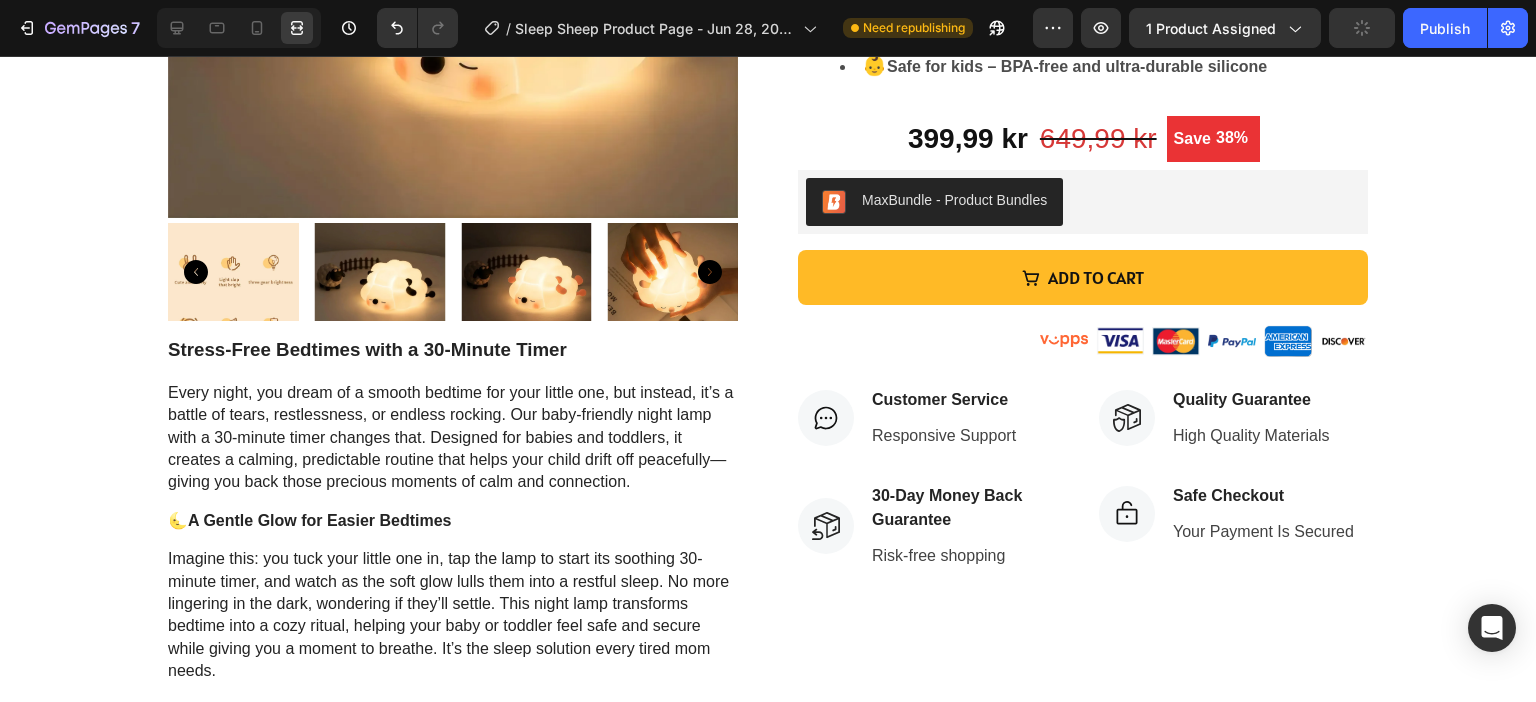 scroll, scrollTop: 0, scrollLeft: 0, axis: both 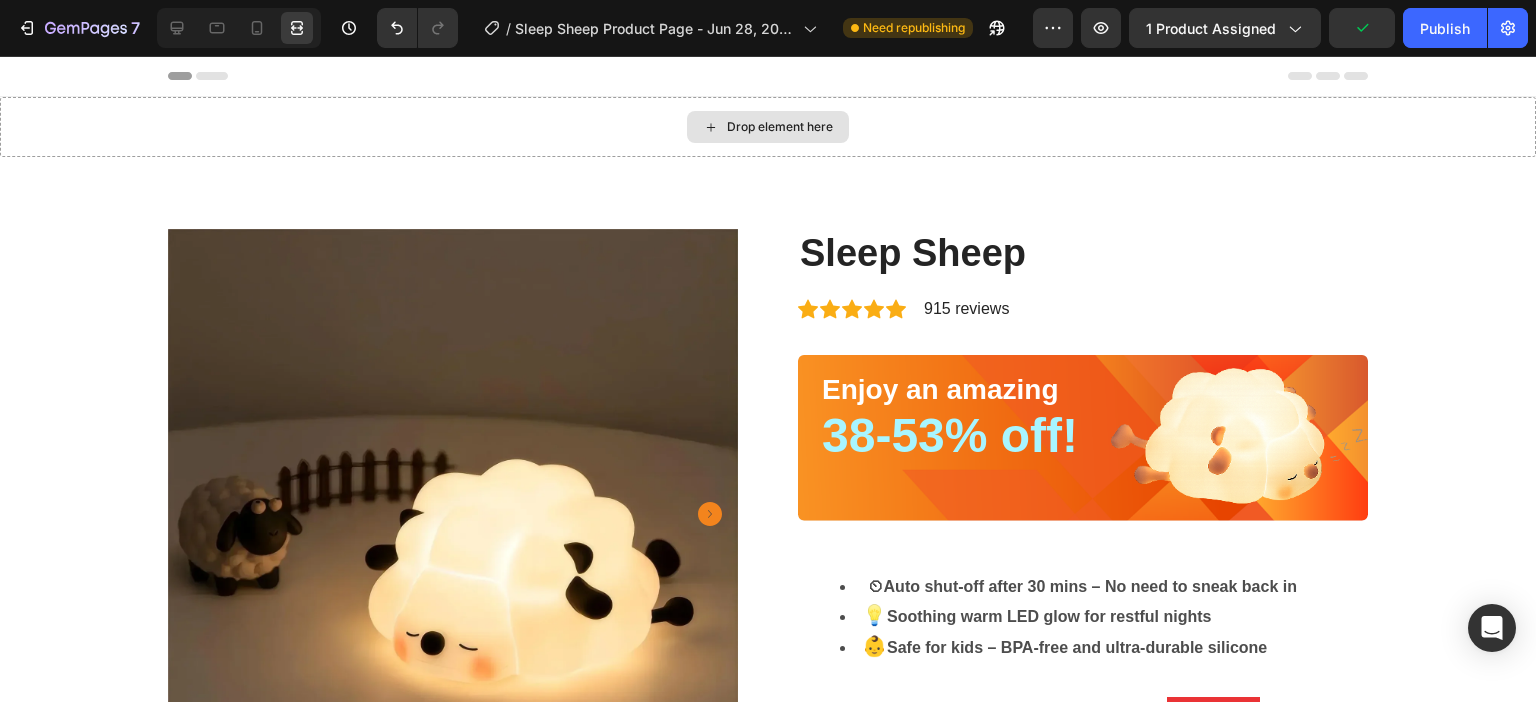 click on "Drop element here" at bounding box center [768, 127] 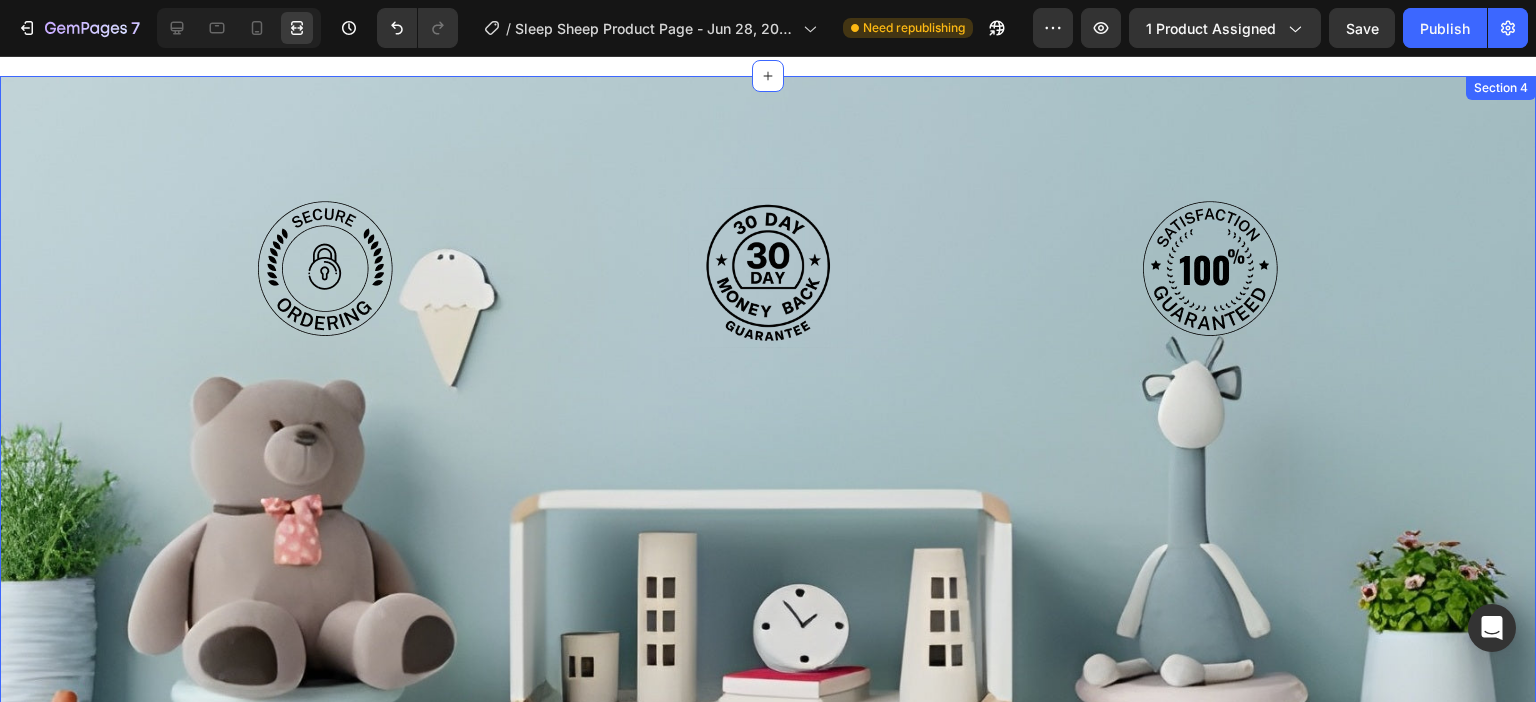 scroll, scrollTop: 2500, scrollLeft: 0, axis: vertical 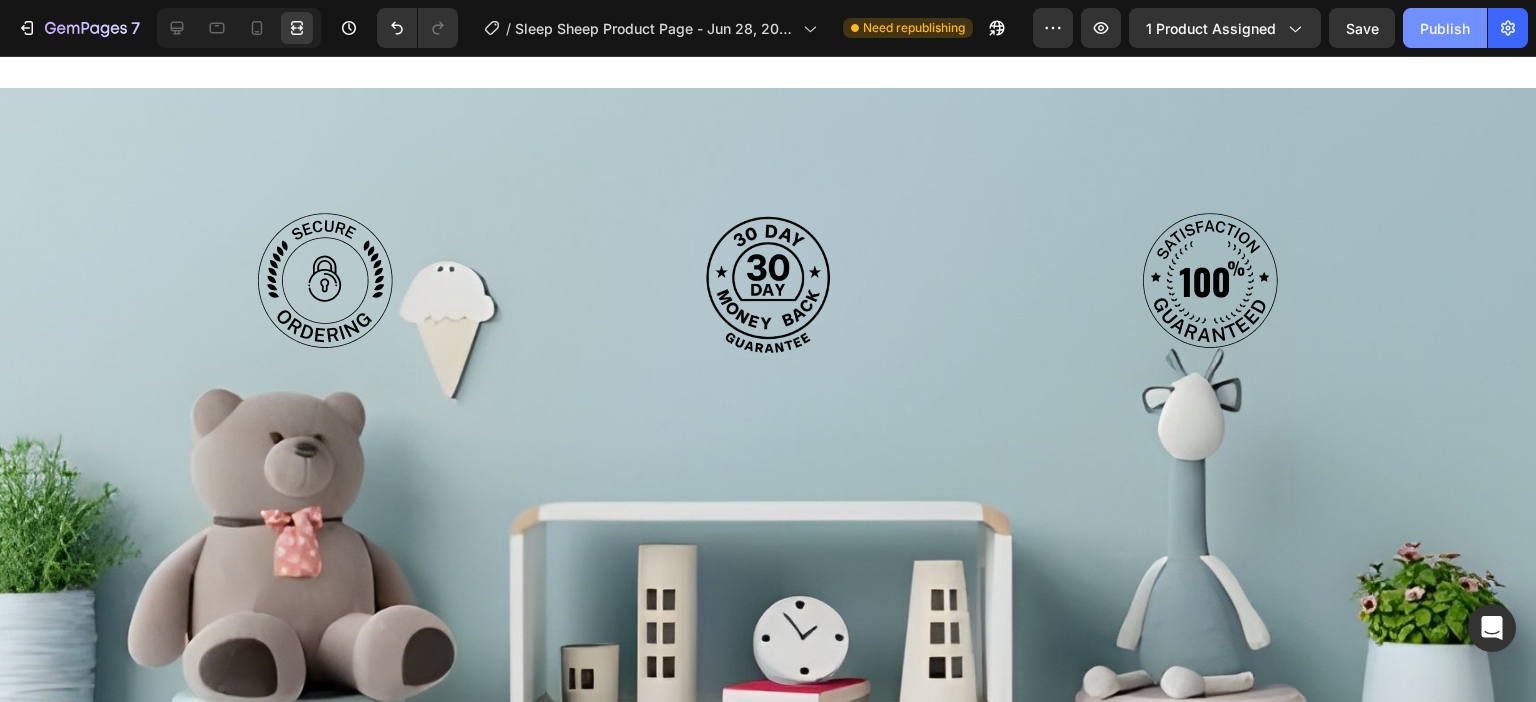 click on "Publish" at bounding box center (1445, 28) 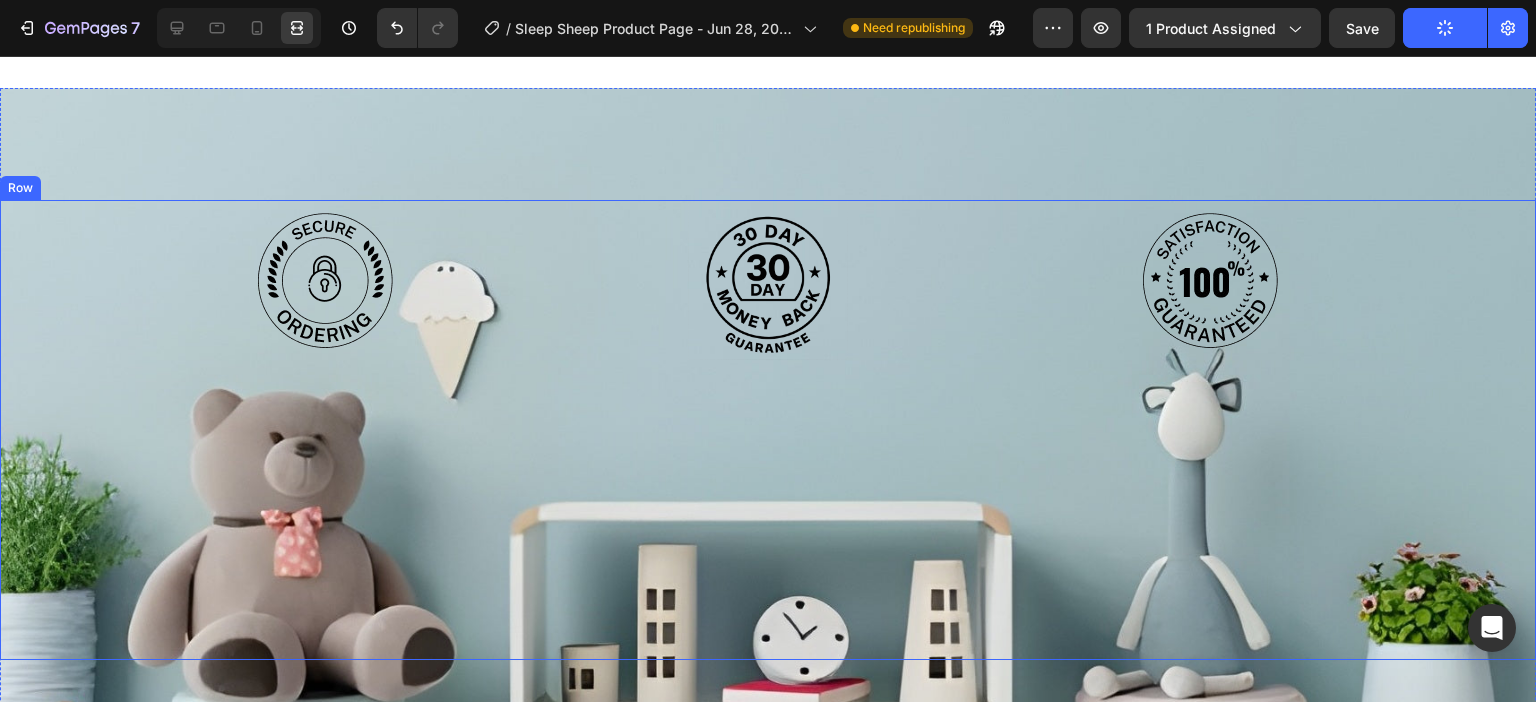 click at bounding box center (326, 280) 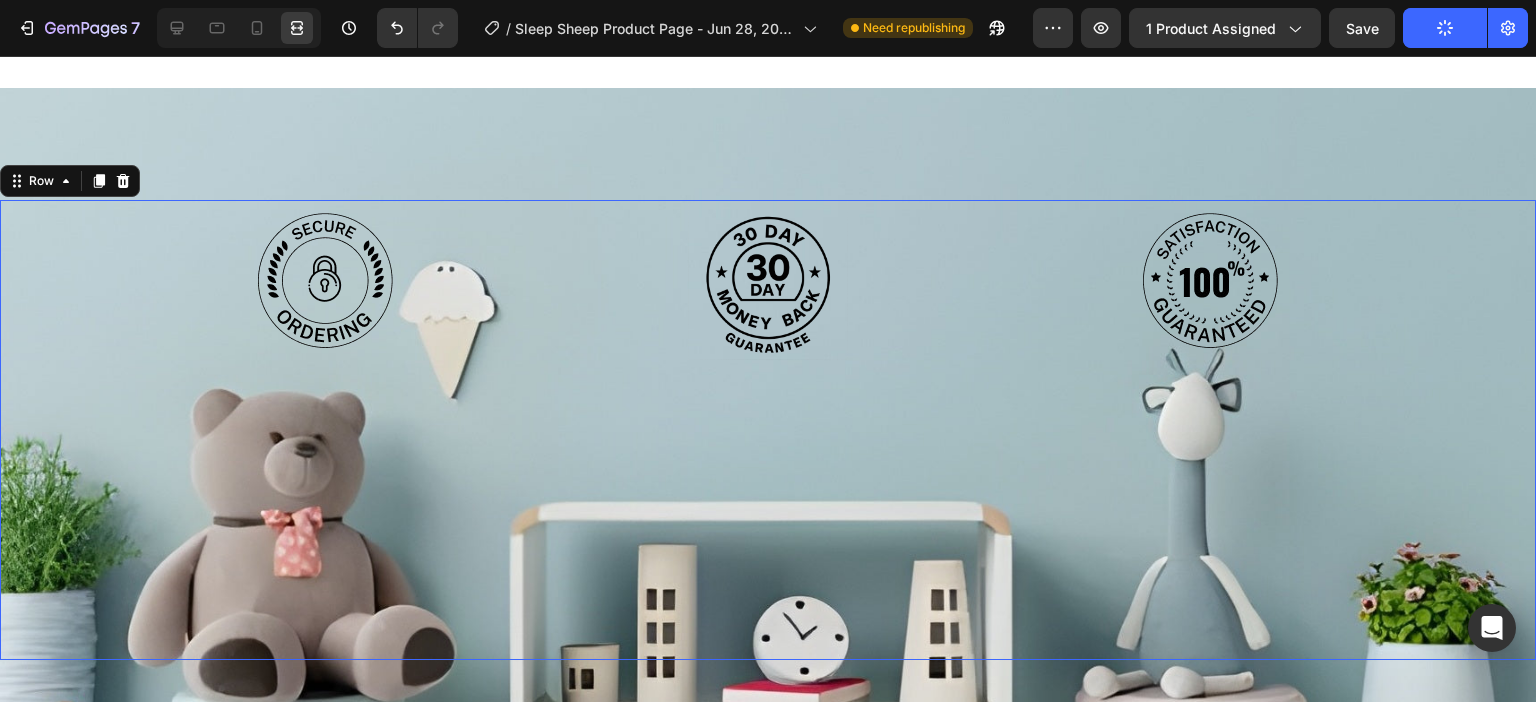 click on "Image Image Image Row   0" at bounding box center (768, 430) 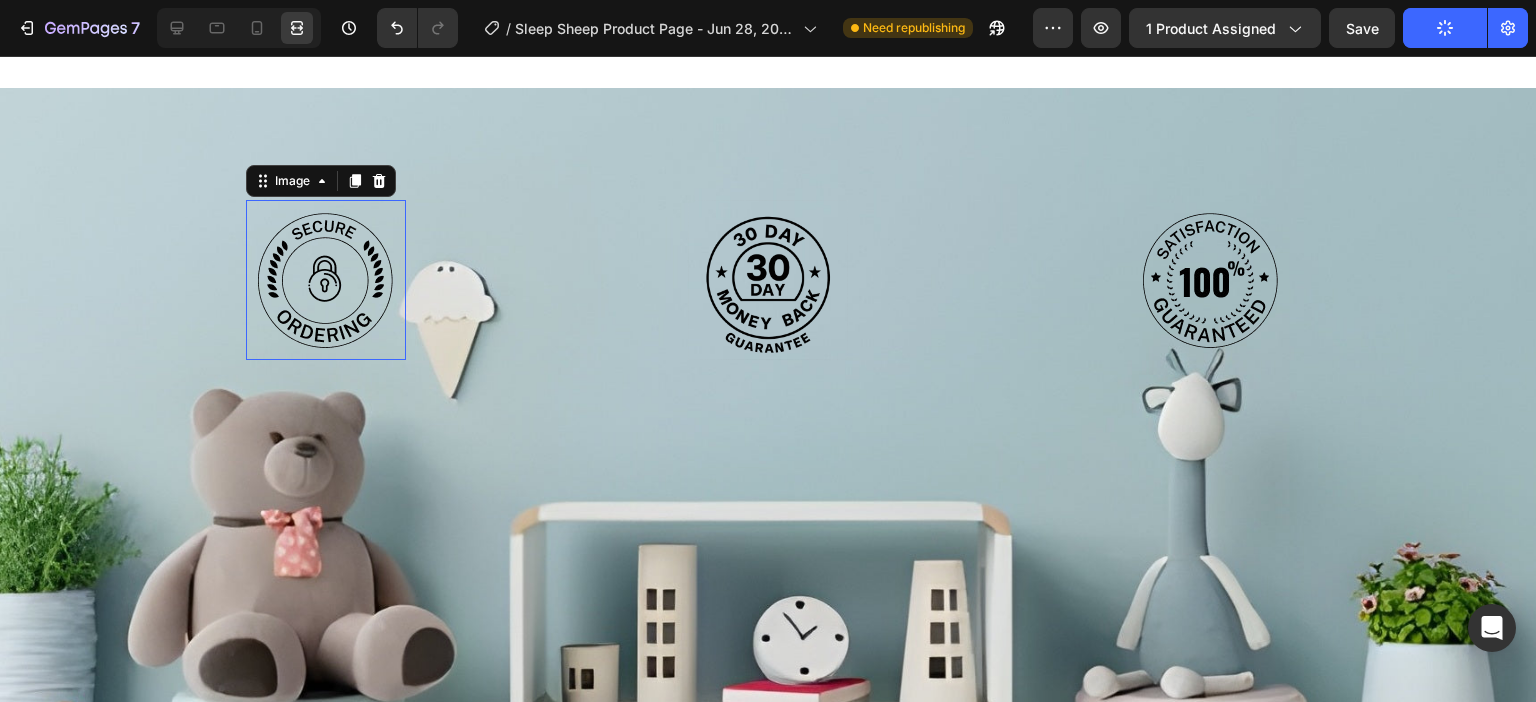 click at bounding box center (326, 280) 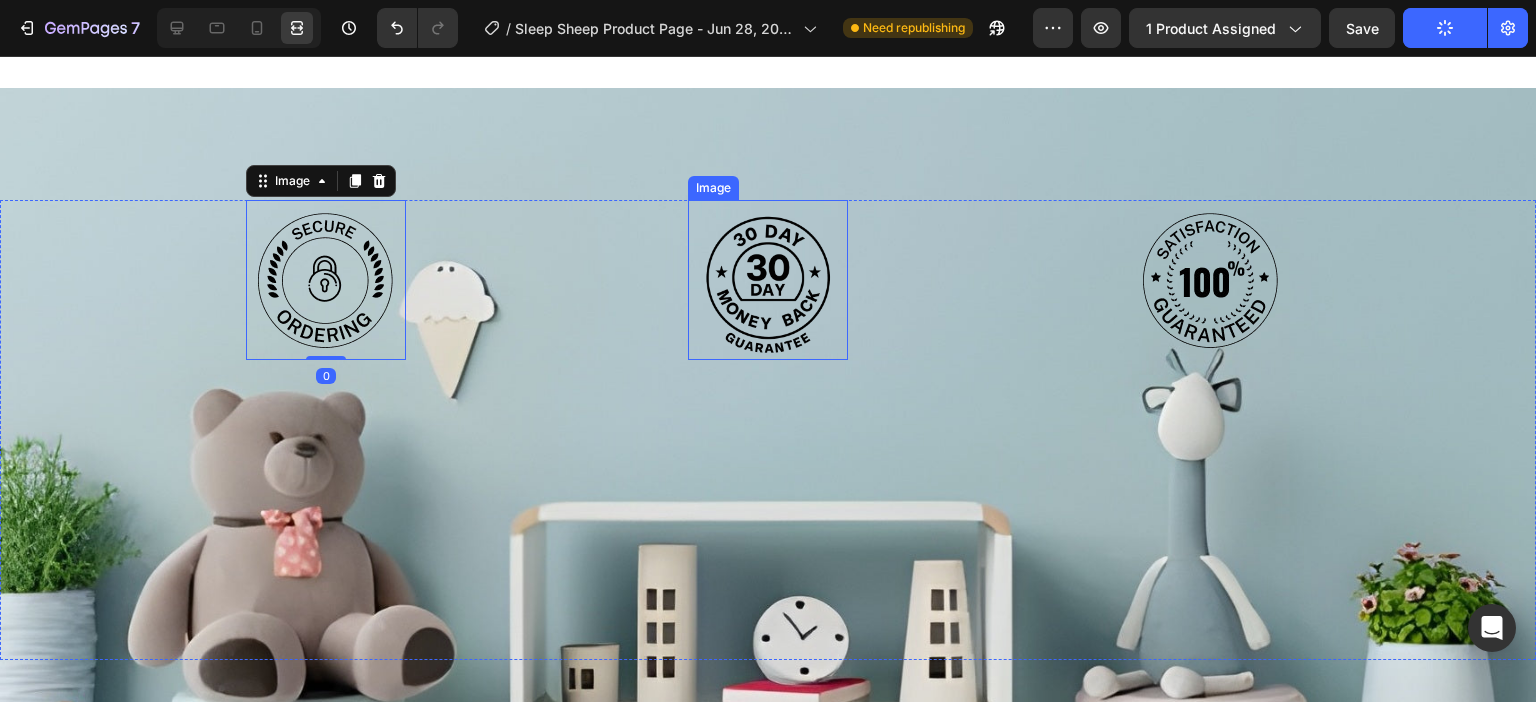 click at bounding box center [768, 280] 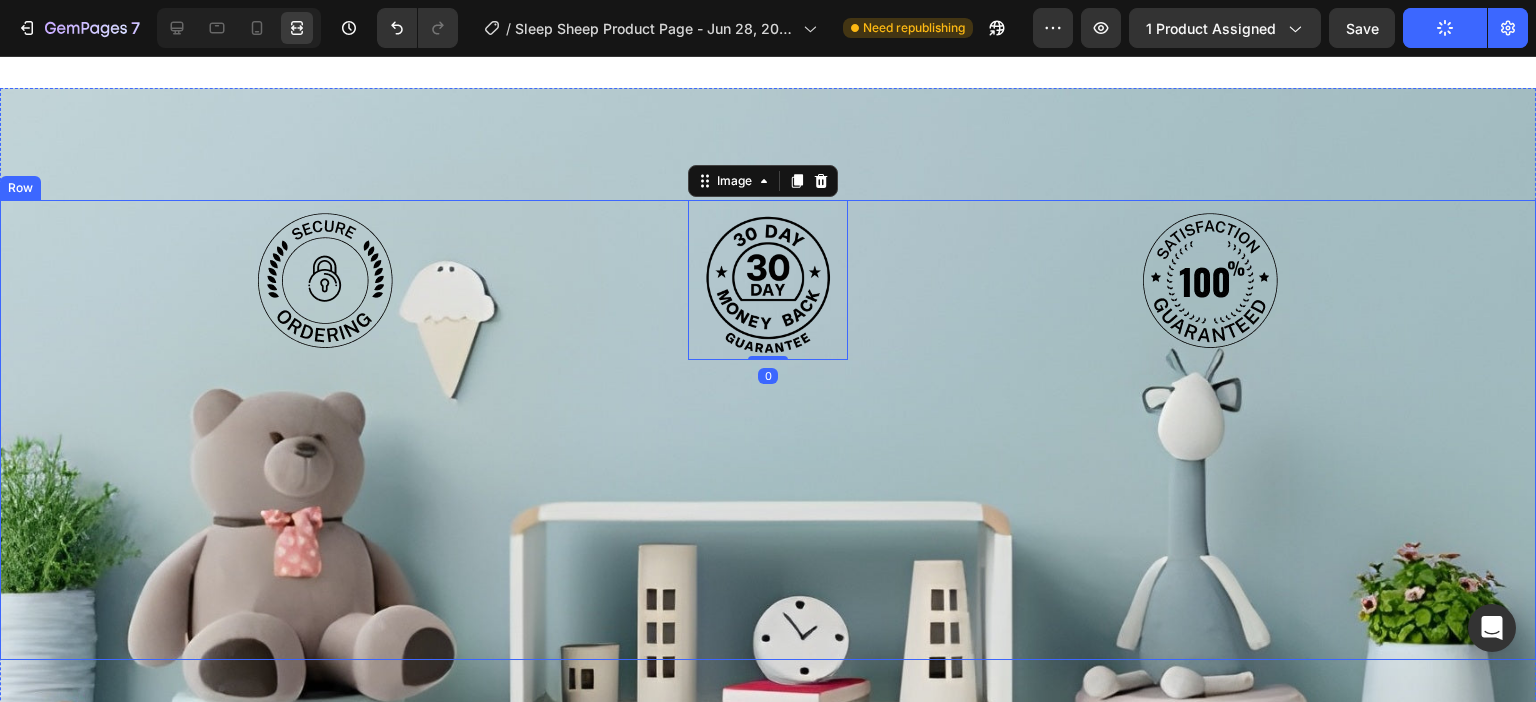 click on "Image Image   0 Image Row" at bounding box center (768, 430) 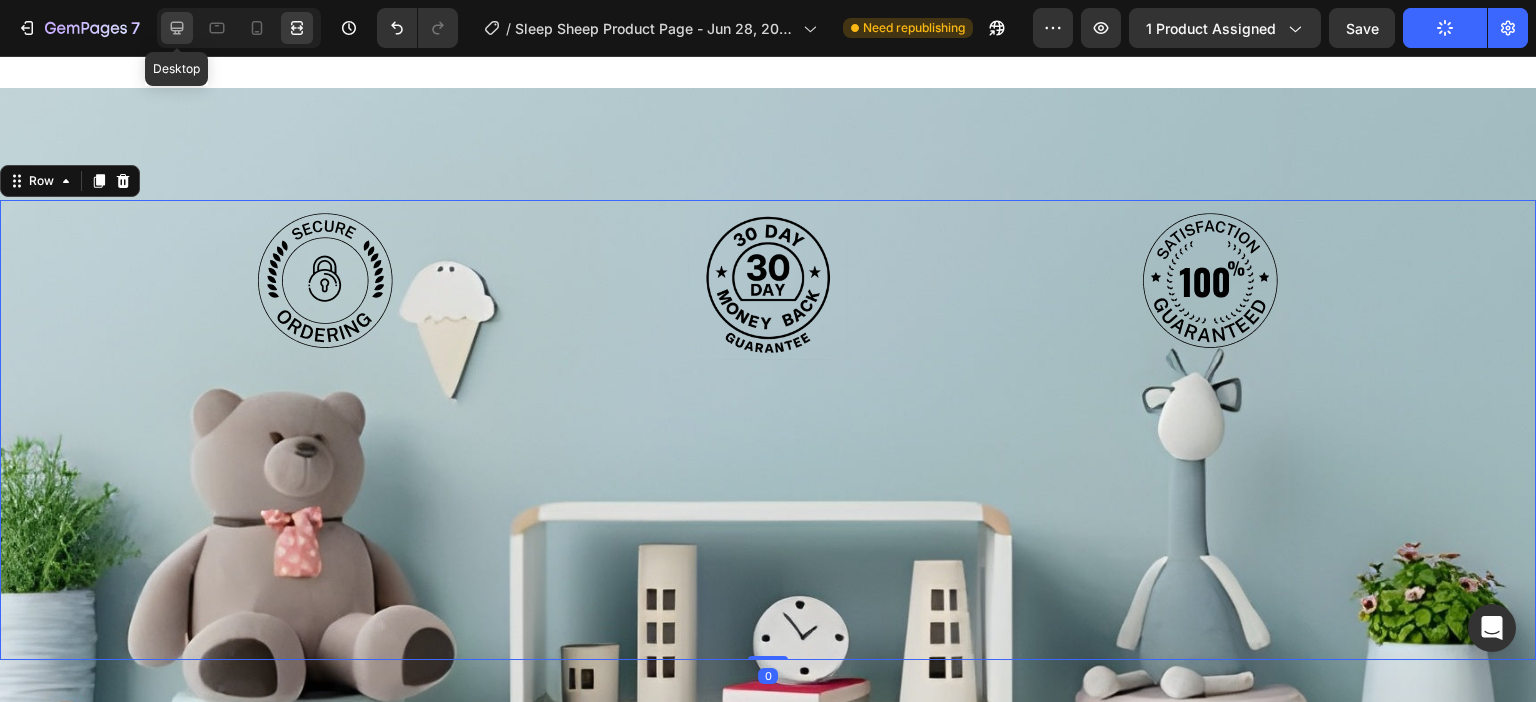 click 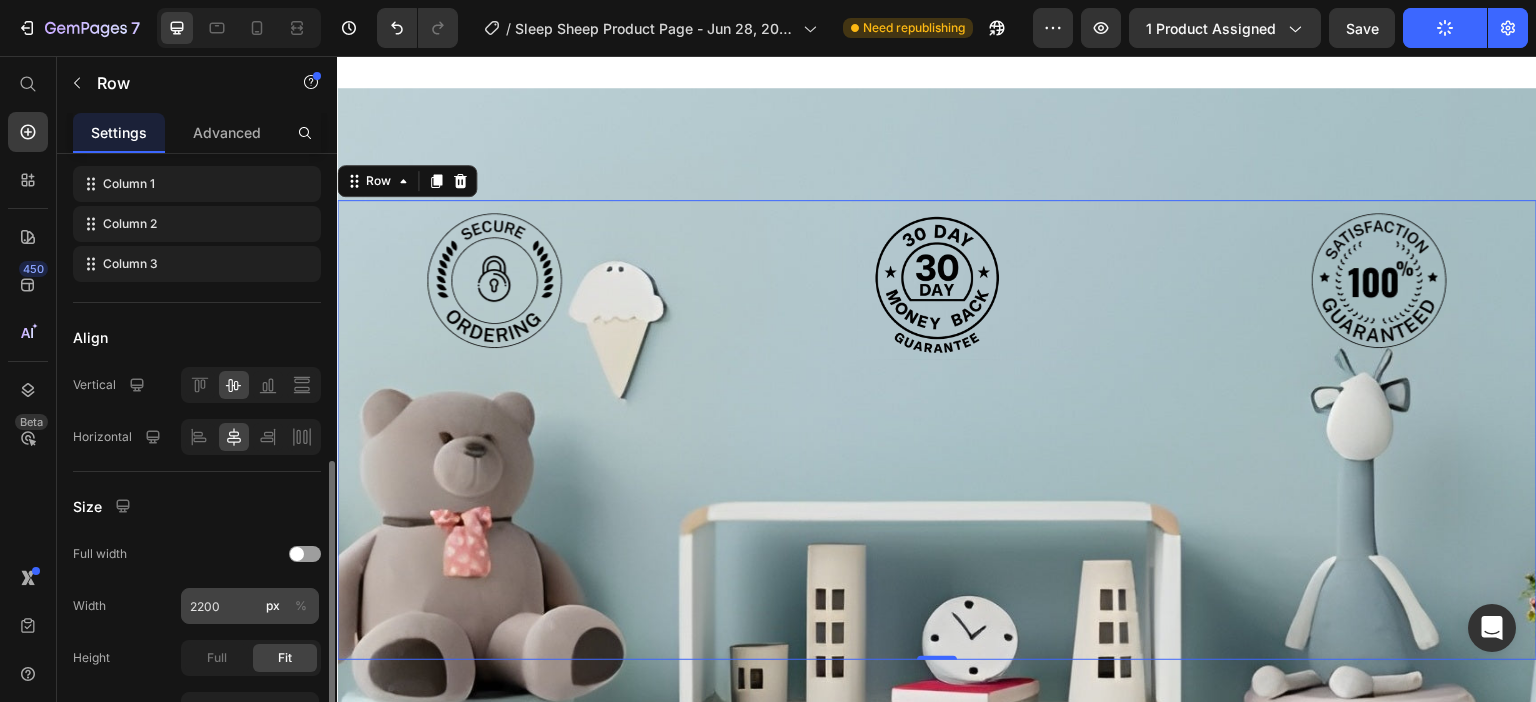 scroll, scrollTop: 500, scrollLeft: 0, axis: vertical 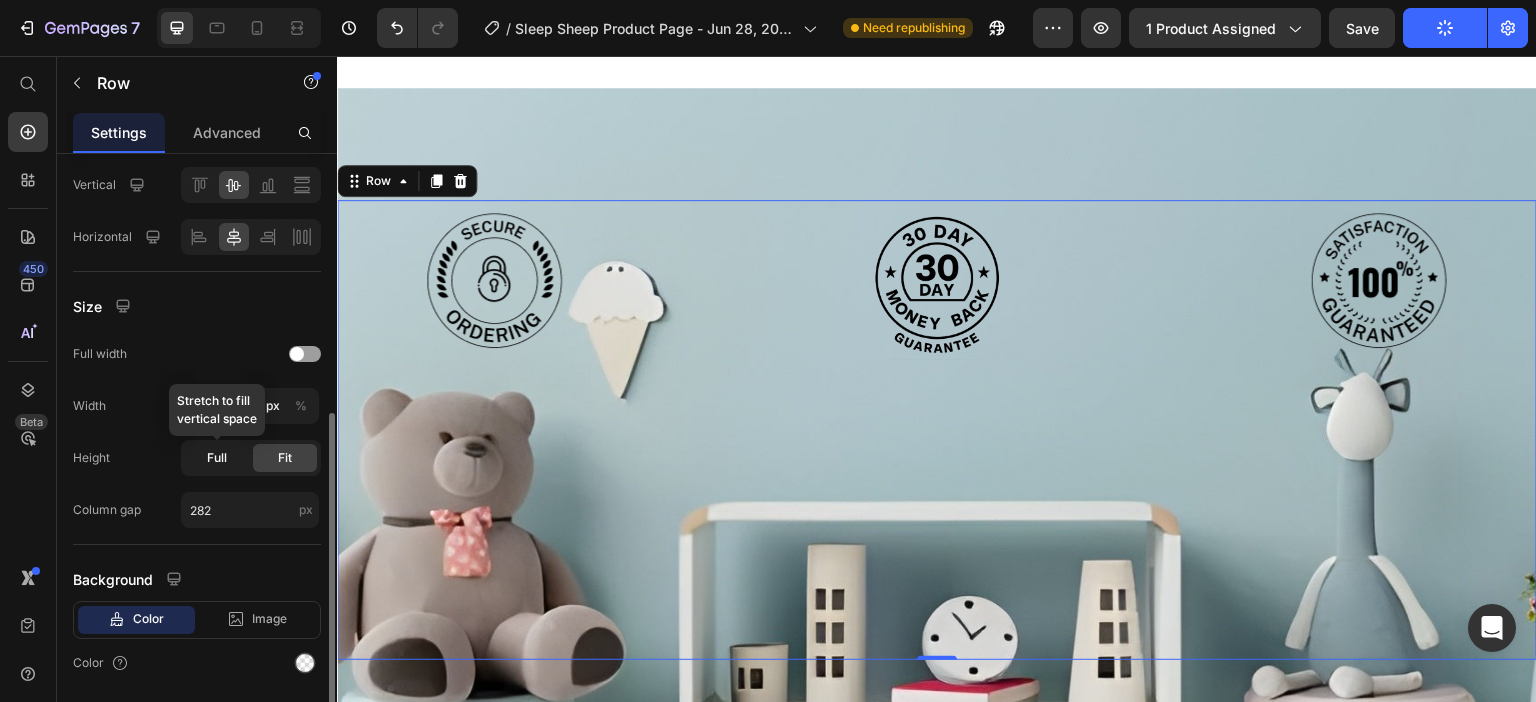 click on "Full" 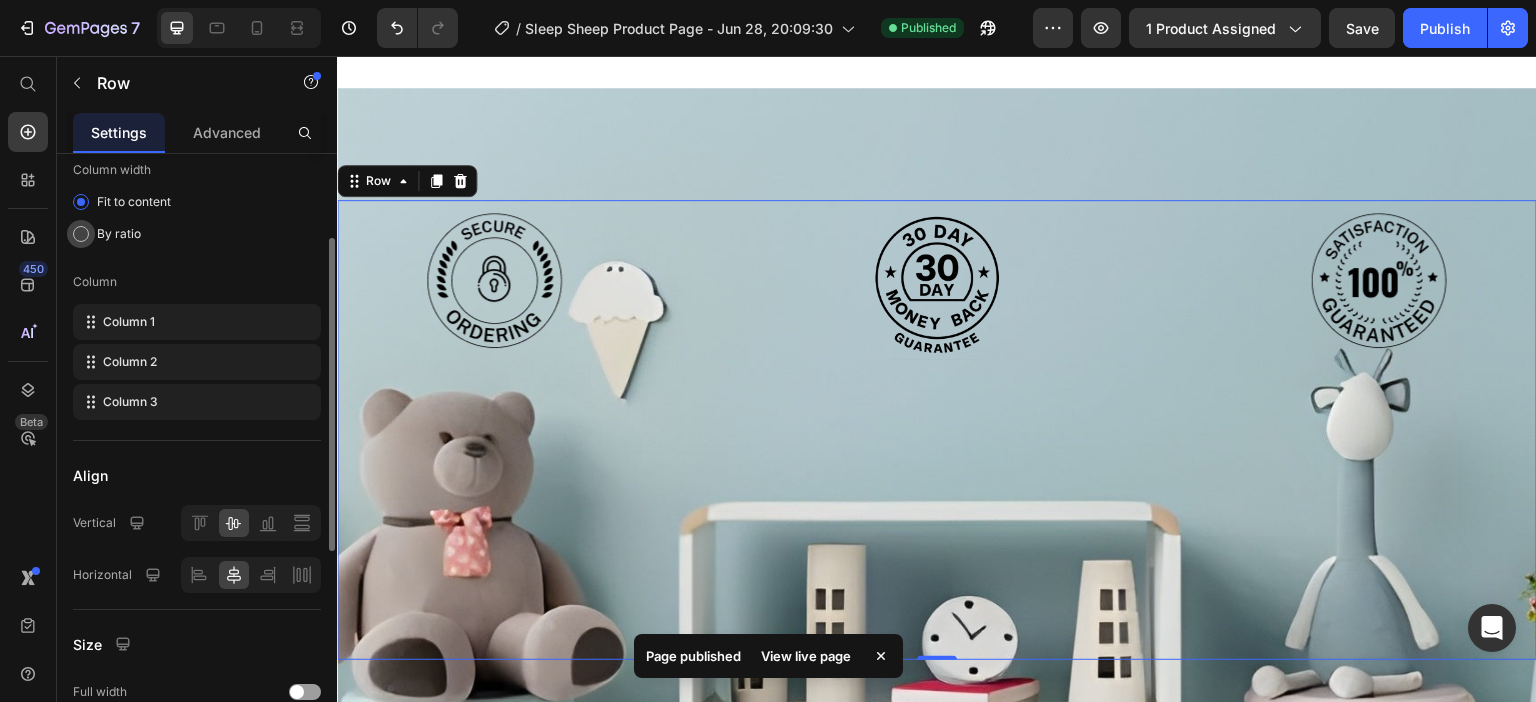 scroll, scrollTop: 0, scrollLeft: 0, axis: both 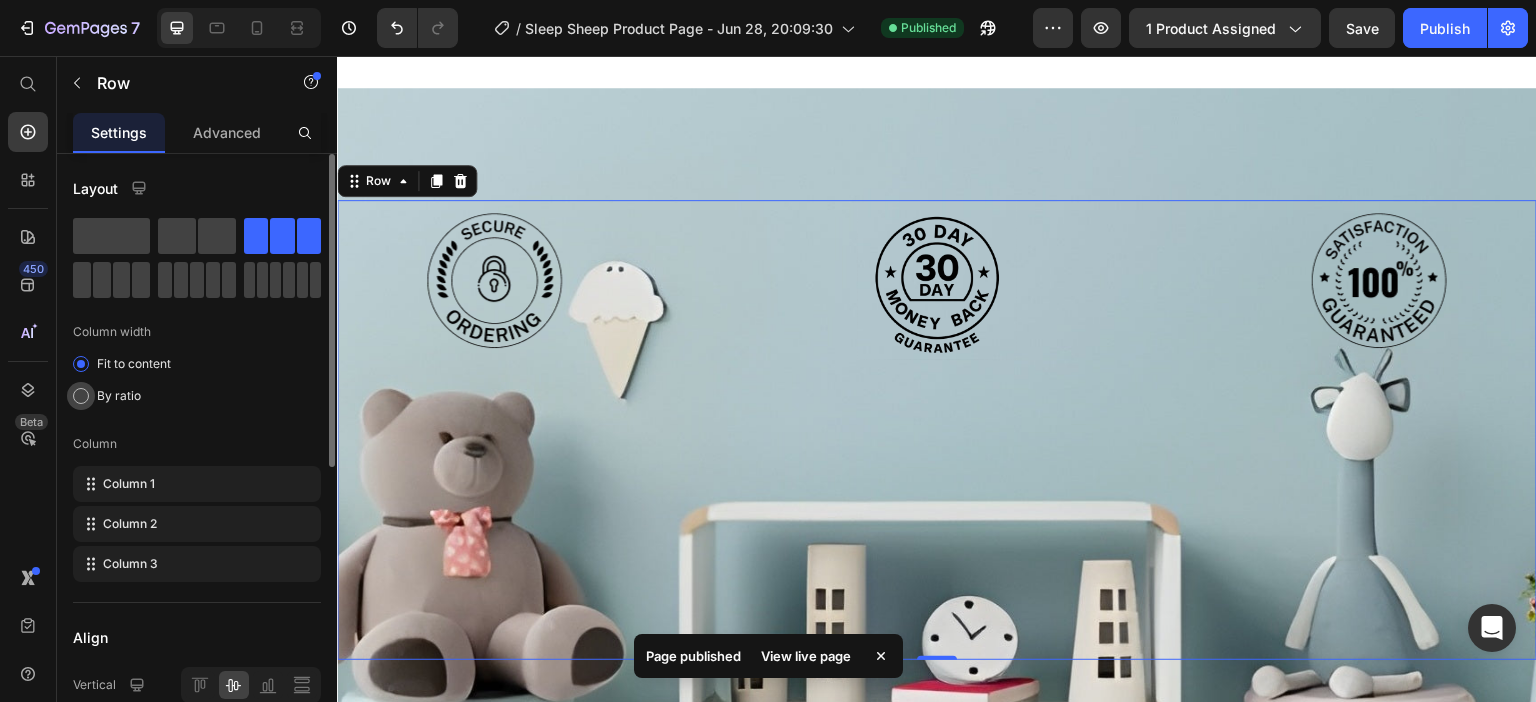 click on "By ratio" at bounding box center (119, 396) 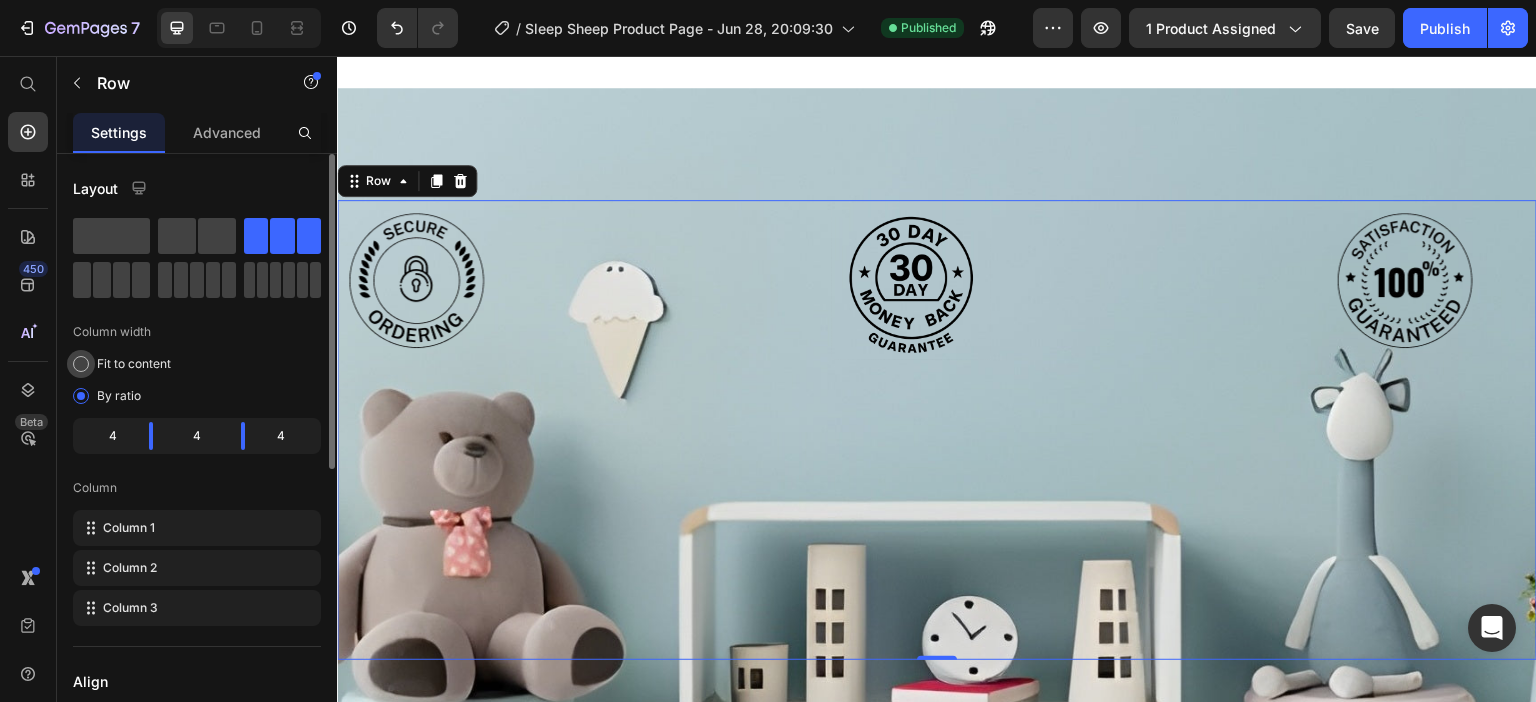 click on "Fit to content" at bounding box center (134, 364) 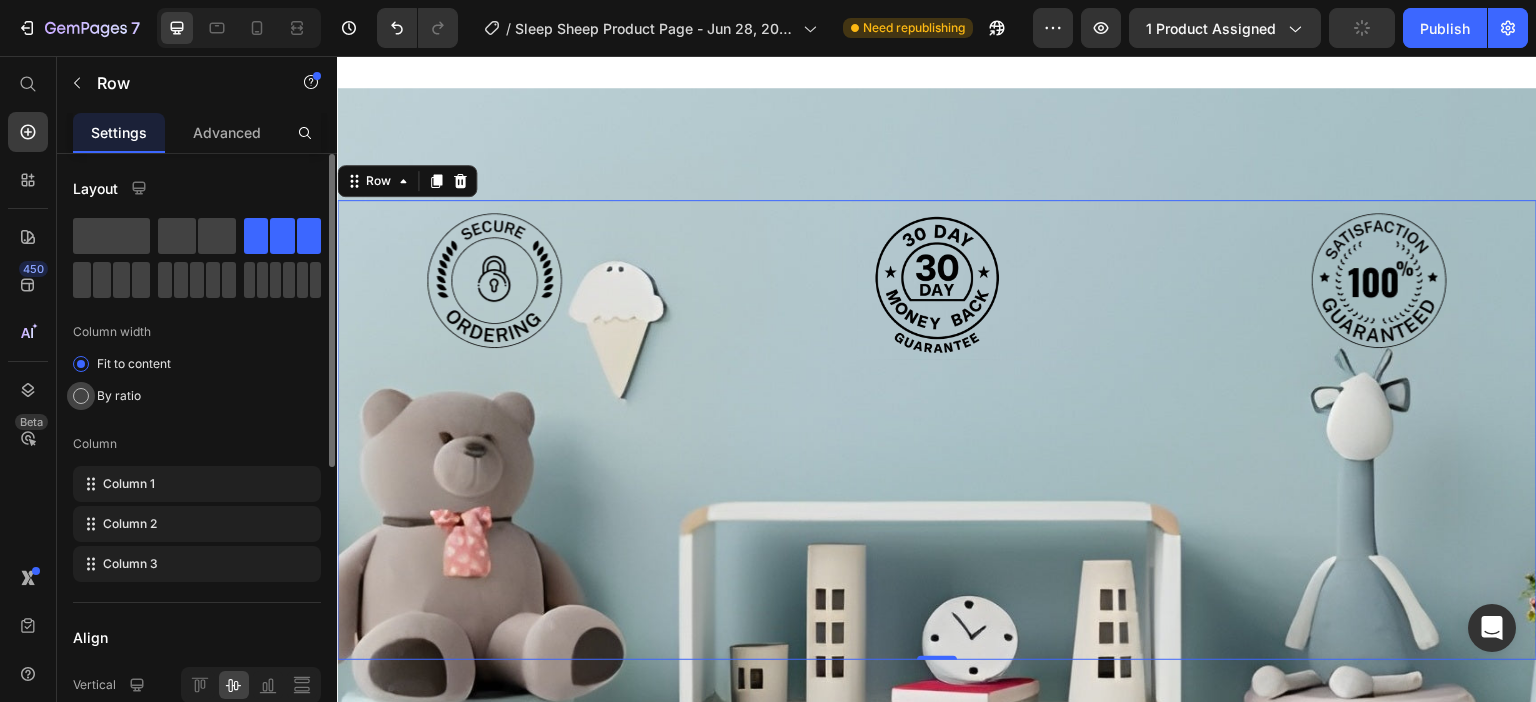 click on "By ratio" at bounding box center [119, 396] 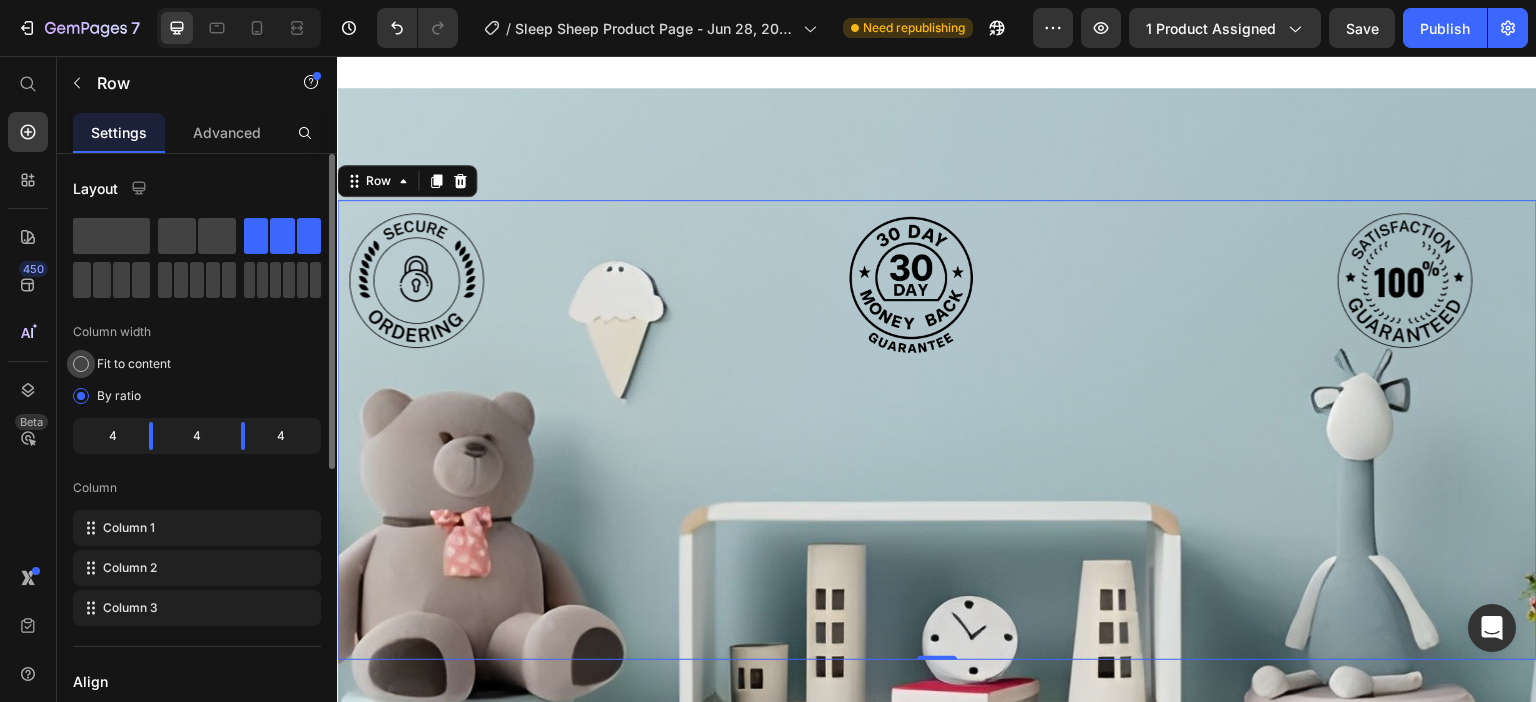click on "Fit to content" 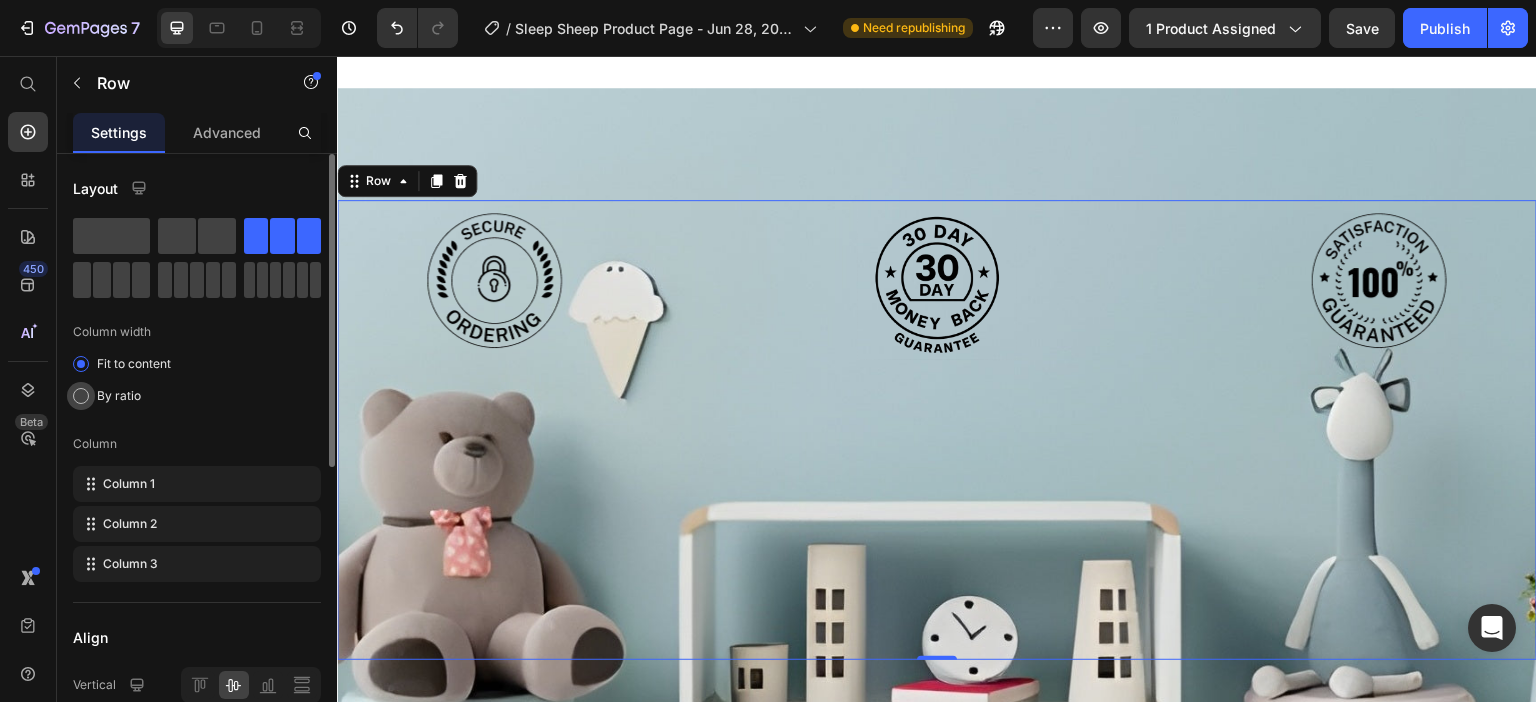 click on "By ratio" 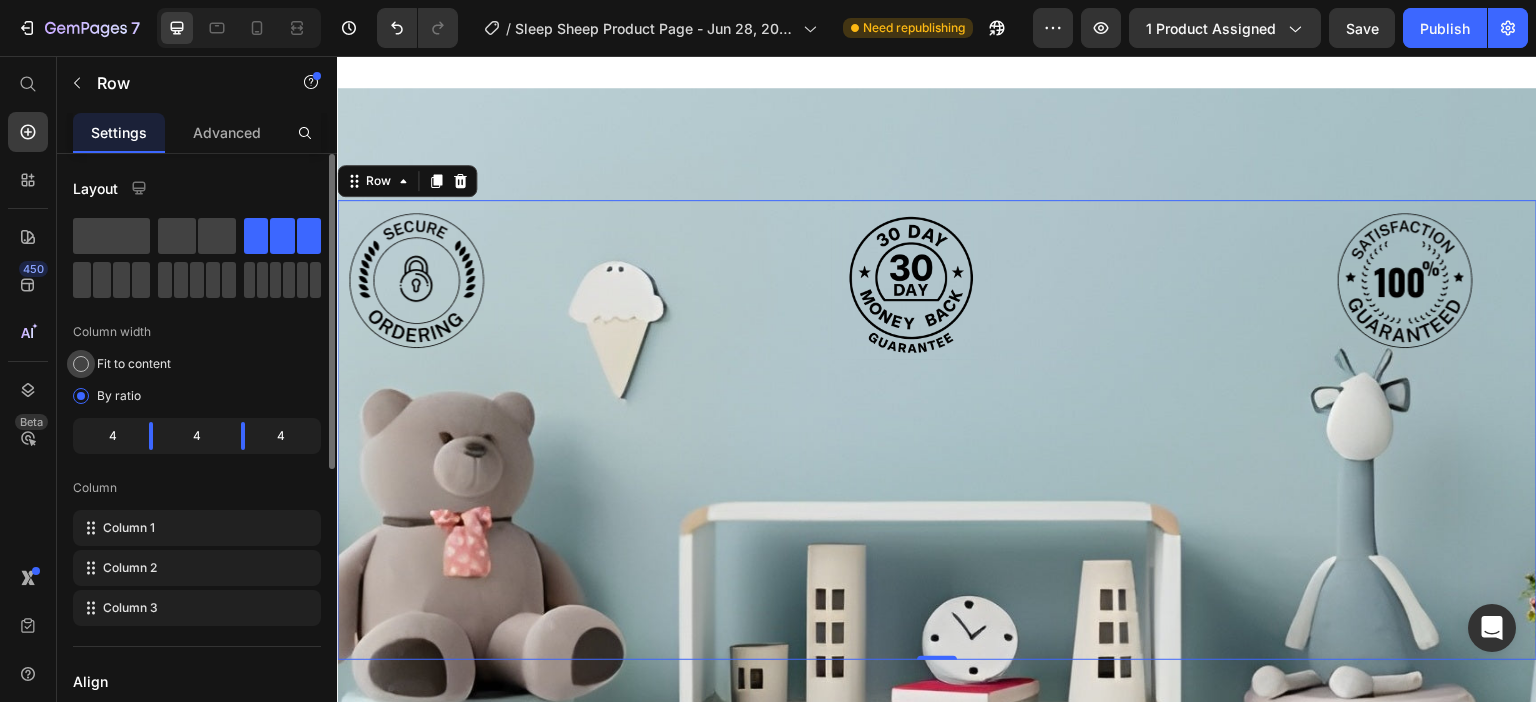 click on "Fit to content" at bounding box center (134, 364) 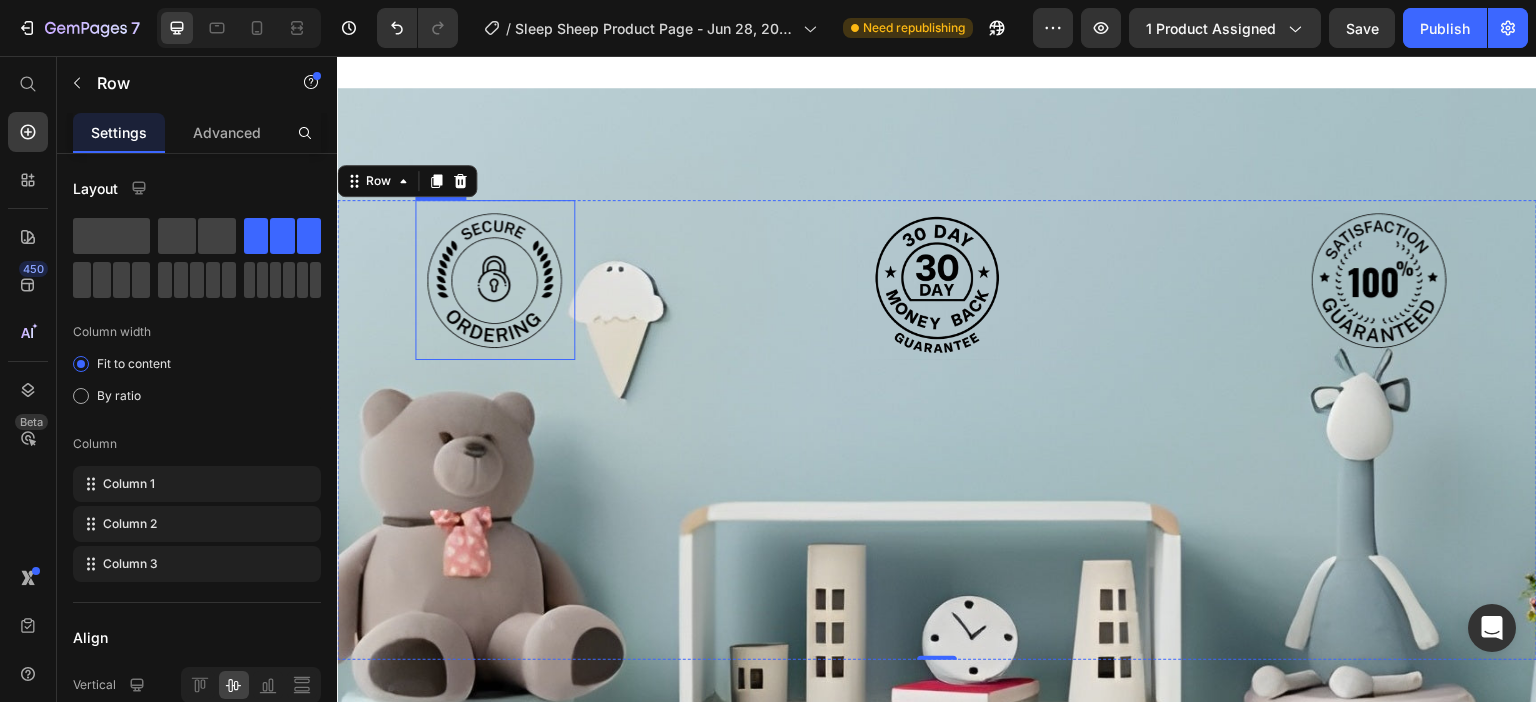 click at bounding box center [495, 280] 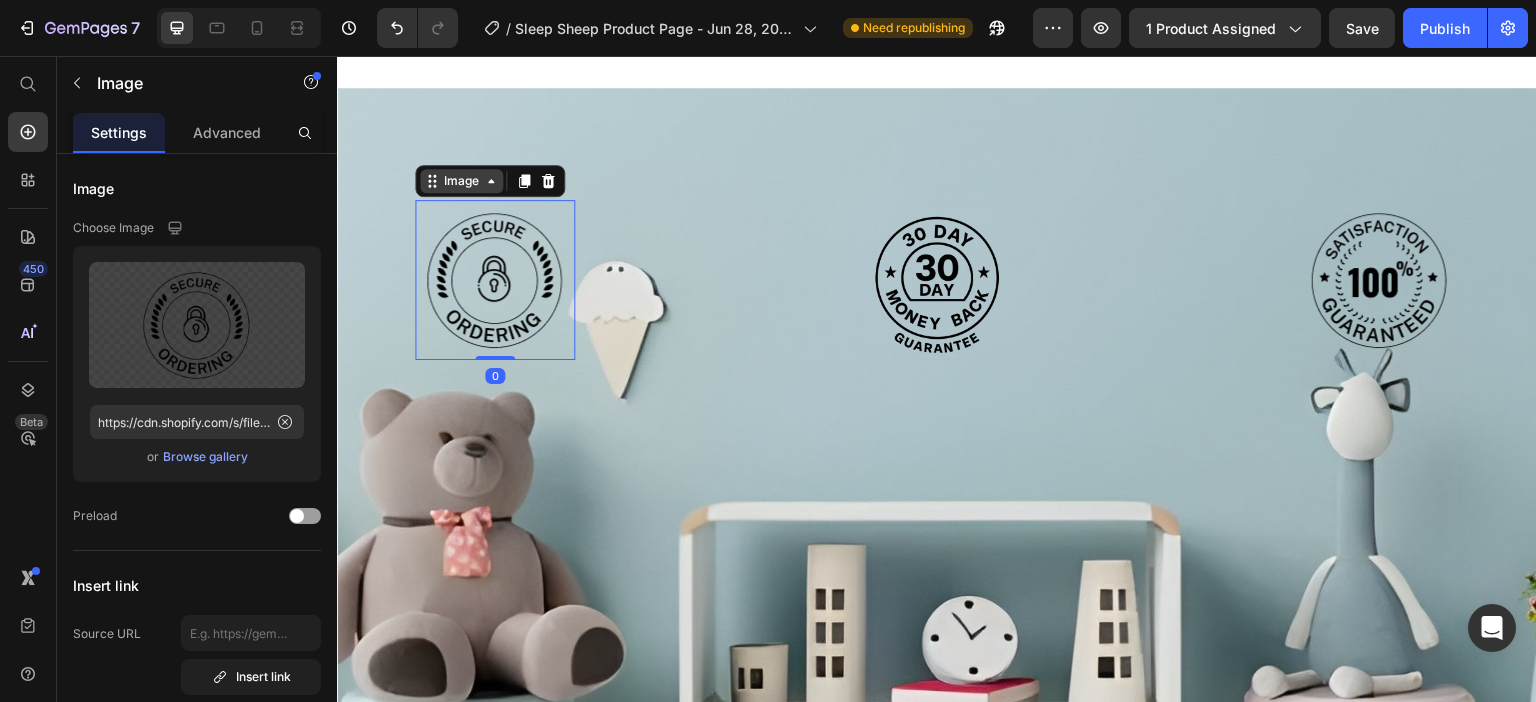 click on "Image" at bounding box center (461, 181) 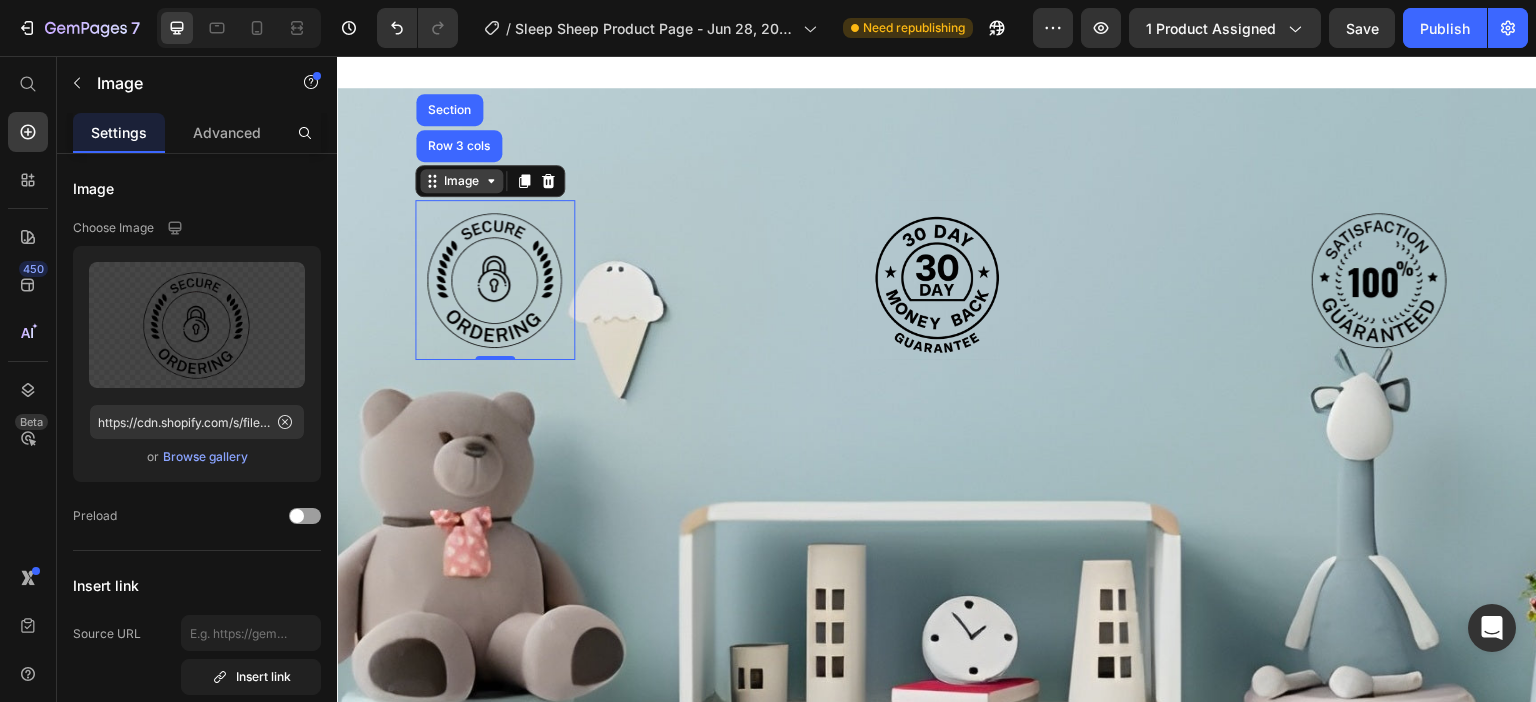 click 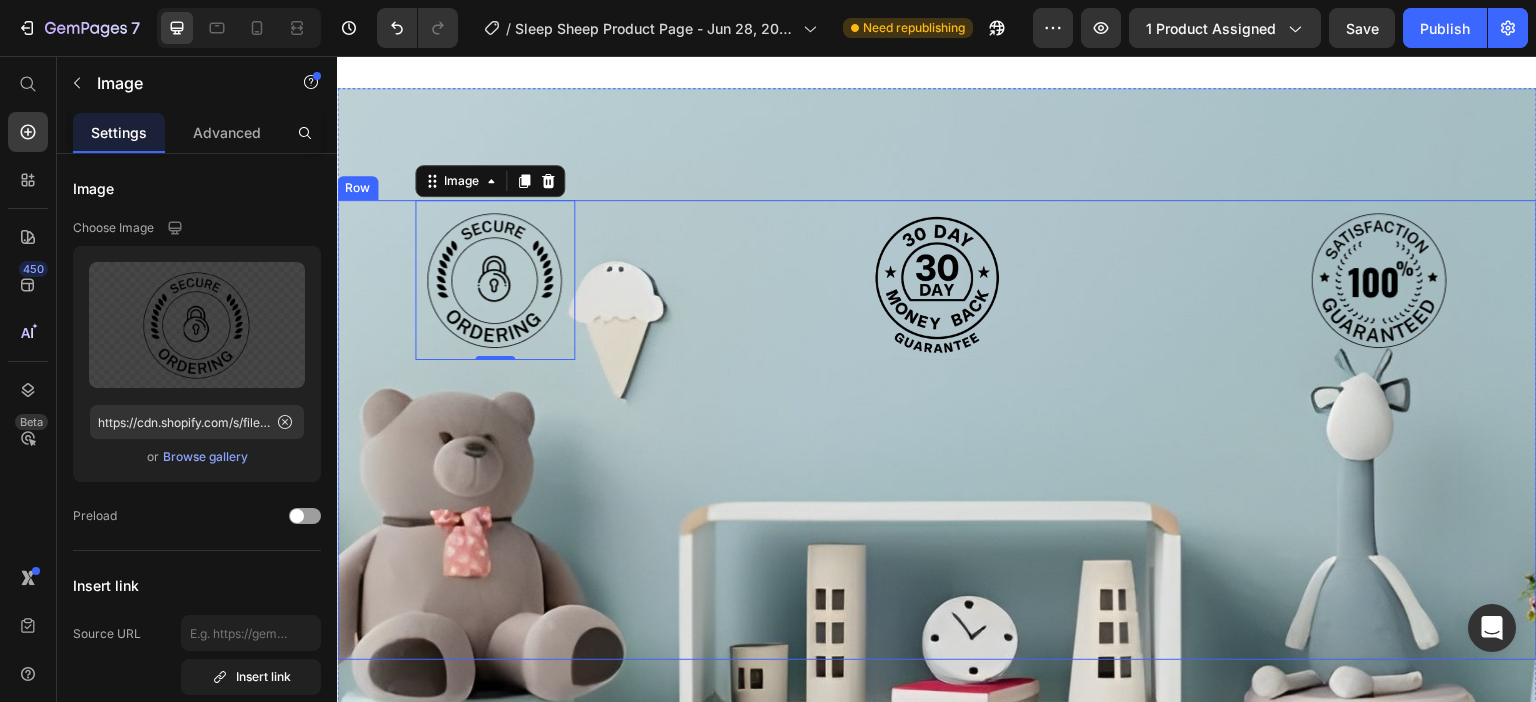 click on "Image   0 Image Image Row" at bounding box center [937, 430] 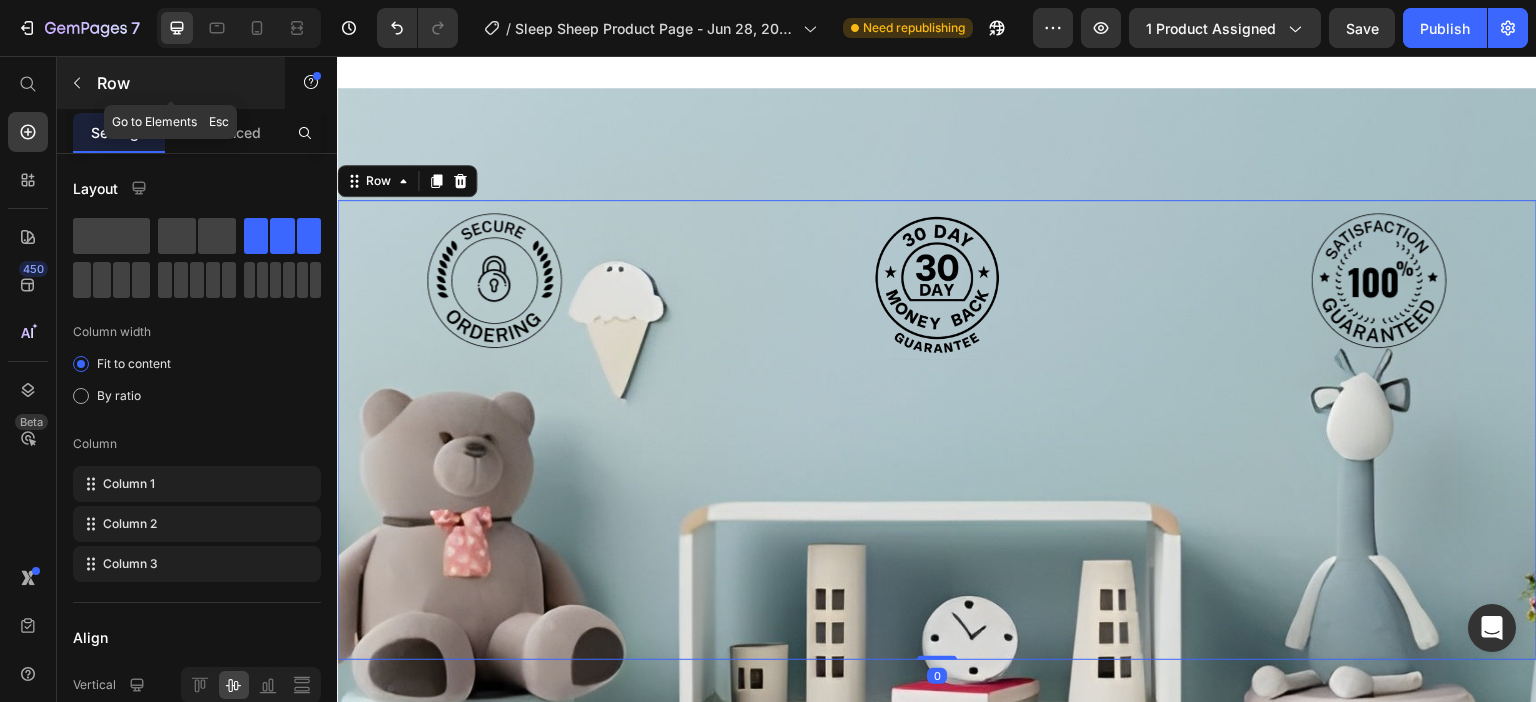 click on "Row" at bounding box center (182, 83) 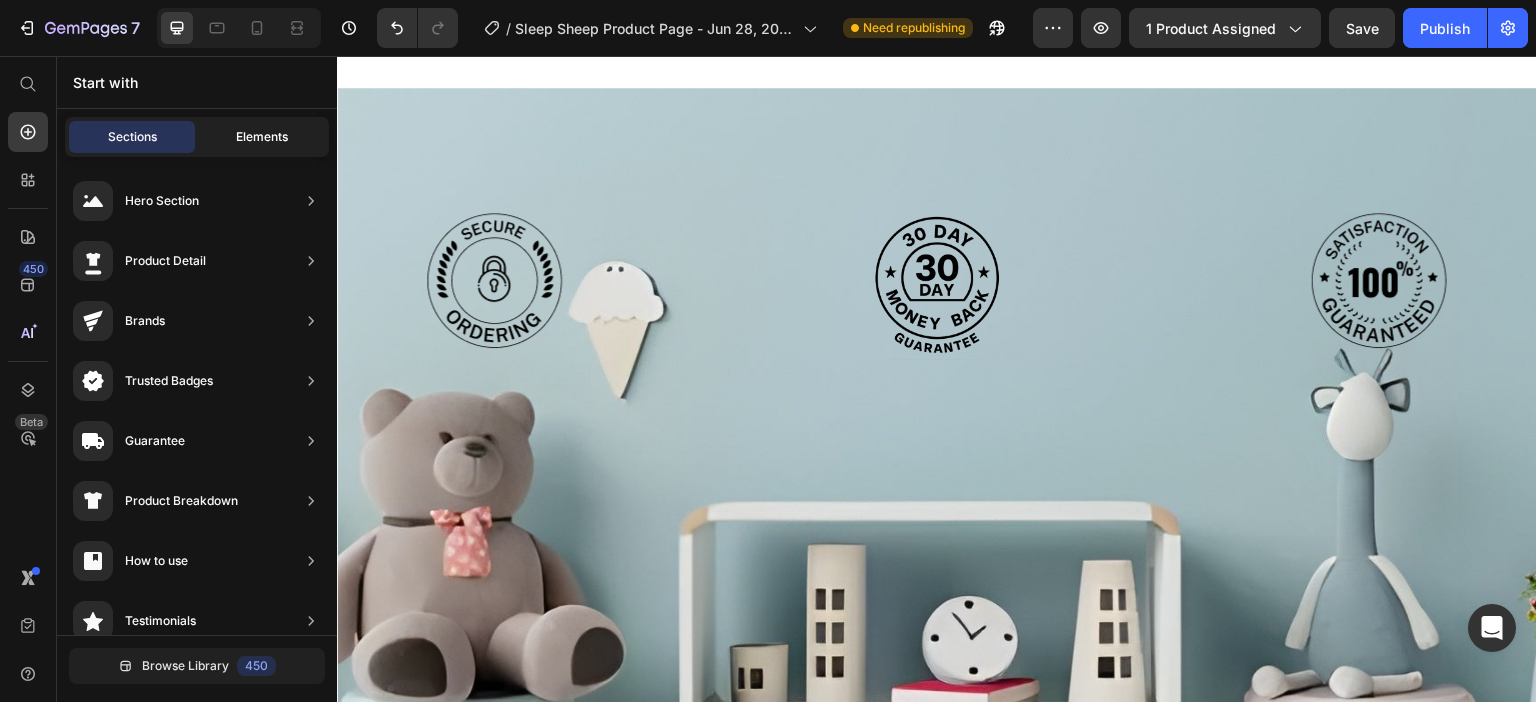 click on "Elements" at bounding box center [262, 137] 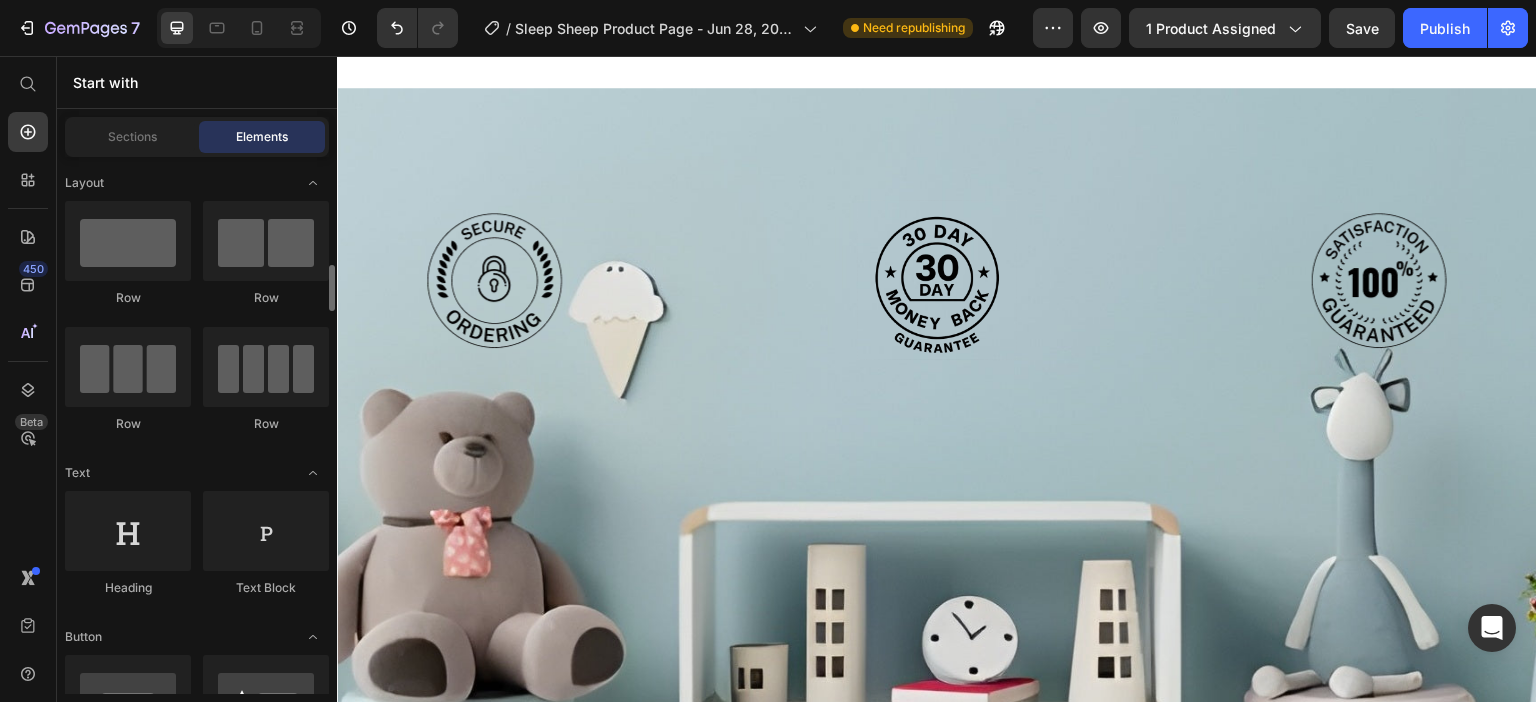 scroll, scrollTop: 600, scrollLeft: 0, axis: vertical 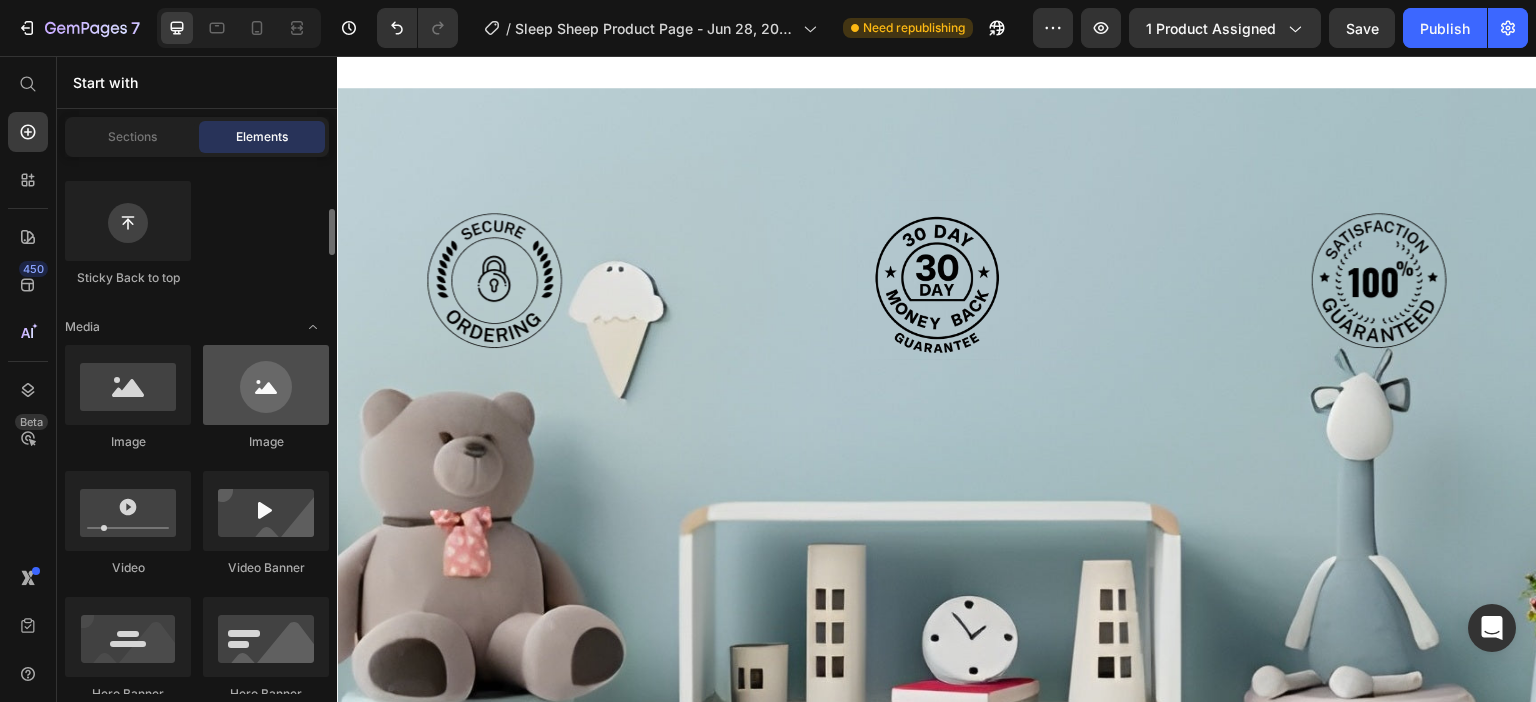 click at bounding box center (266, 385) 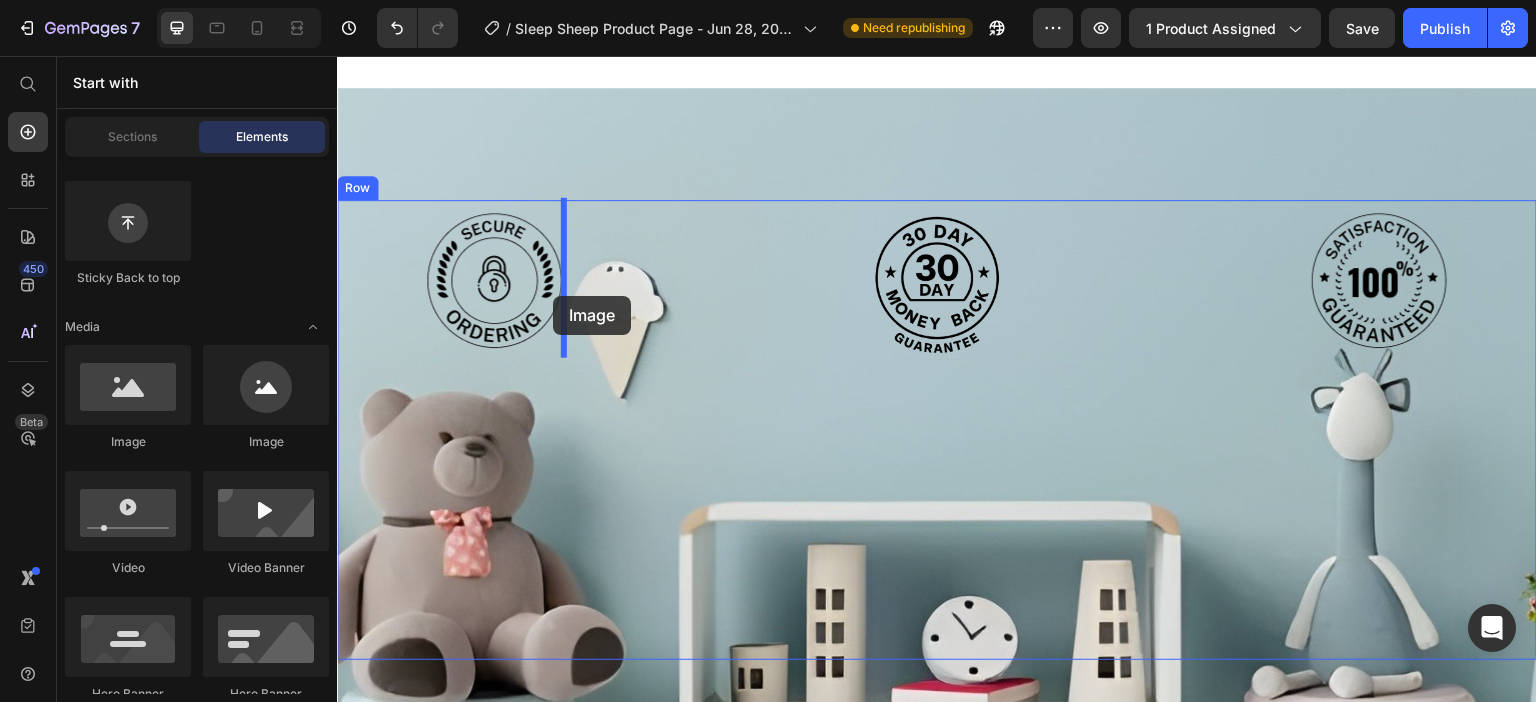drag, startPoint x: 599, startPoint y: 465, endPoint x: 553, endPoint y: 296, distance: 175.14851 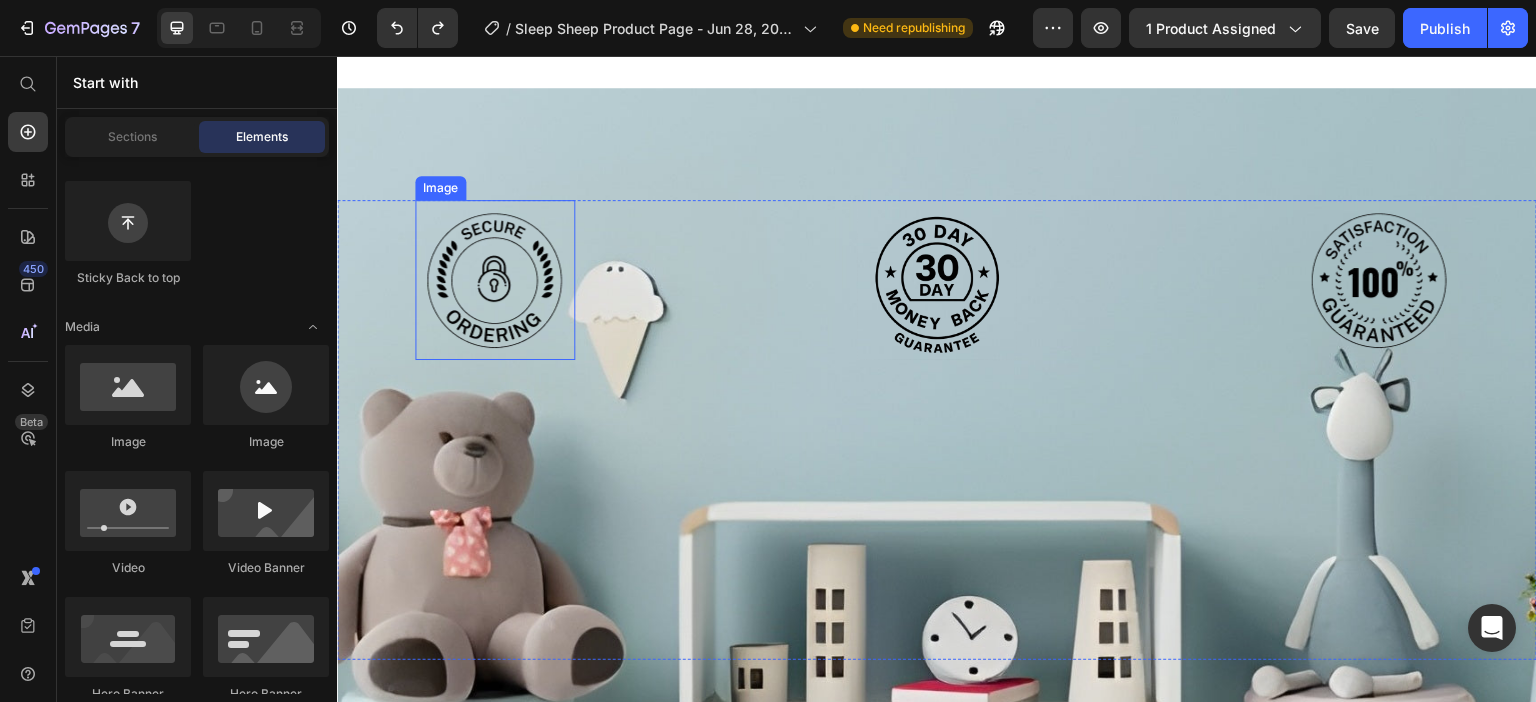 click at bounding box center [495, 280] 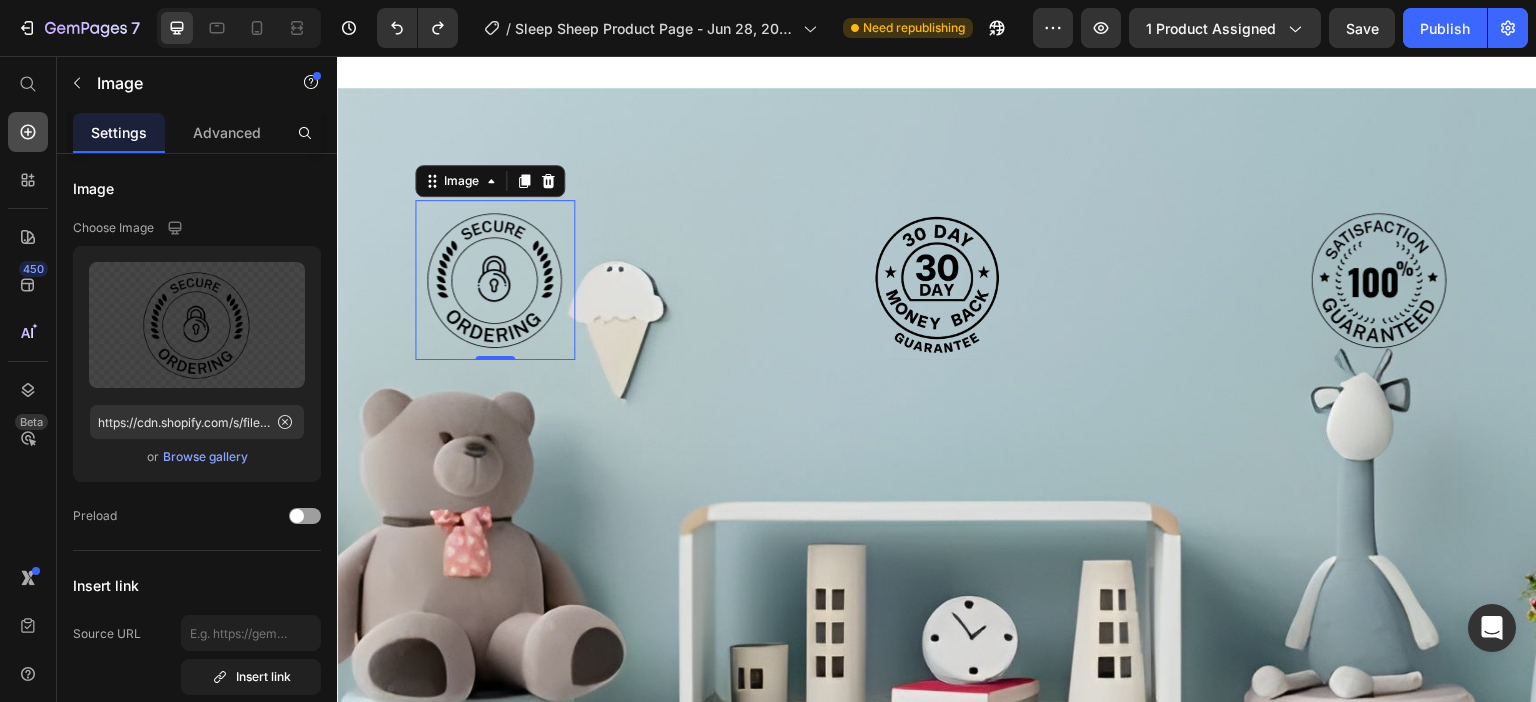 click 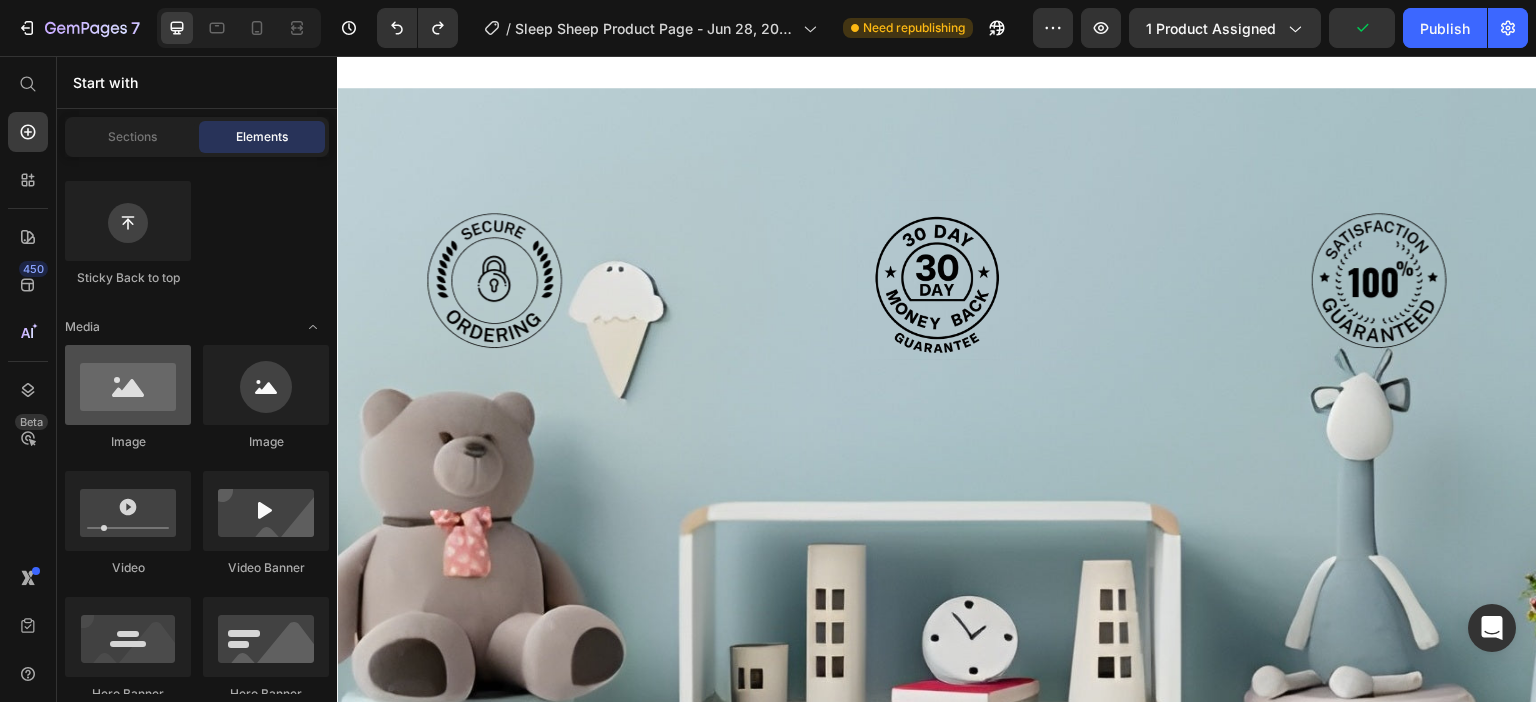 click at bounding box center (128, 385) 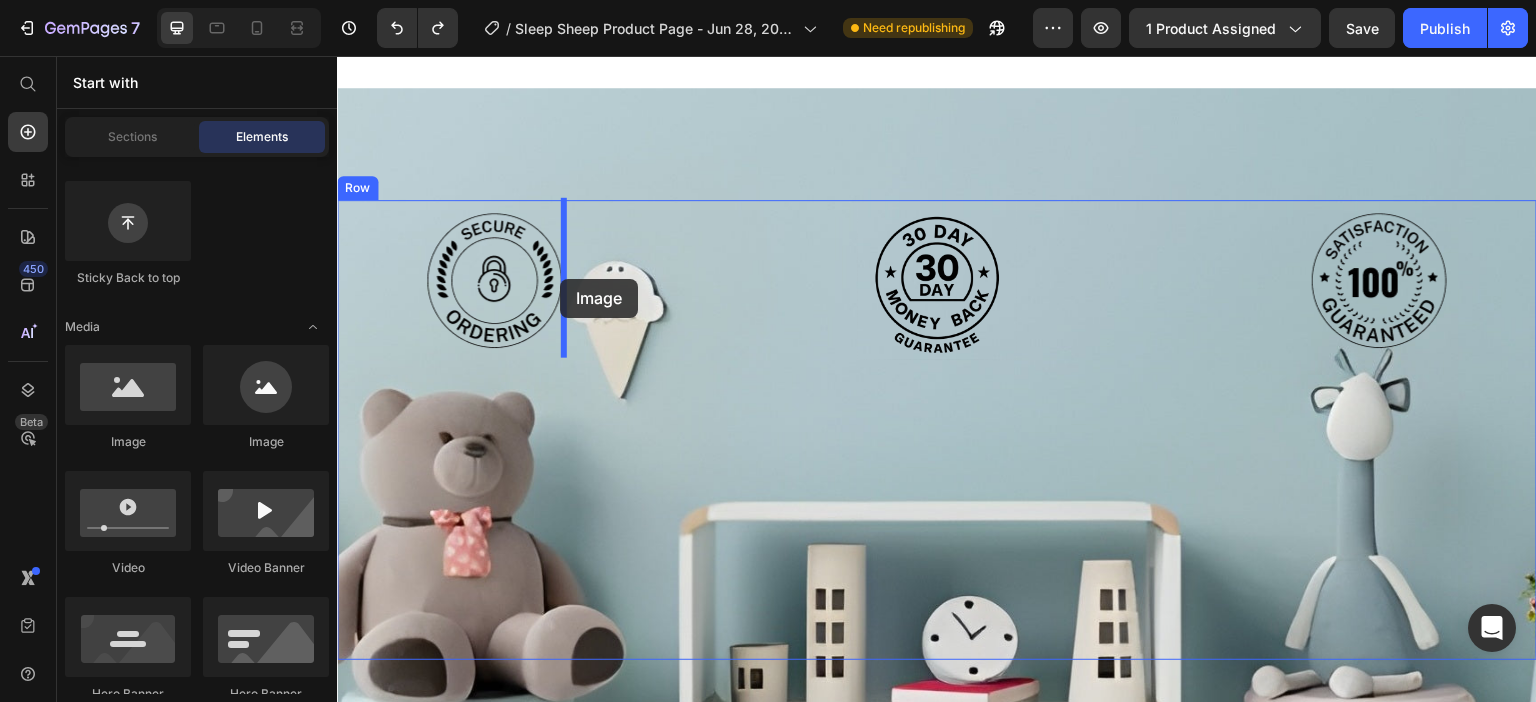 drag, startPoint x: 477, startPoint y: 445, endPoint x: 560, endPoint y: 279, distance: 185.59364 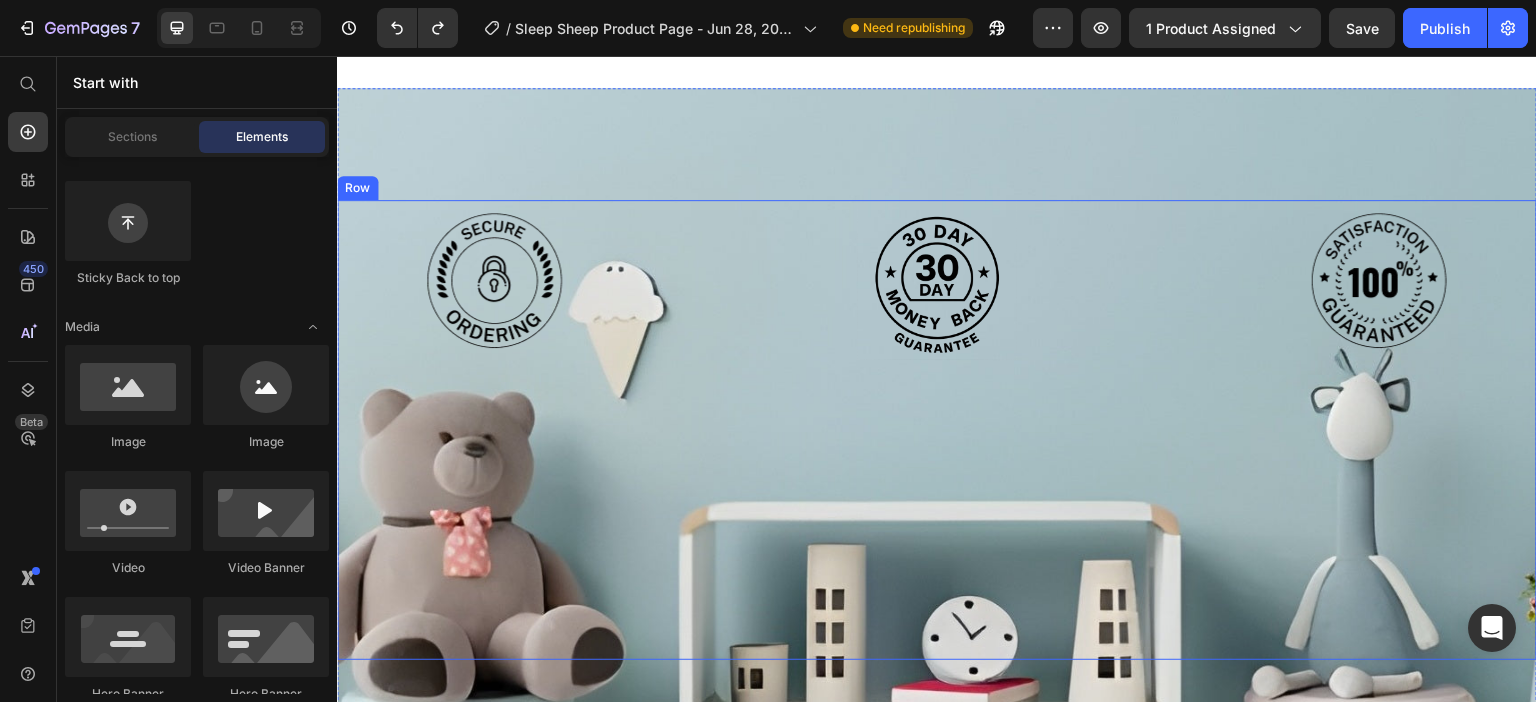 click on "Image Image Image Row" at bounding box center [937, 430] 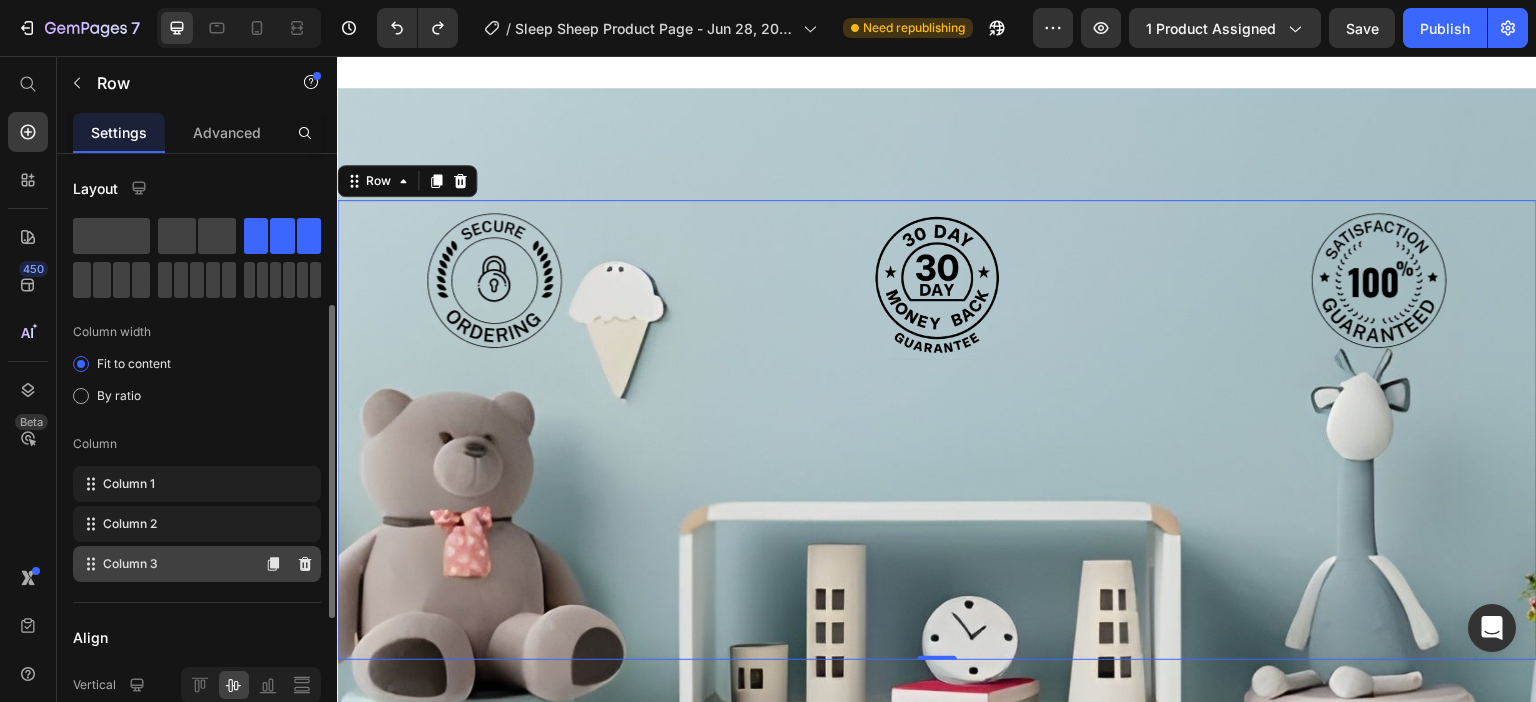 scroll, scrollTop: 100, scrollLeft: 0, axis: vertical 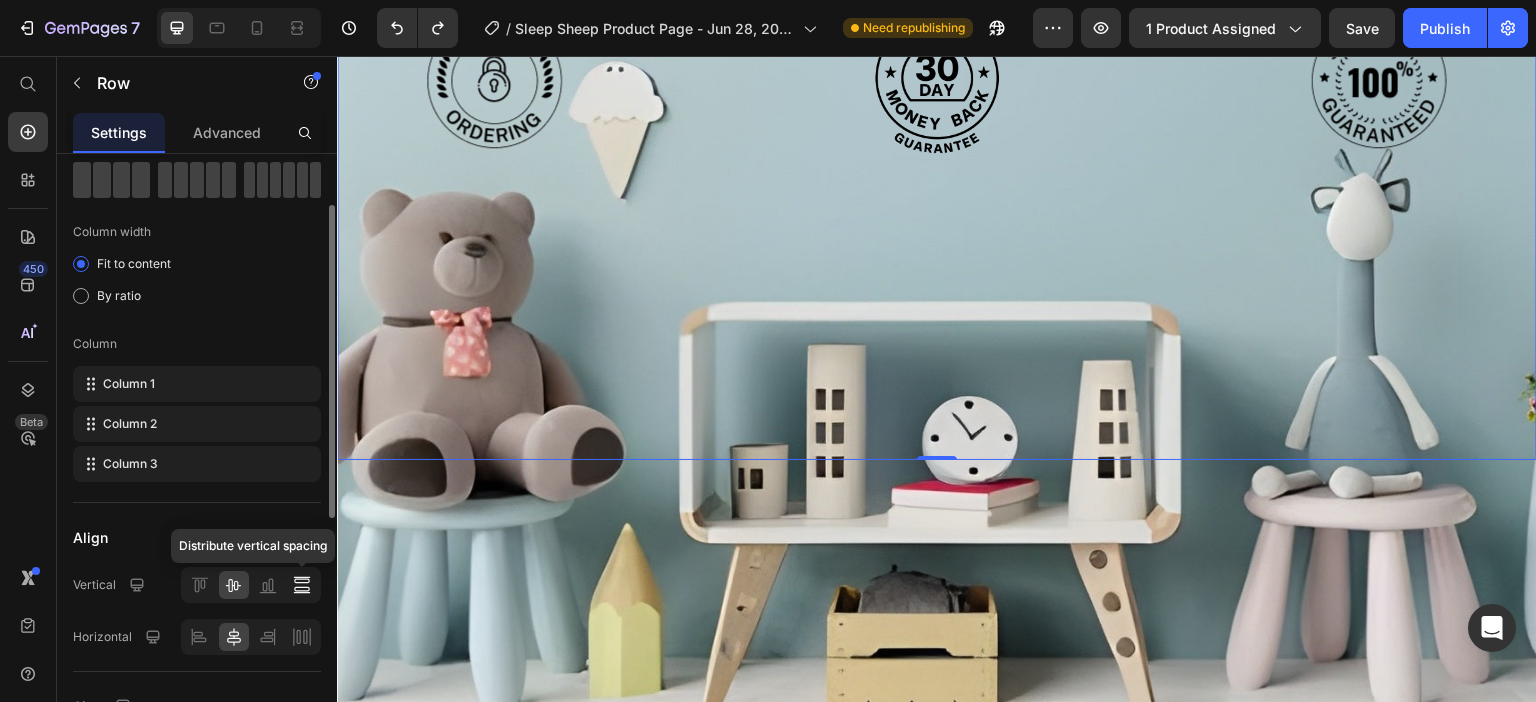 click 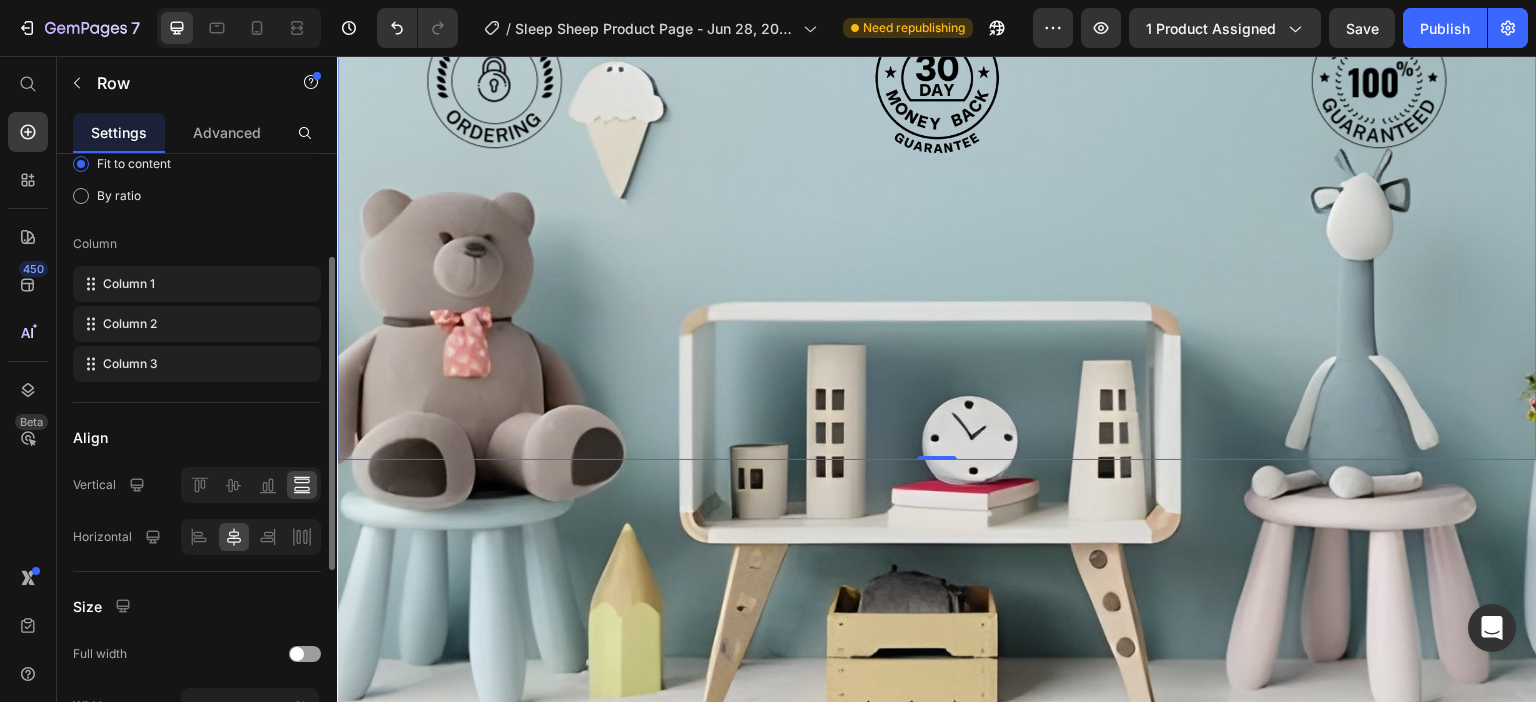 scroll, scrollTop: 300, scrollLeft: 0, axis: vertical 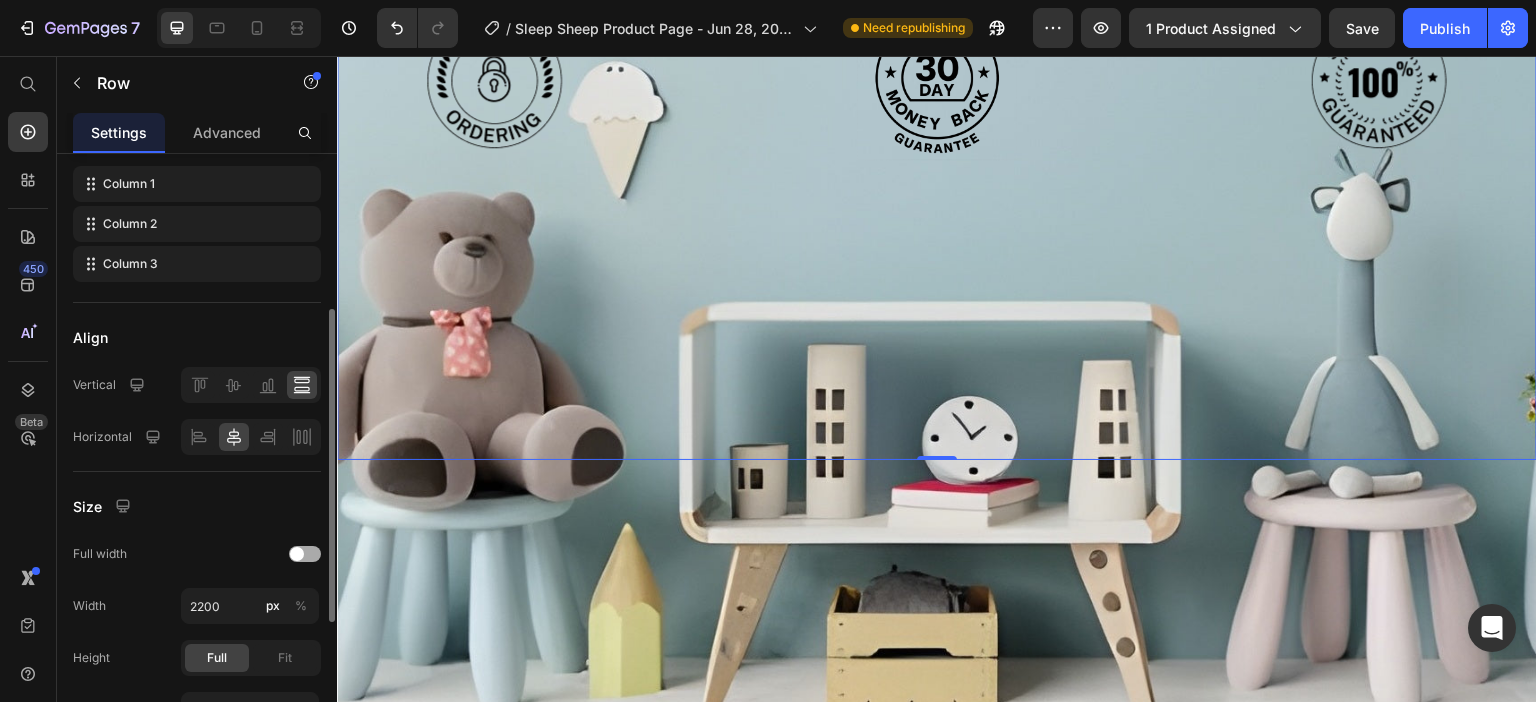 click at bounding box center (305, 554) 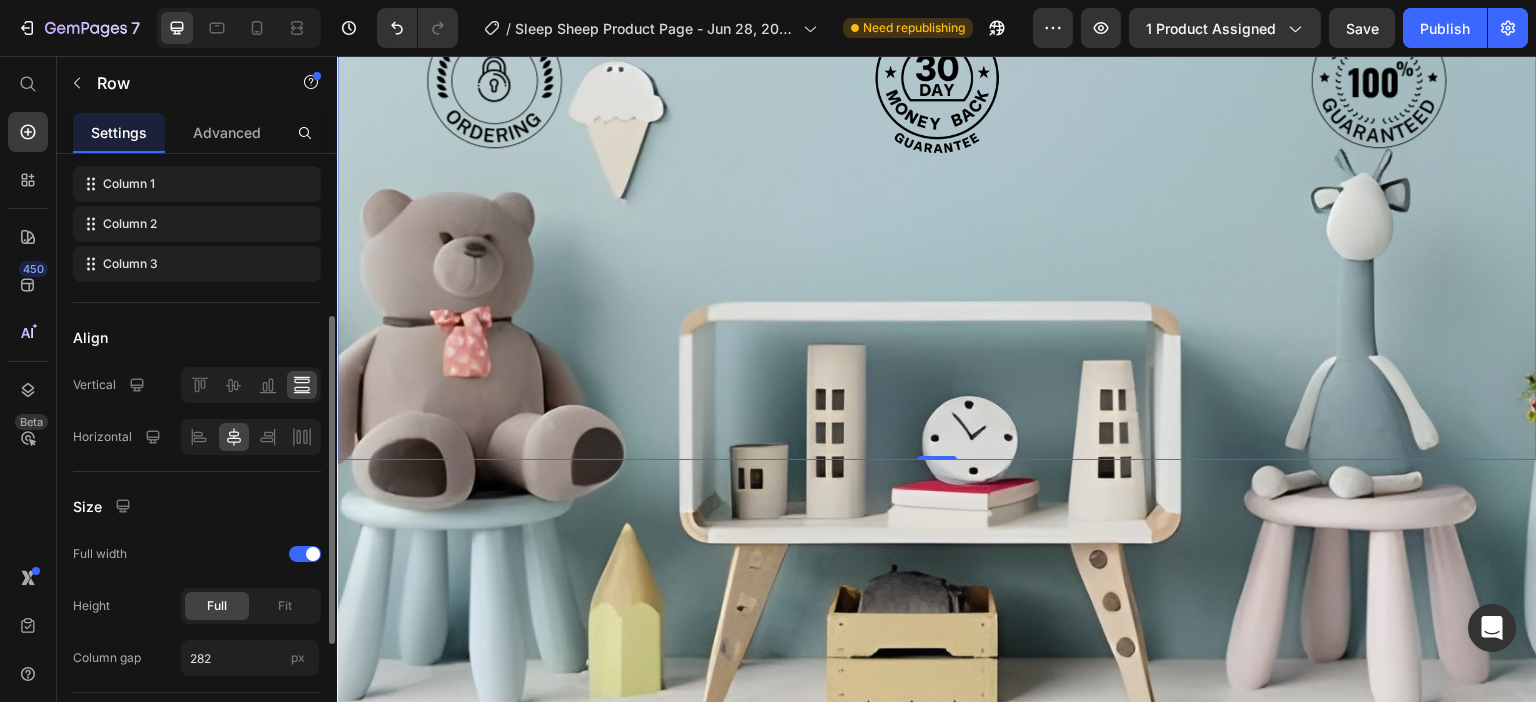 scroll, scrollTop: 400, scrollLeft: 0, axis: vertical 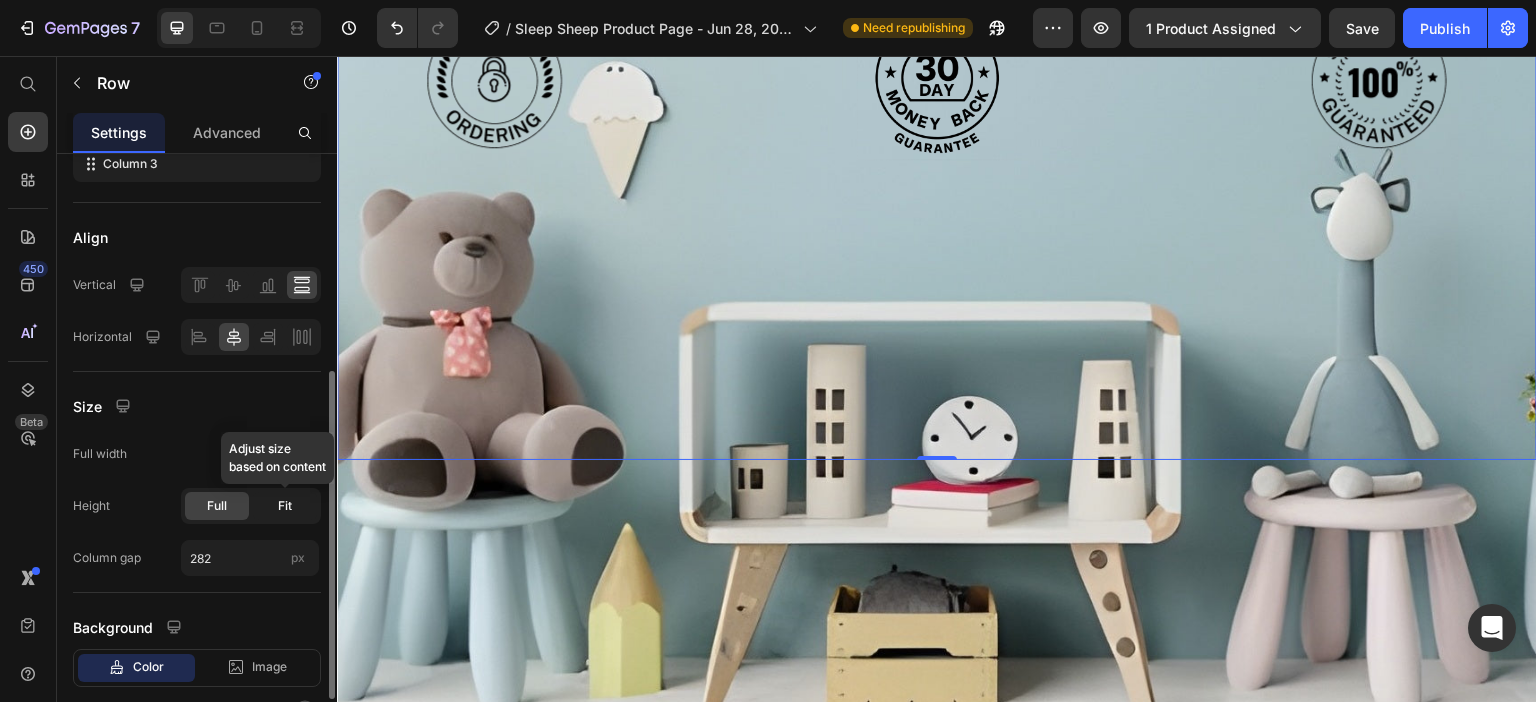 click on "Fit" 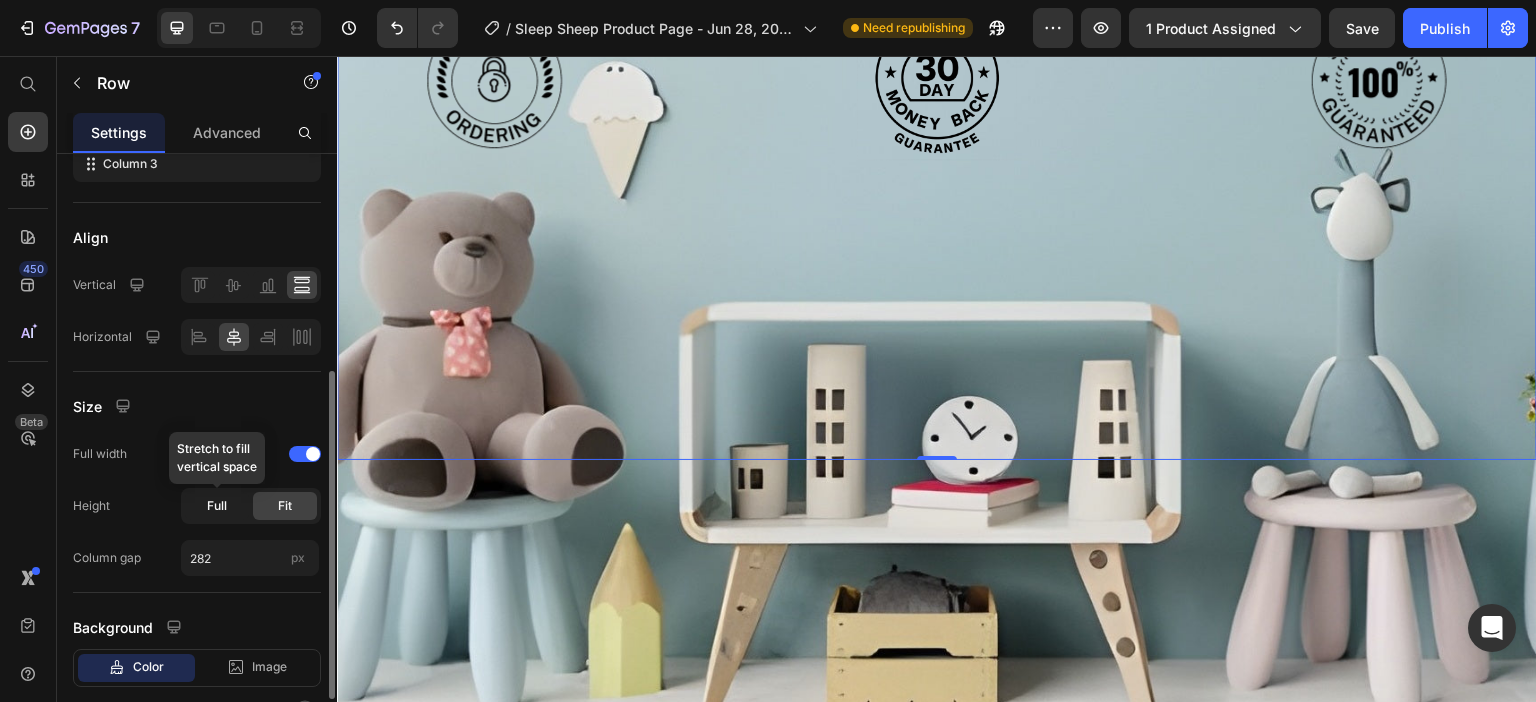 click on "Full" 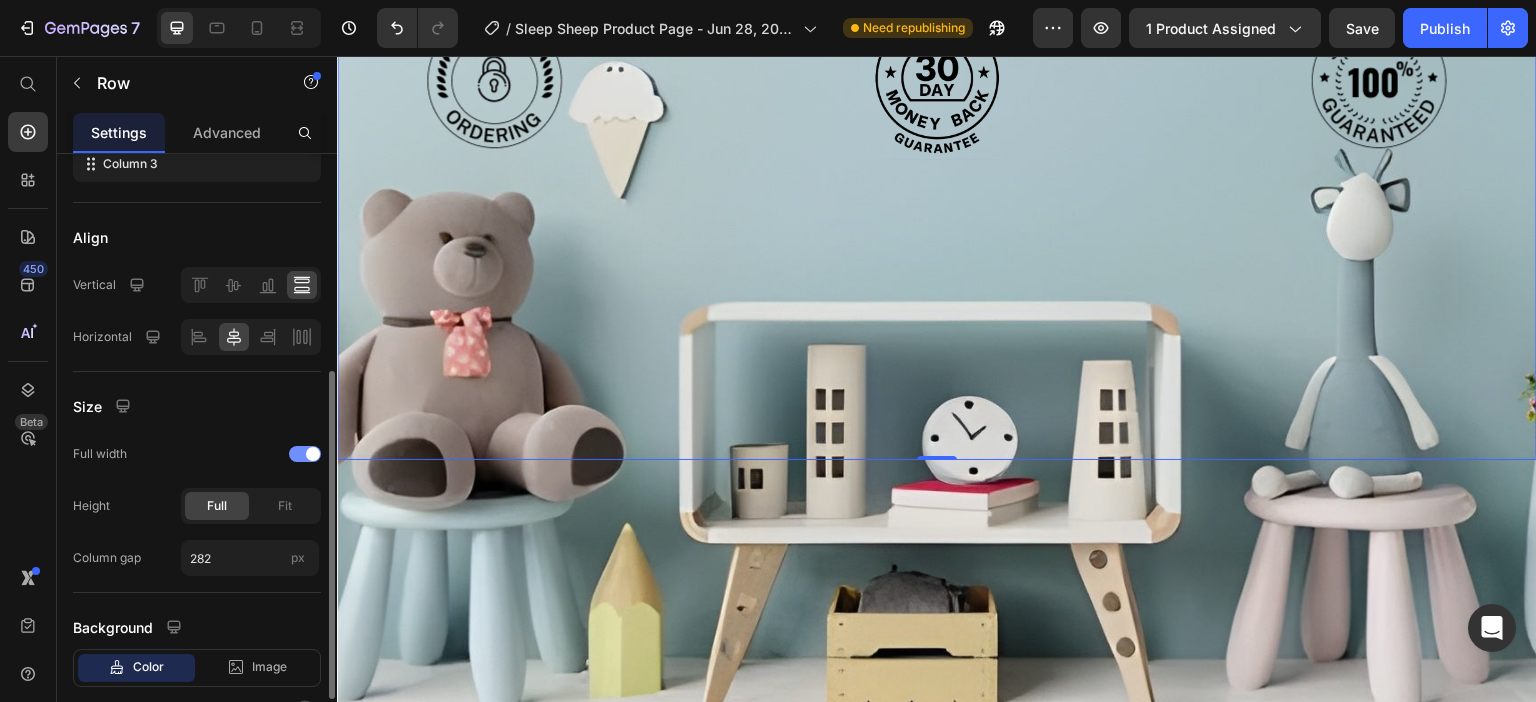 click on "Full width" 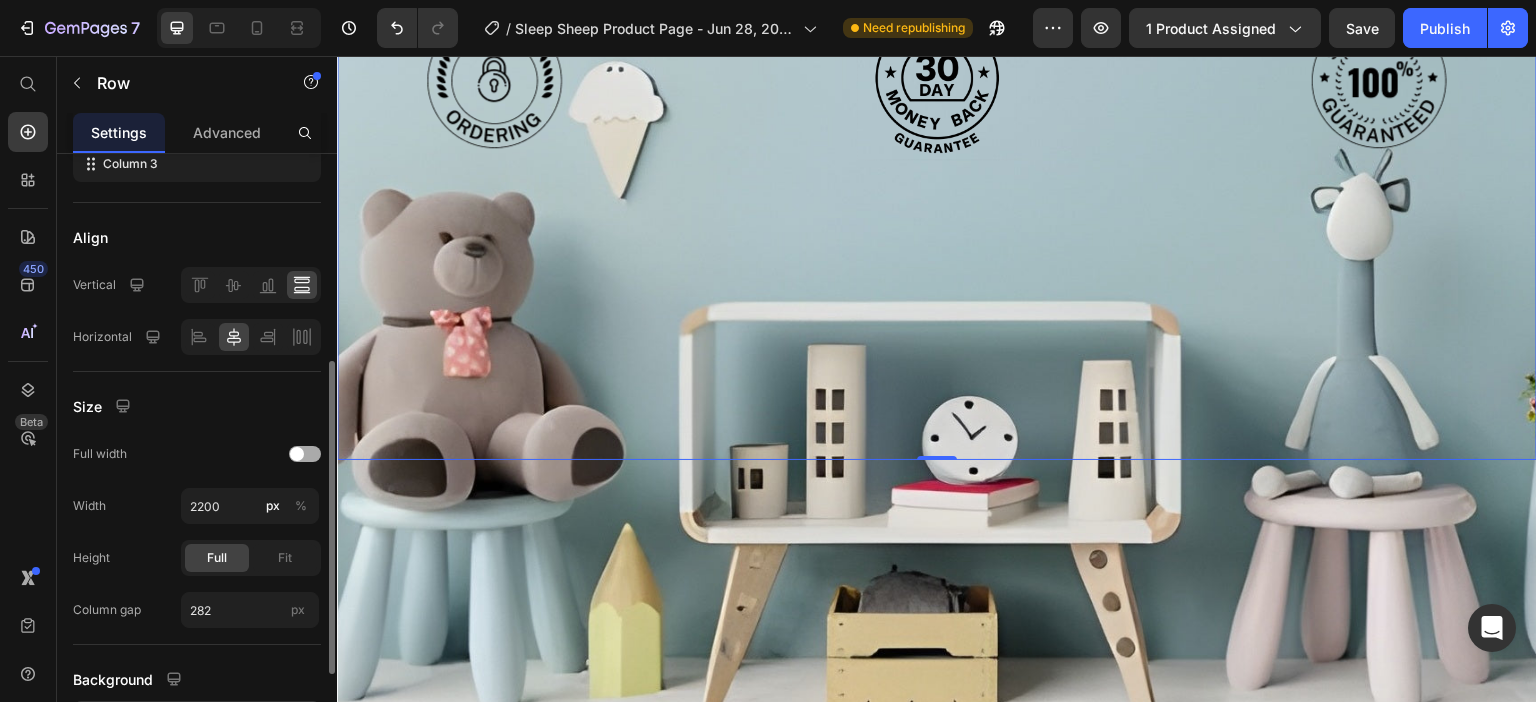 click at bounding box center (305, 454) 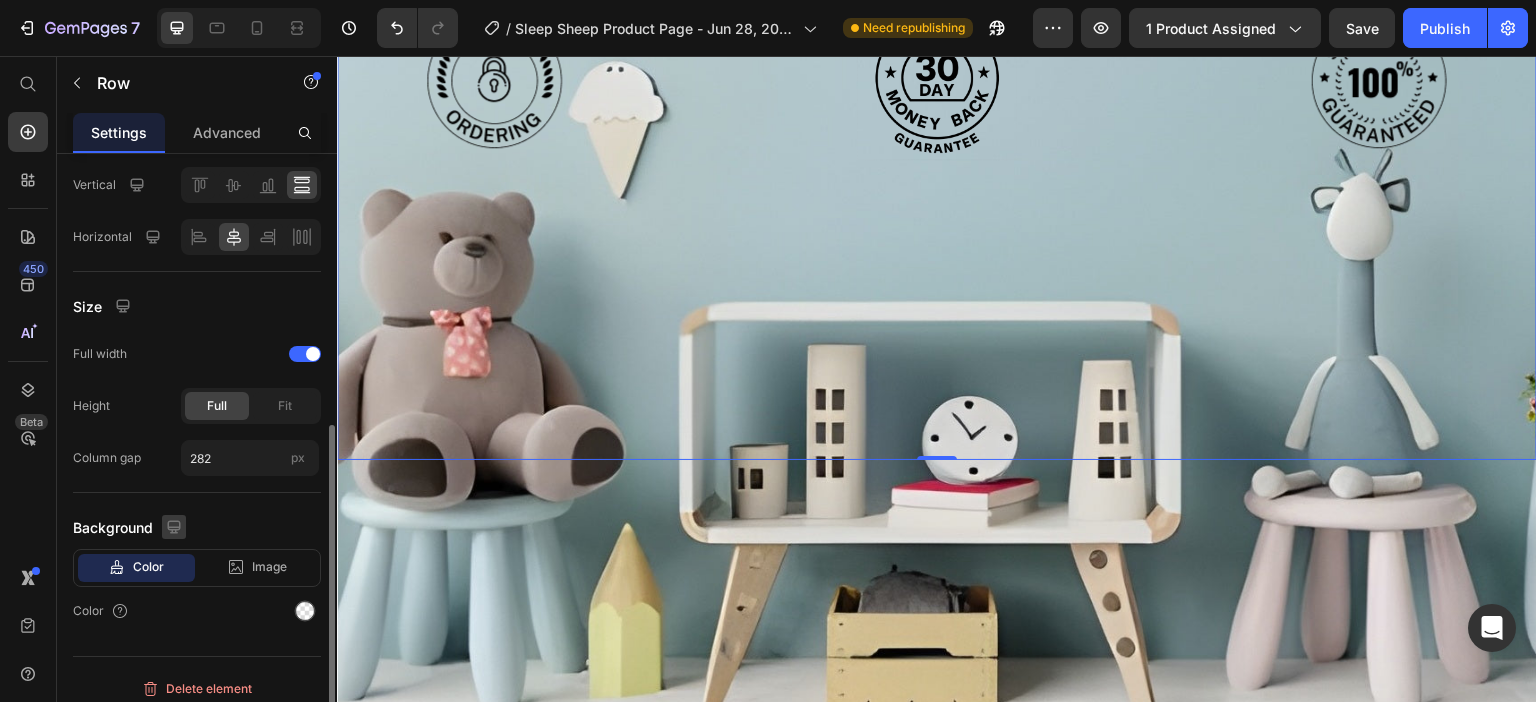 scroll, scrollTop: 510, scrollLeft: 0, axis: vertical 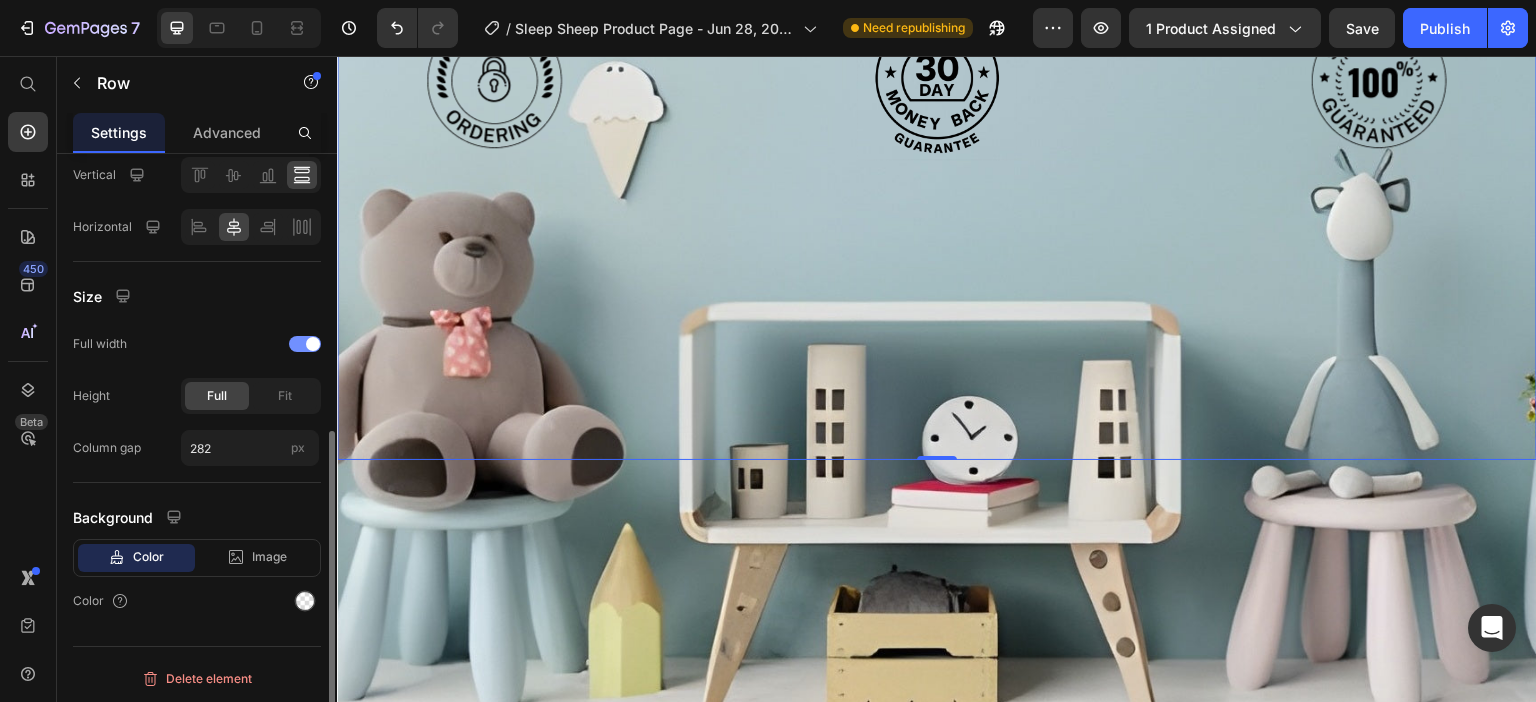 click at bounding box center [313, 344] 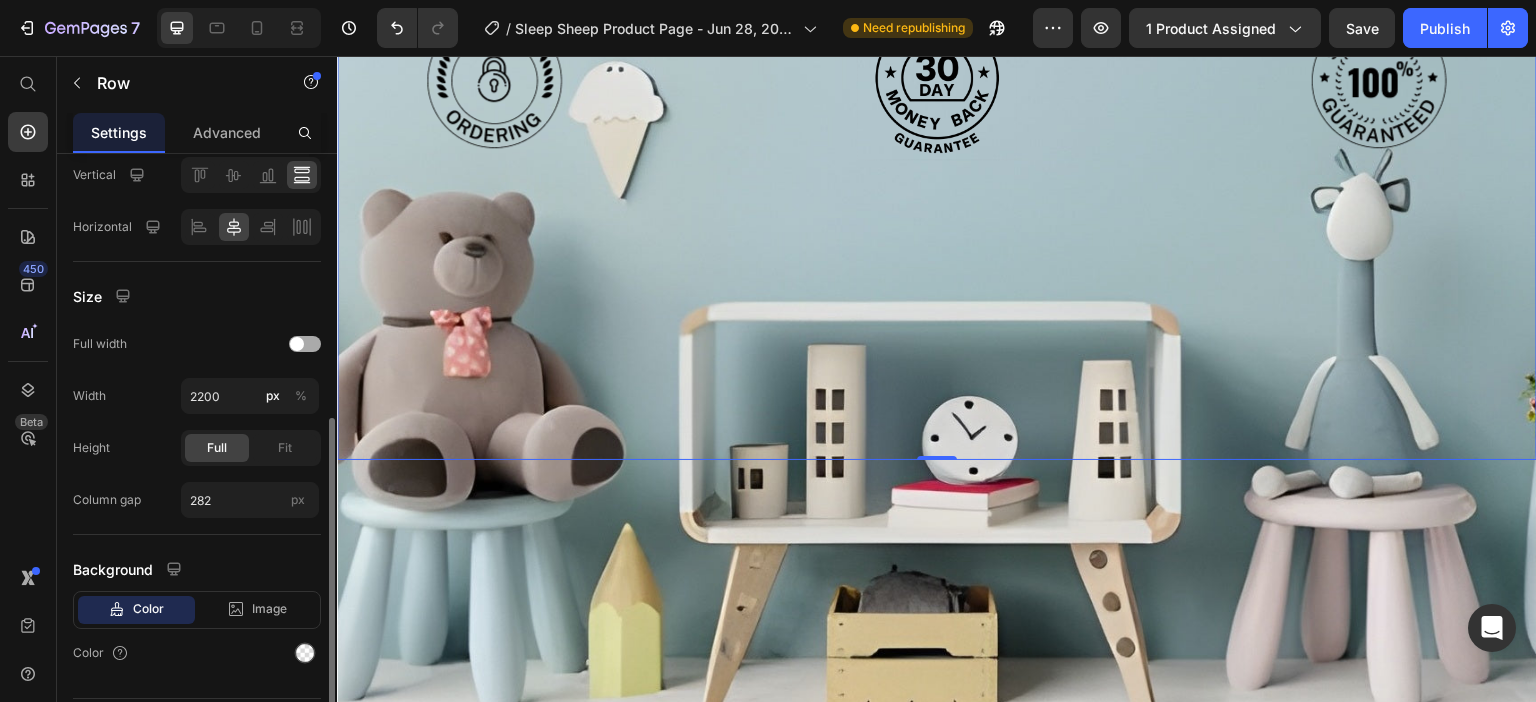 click at bounding box center (305, 344) 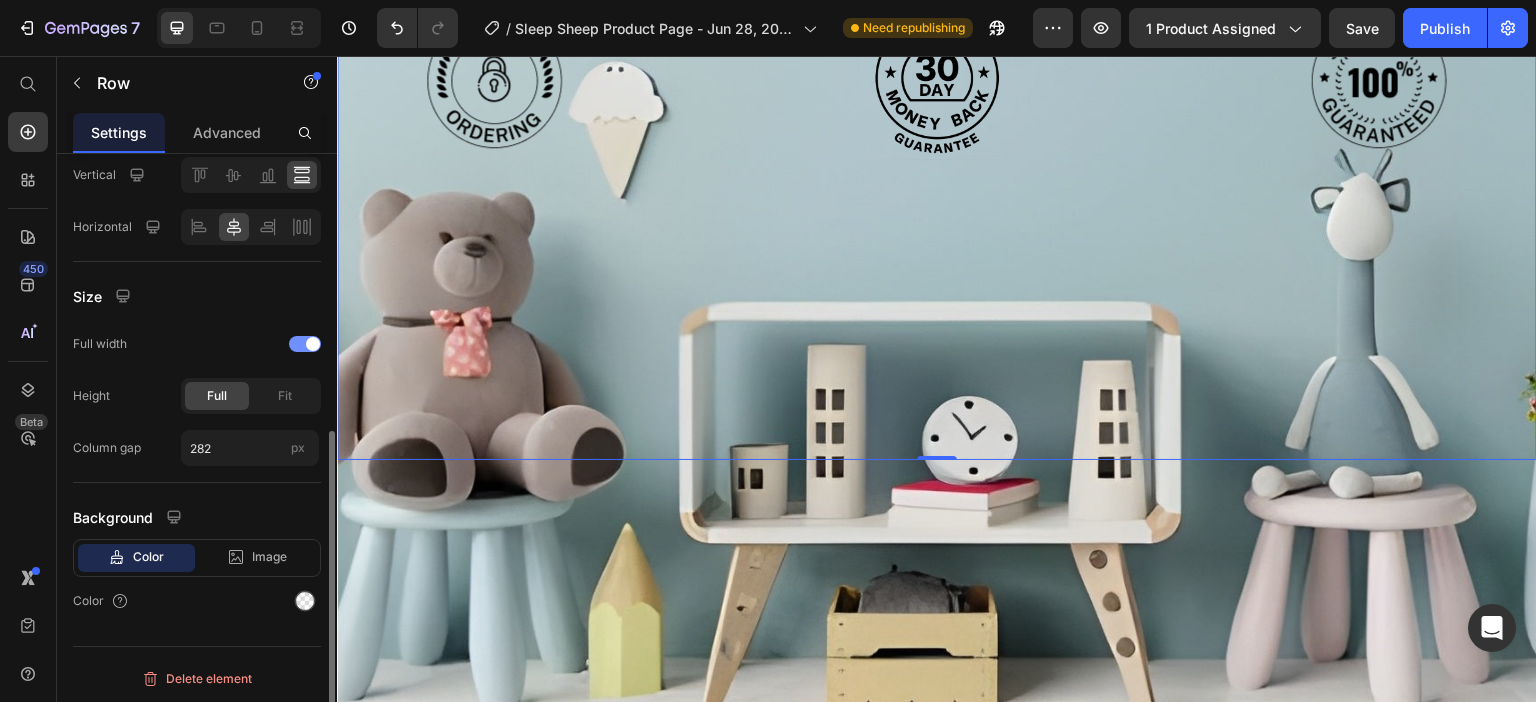click at bounding box center [313, 344] 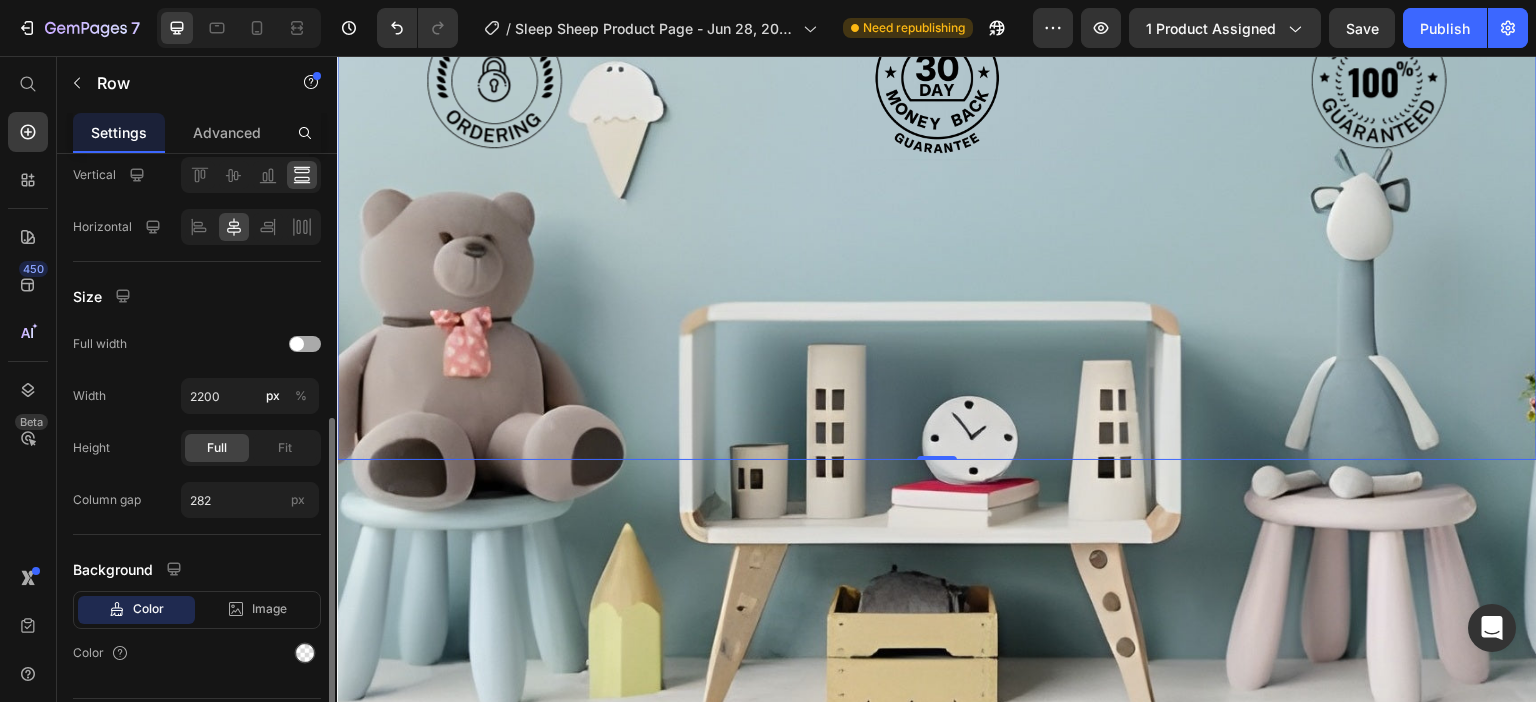 click at bounding box center (305, 344) 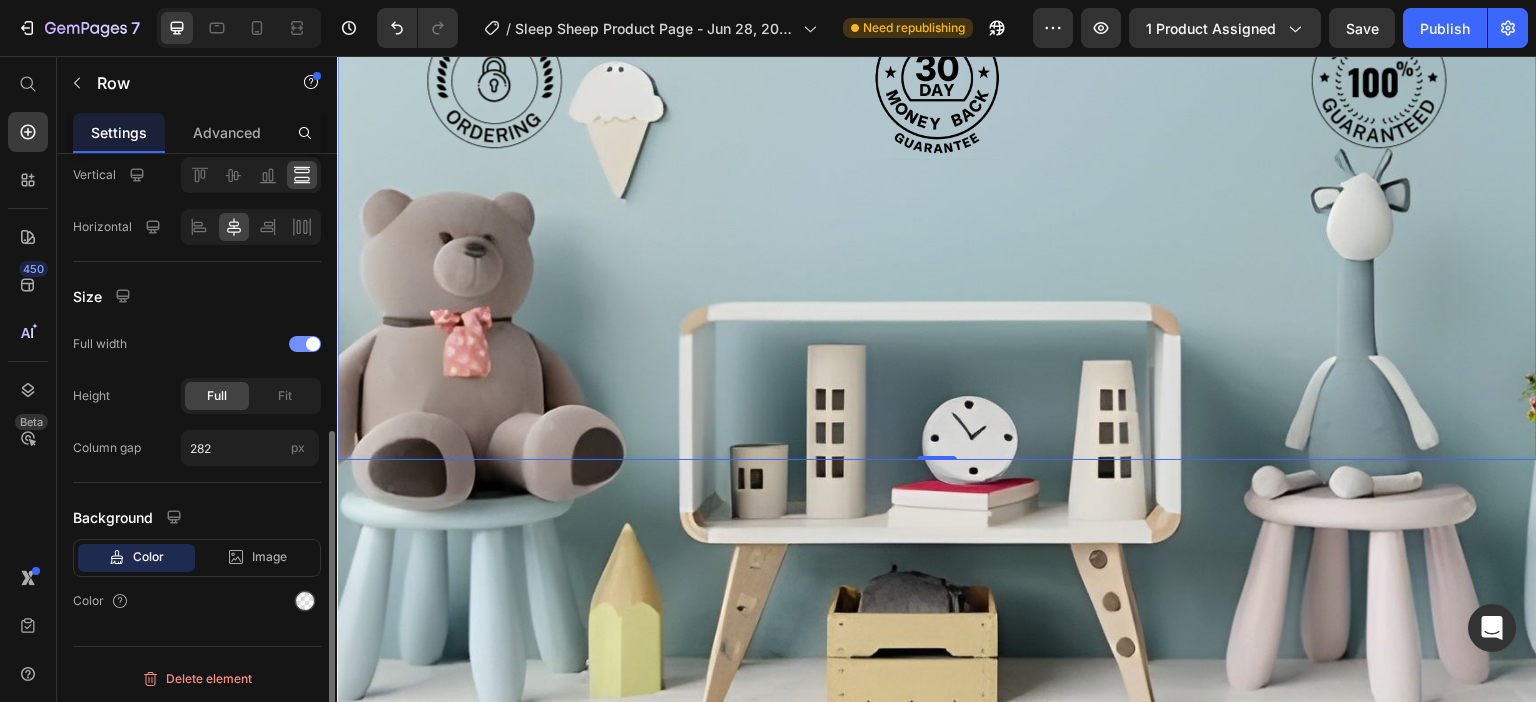 click at bounding box center [313, 344] 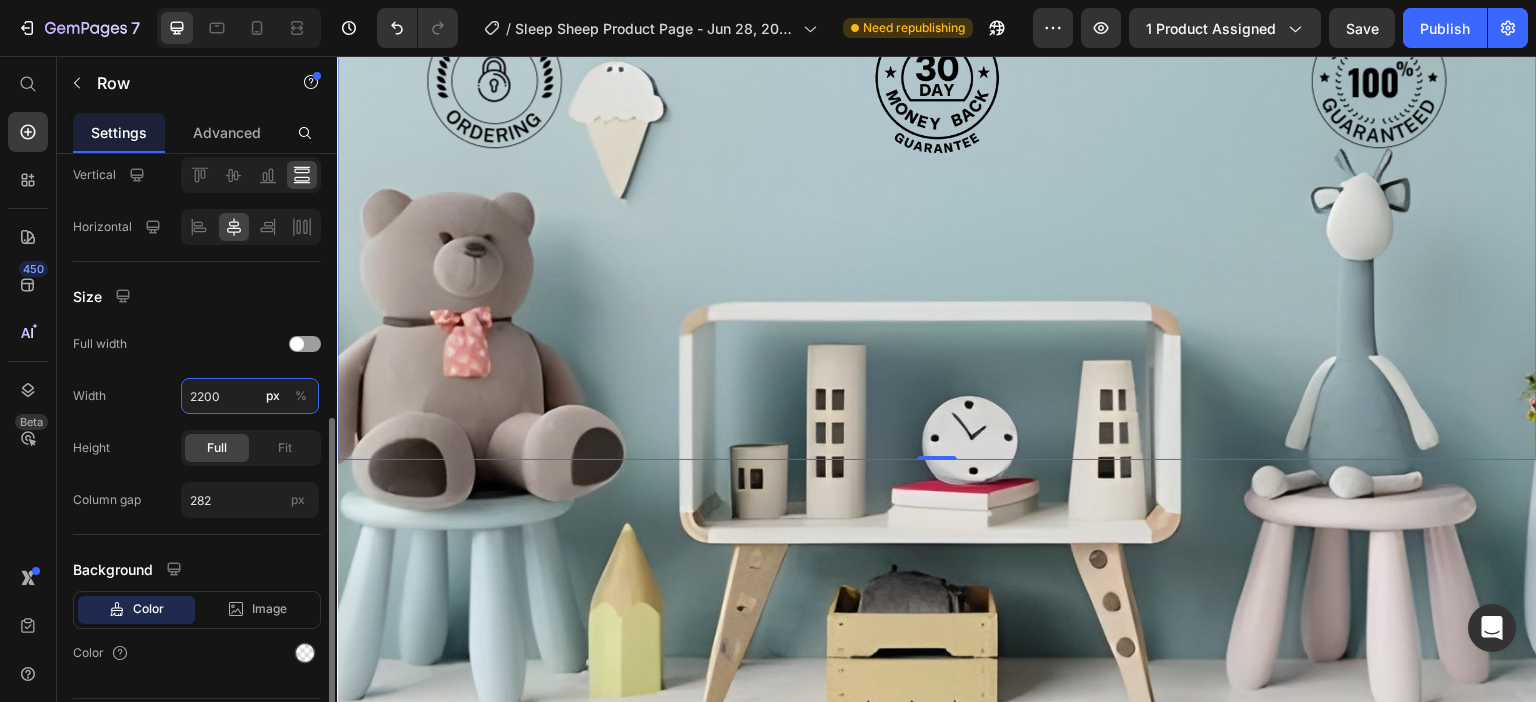 click on "2200" at bounding box center [250, 396] 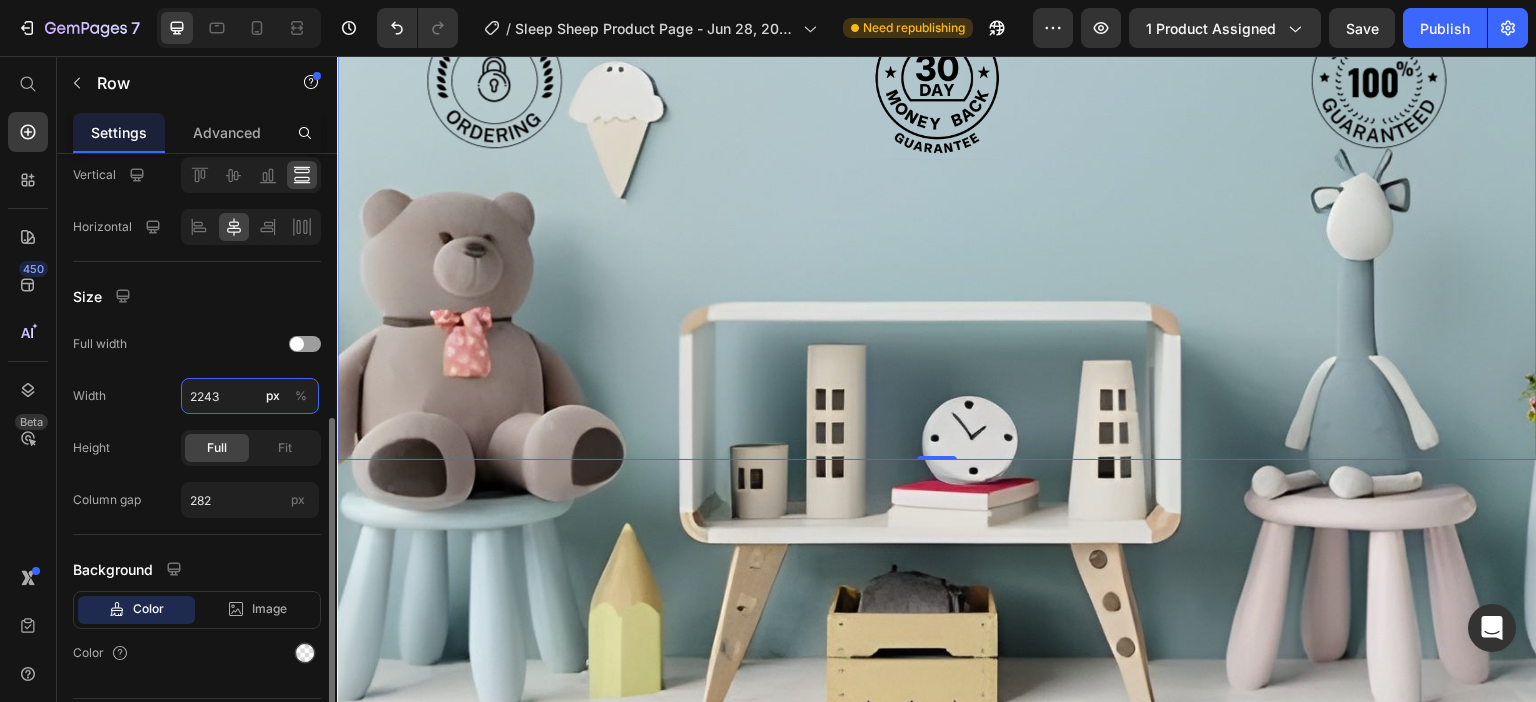 drag, startPoint x: 199, startPoint y: 390, endPoint x: 184, endPoint y: 390, distance: 15 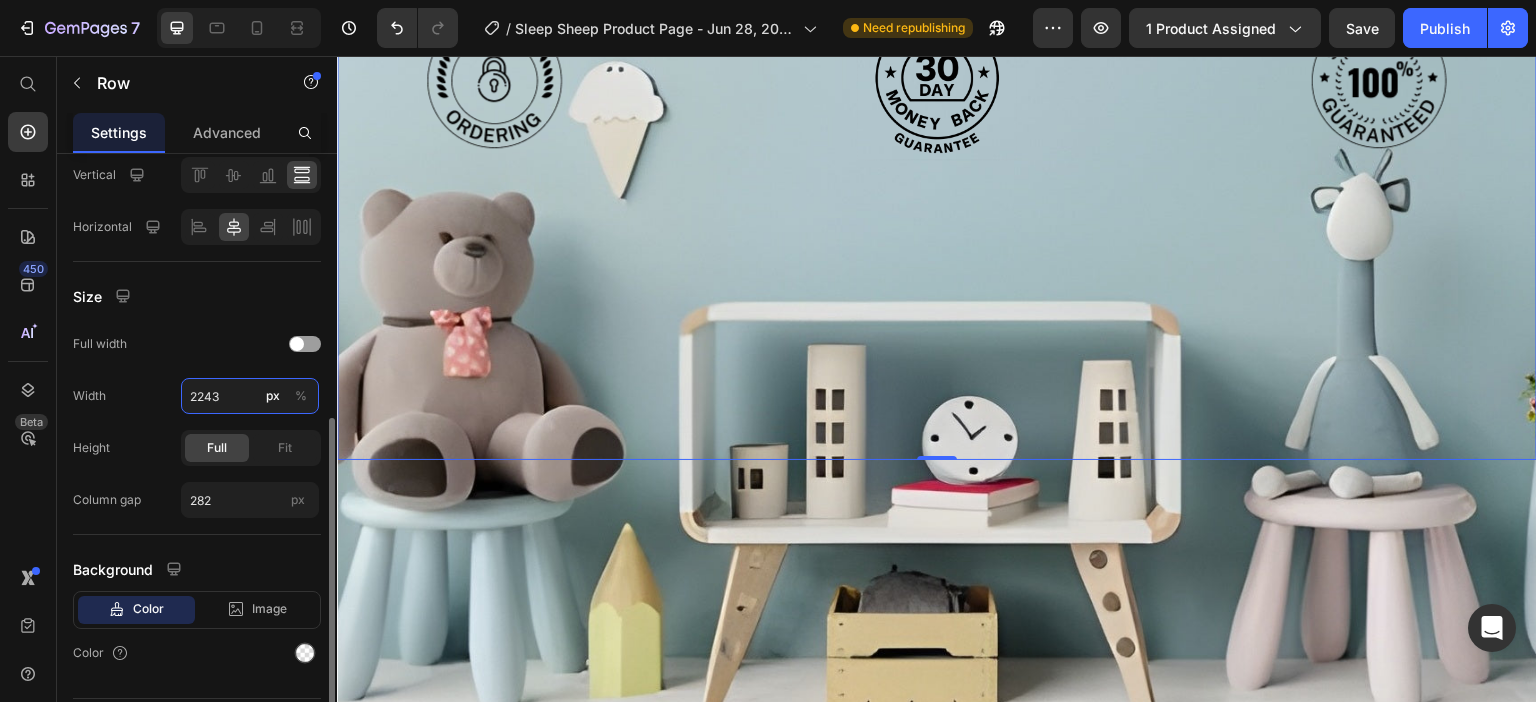click on "2243" at bounding box center (250, 396) 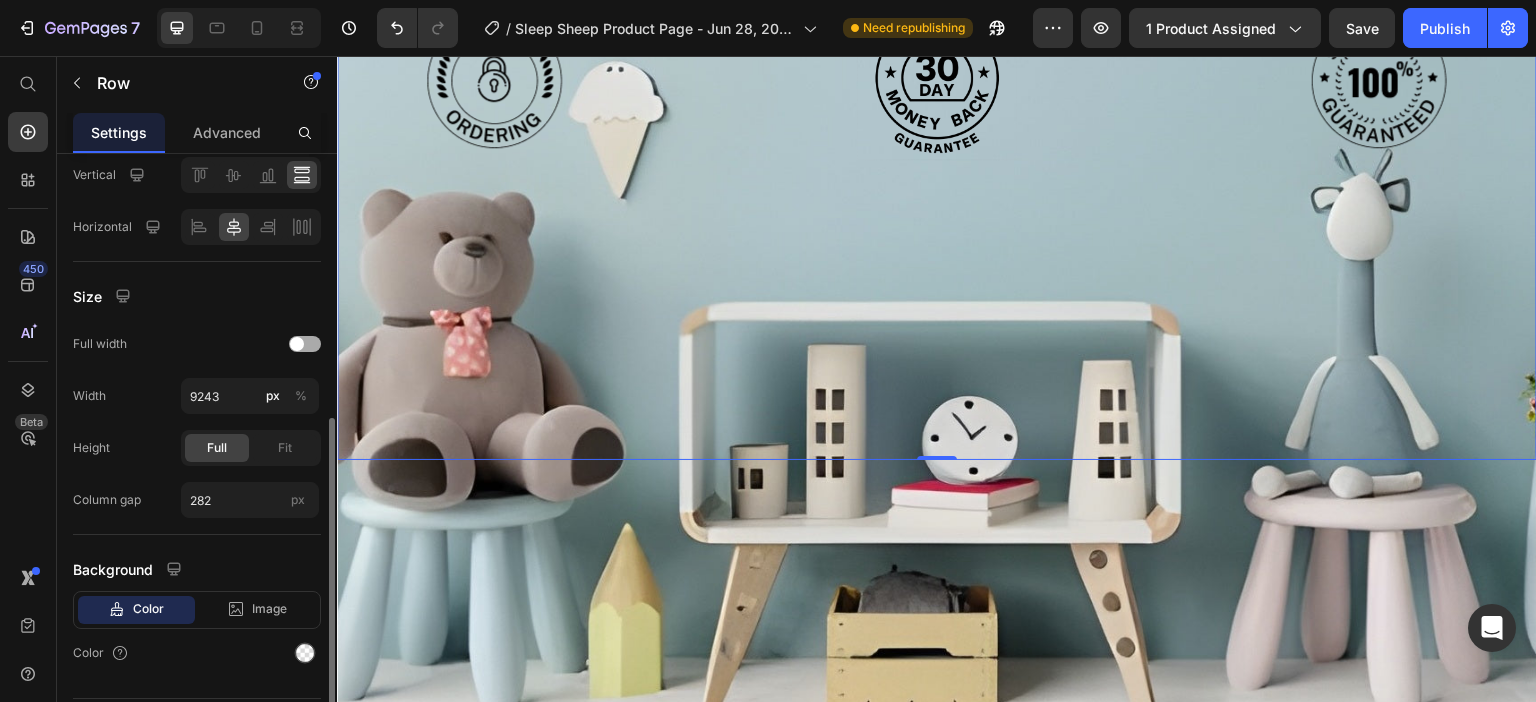 click on "Full width" 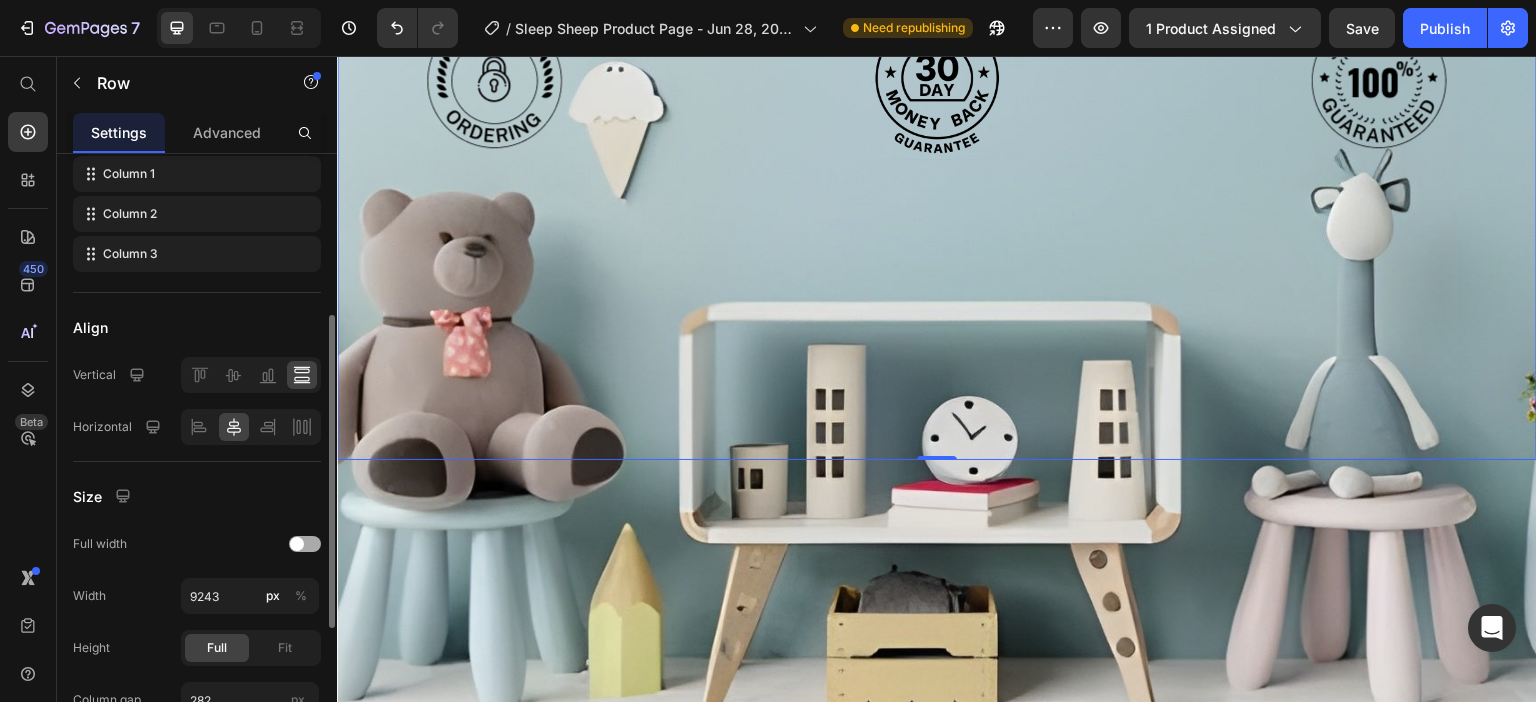 scroll, scrollTop: 410, scrollLeft: 0, axis: vertical 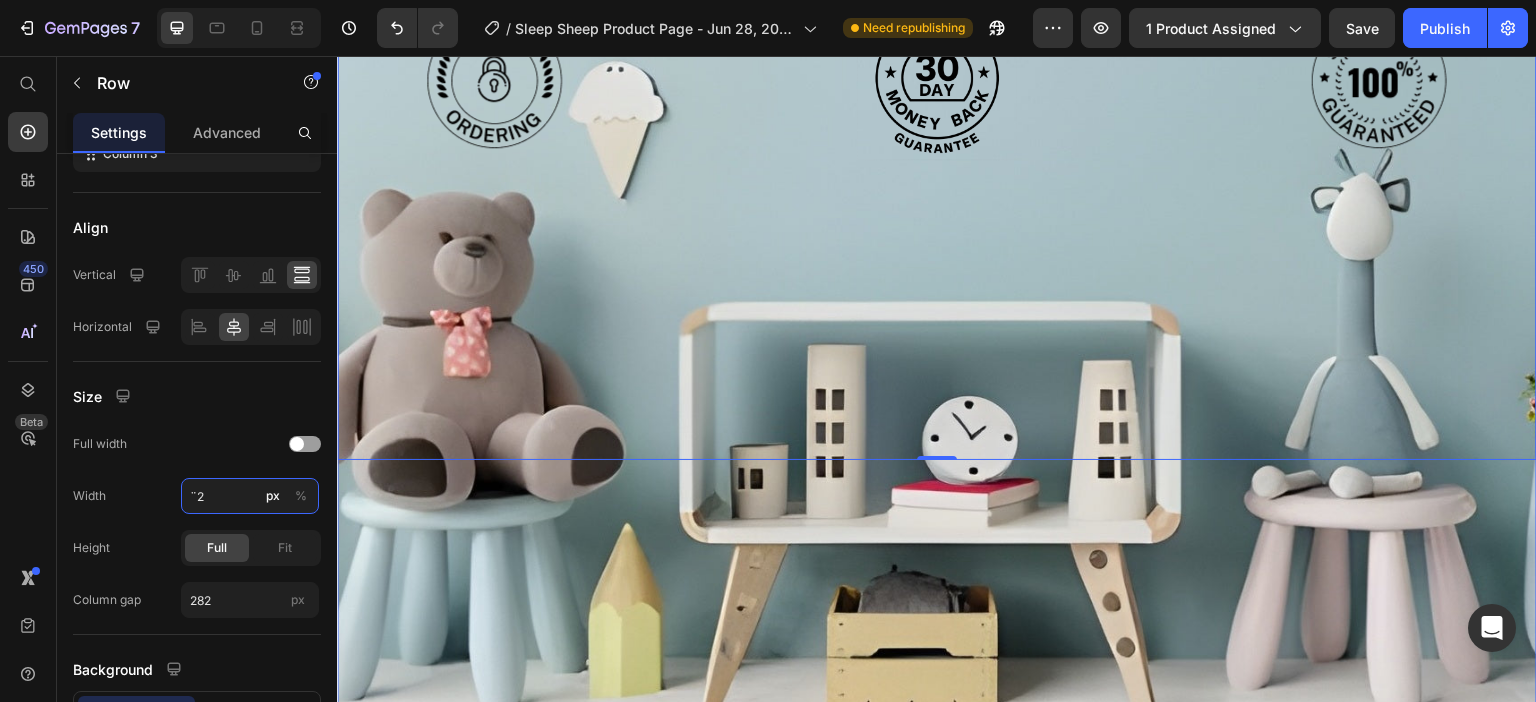 type on "¨" 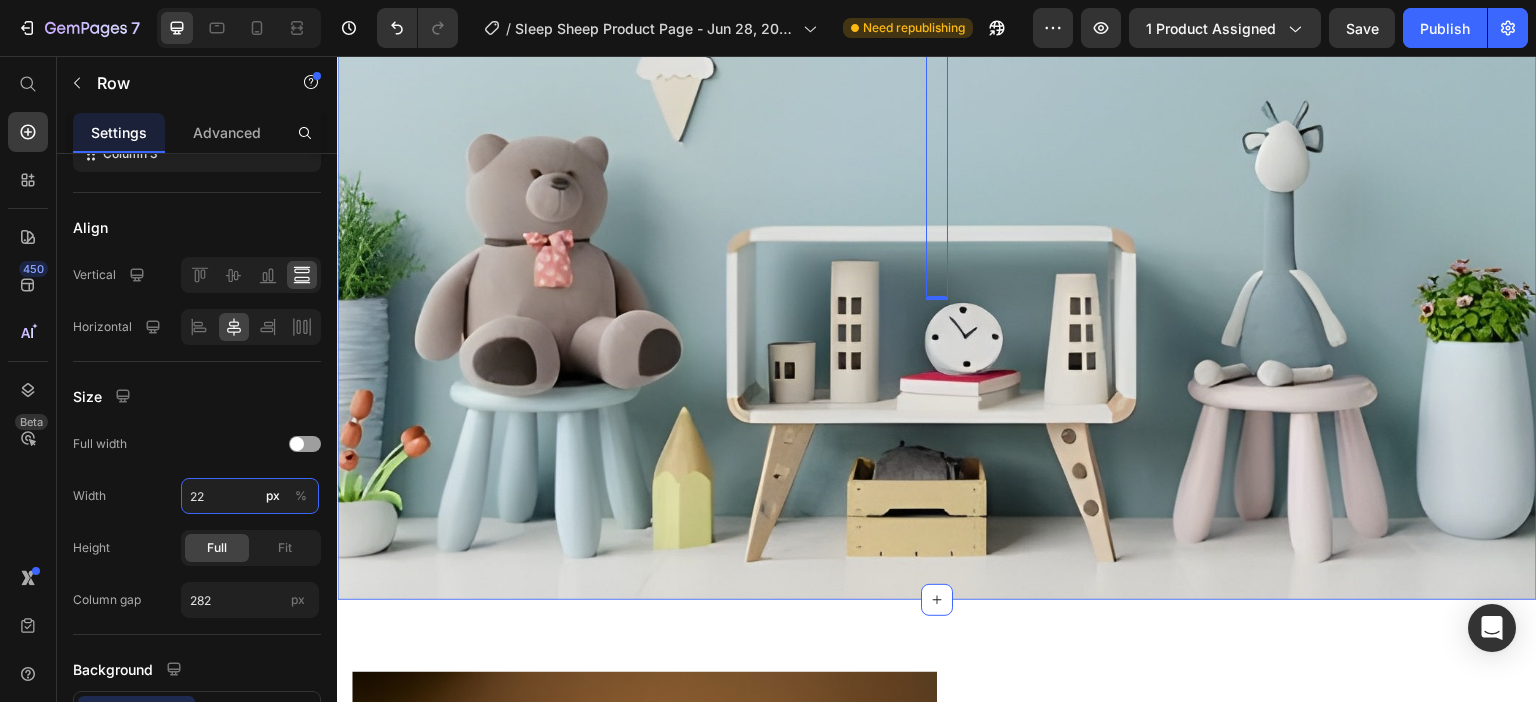 type on "2" 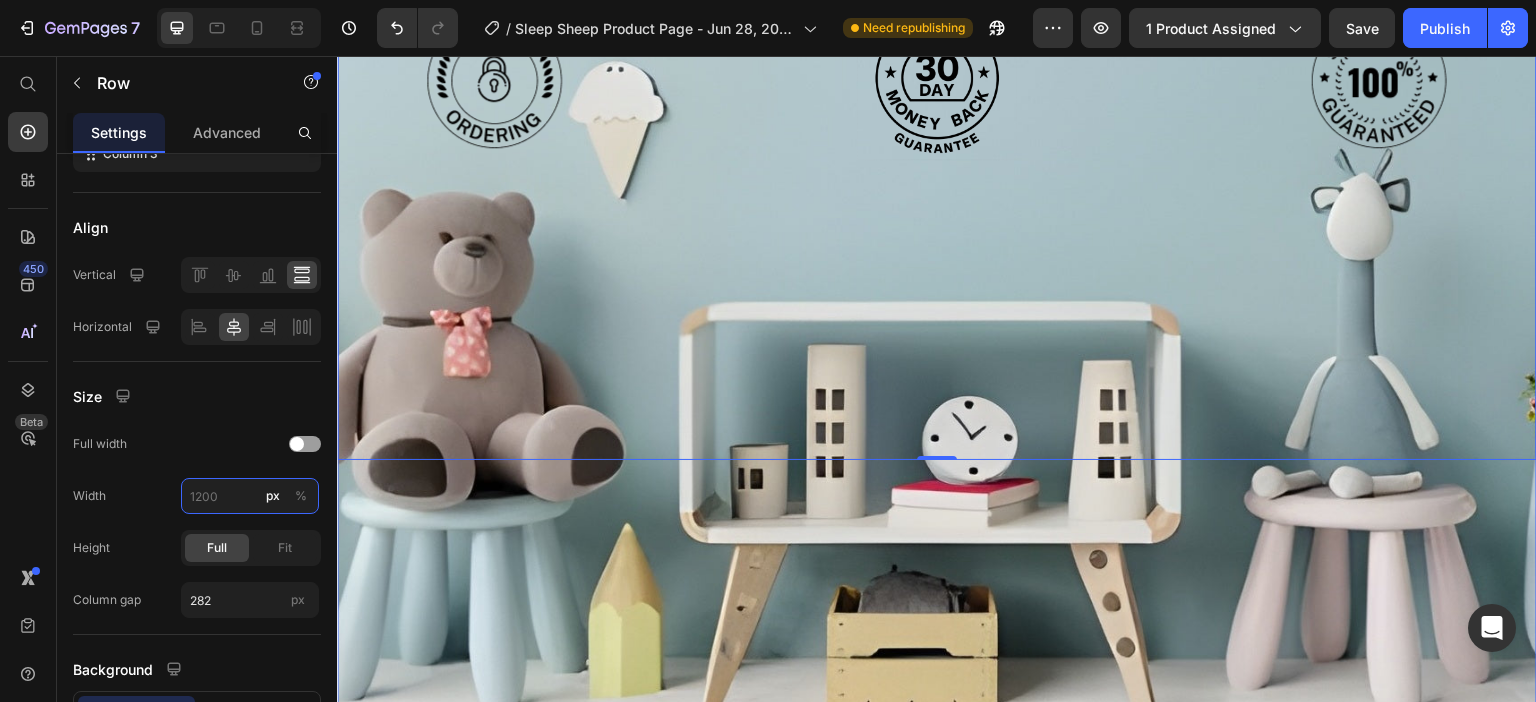 type on "2" 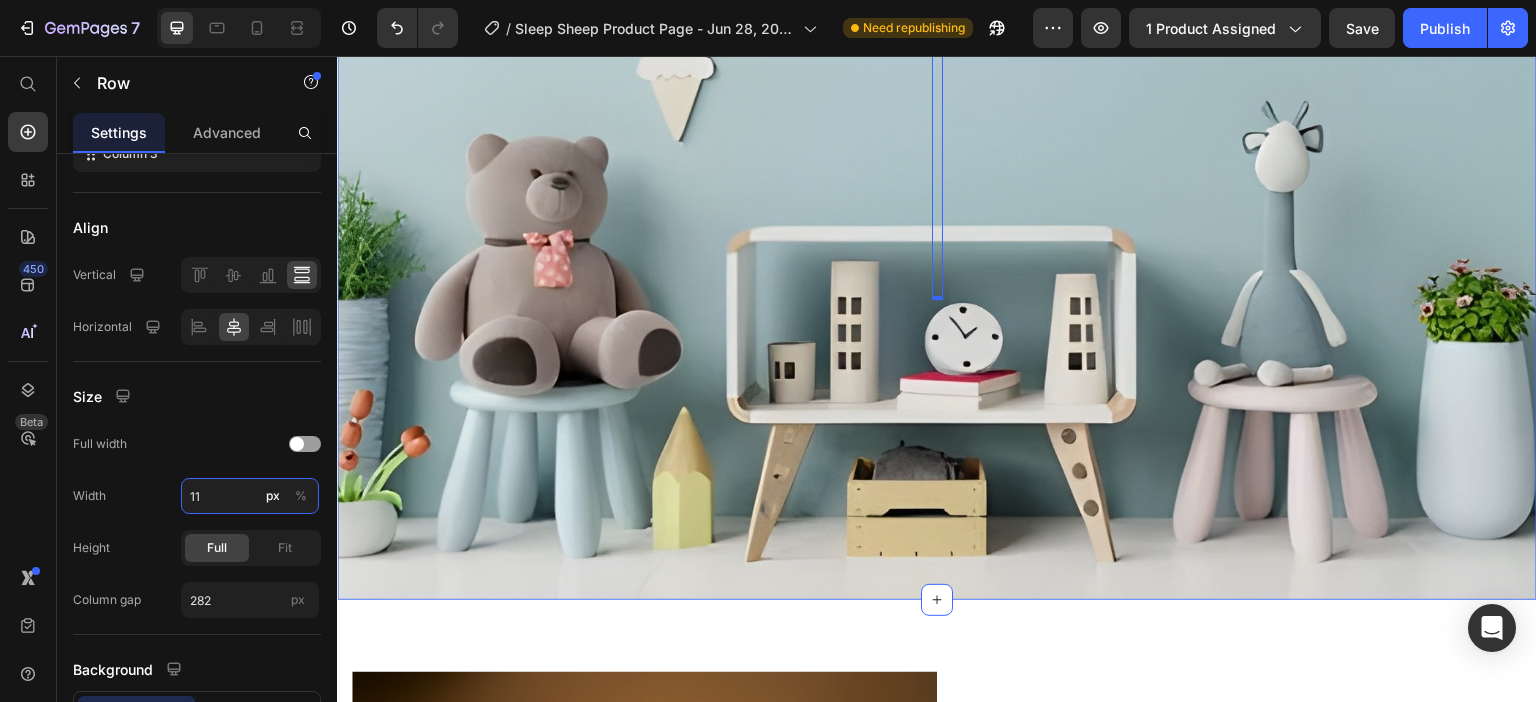 type on "1" 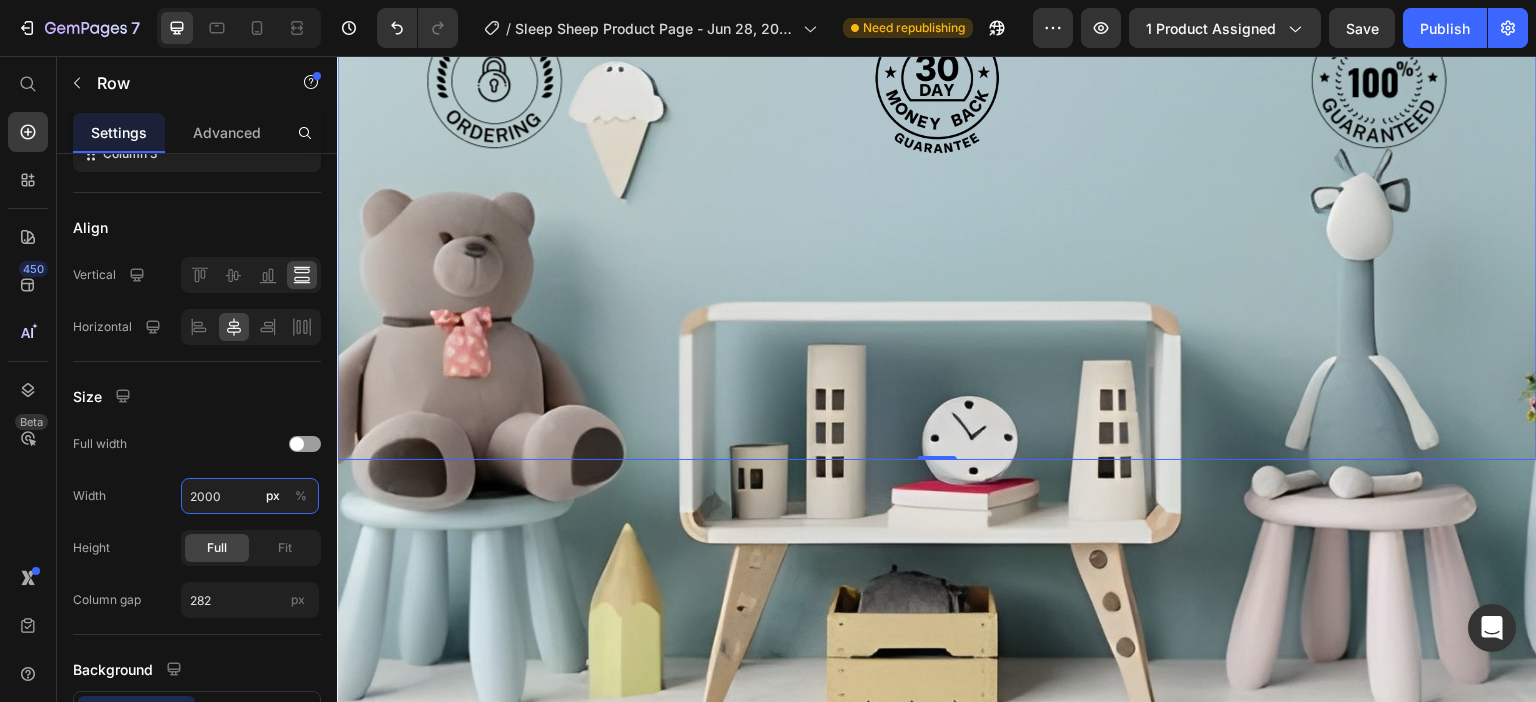 type on "2000" 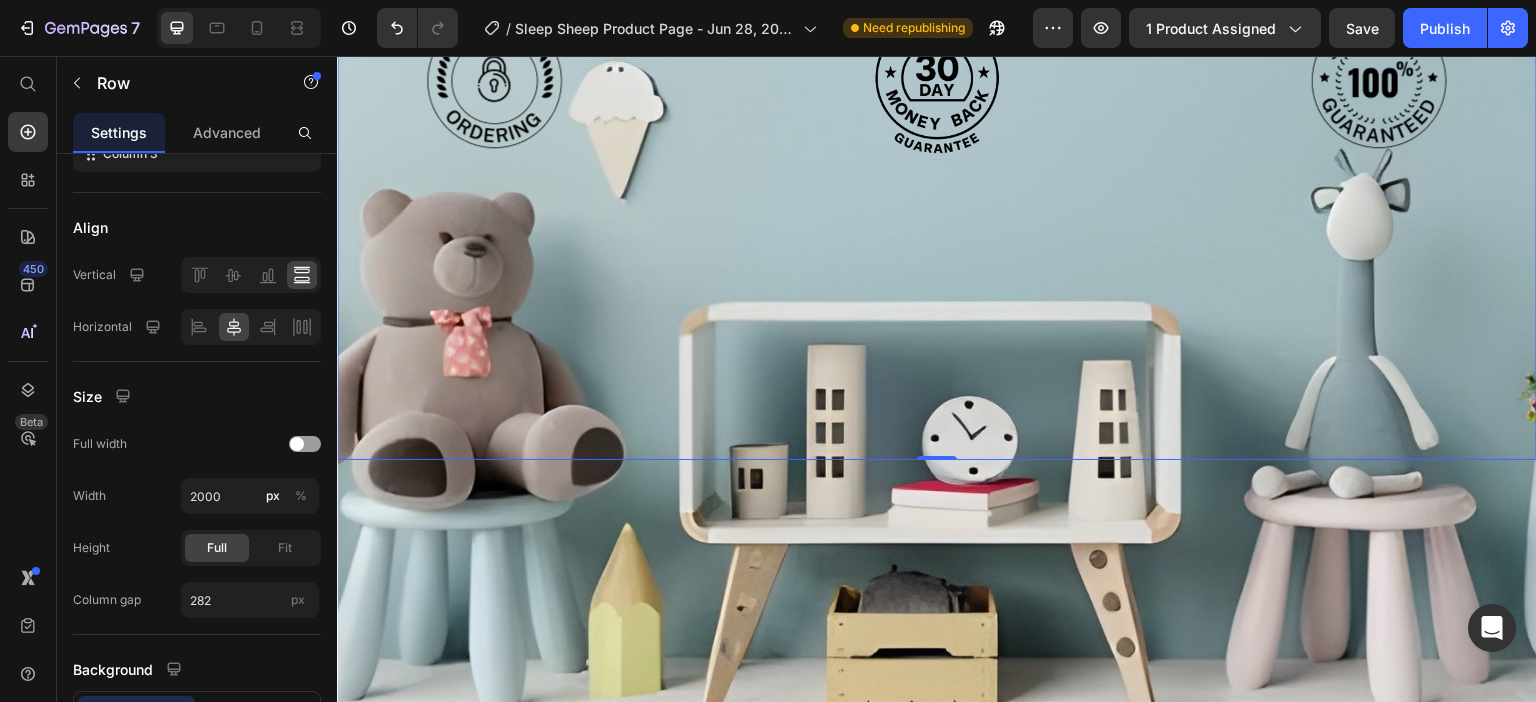 click on "Image Image Image Row   0" at bounding box center [937, 230] 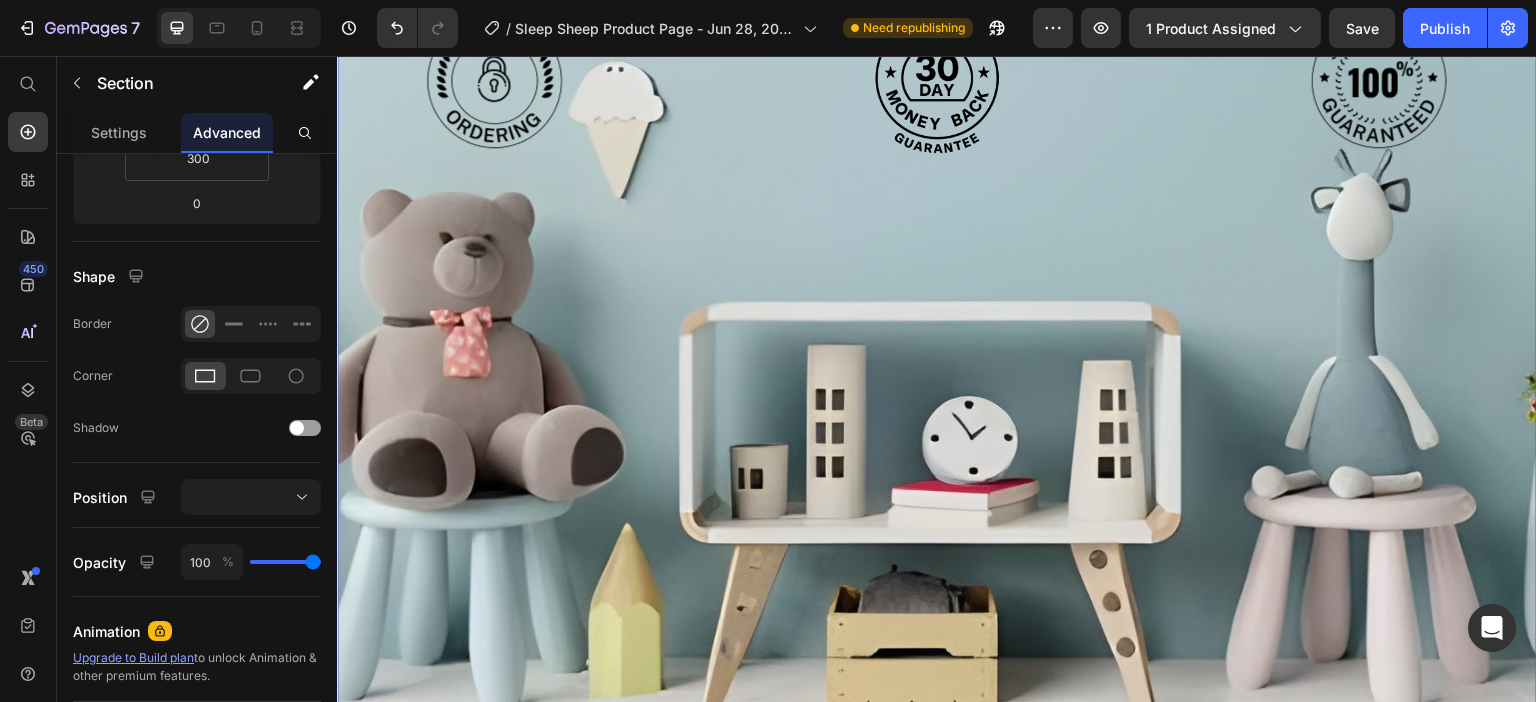 scroll, scrollTop: 0, scrollLeft: 0, axis: both 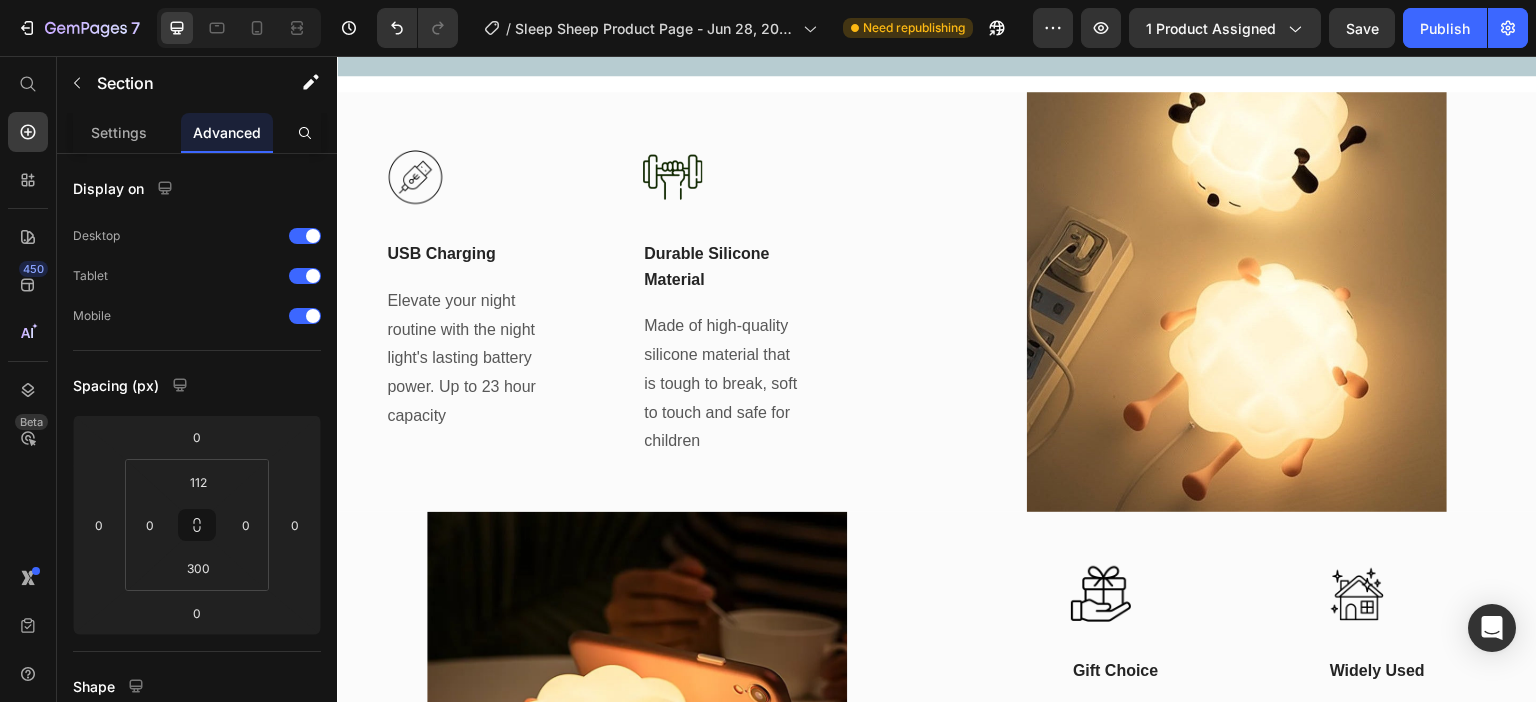 click on "What Our Customers Are Saying" at bounding box center [494, -112] 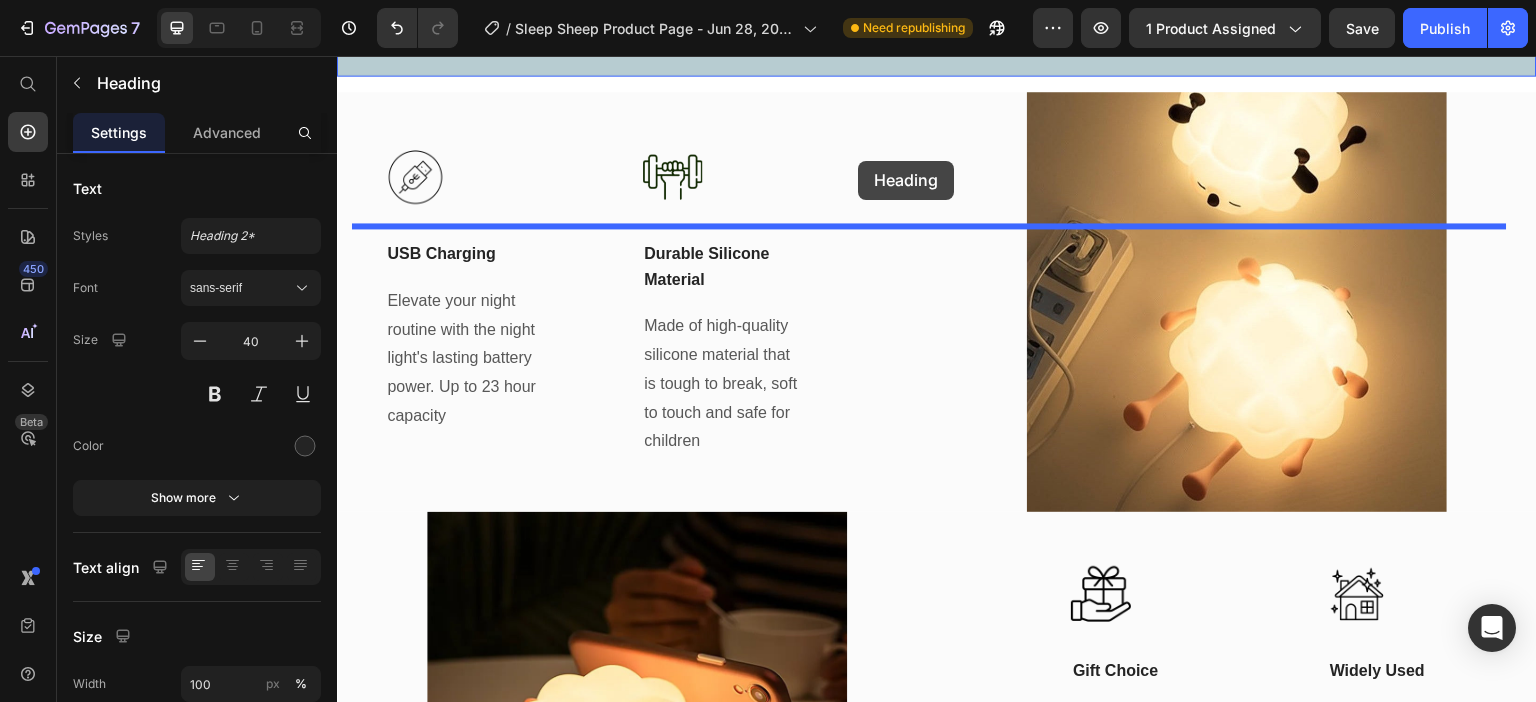 drag, startPoint x: 372, startPoint y: 277, endPoint x: 858, endPoint y: 161, distance: 499.6519 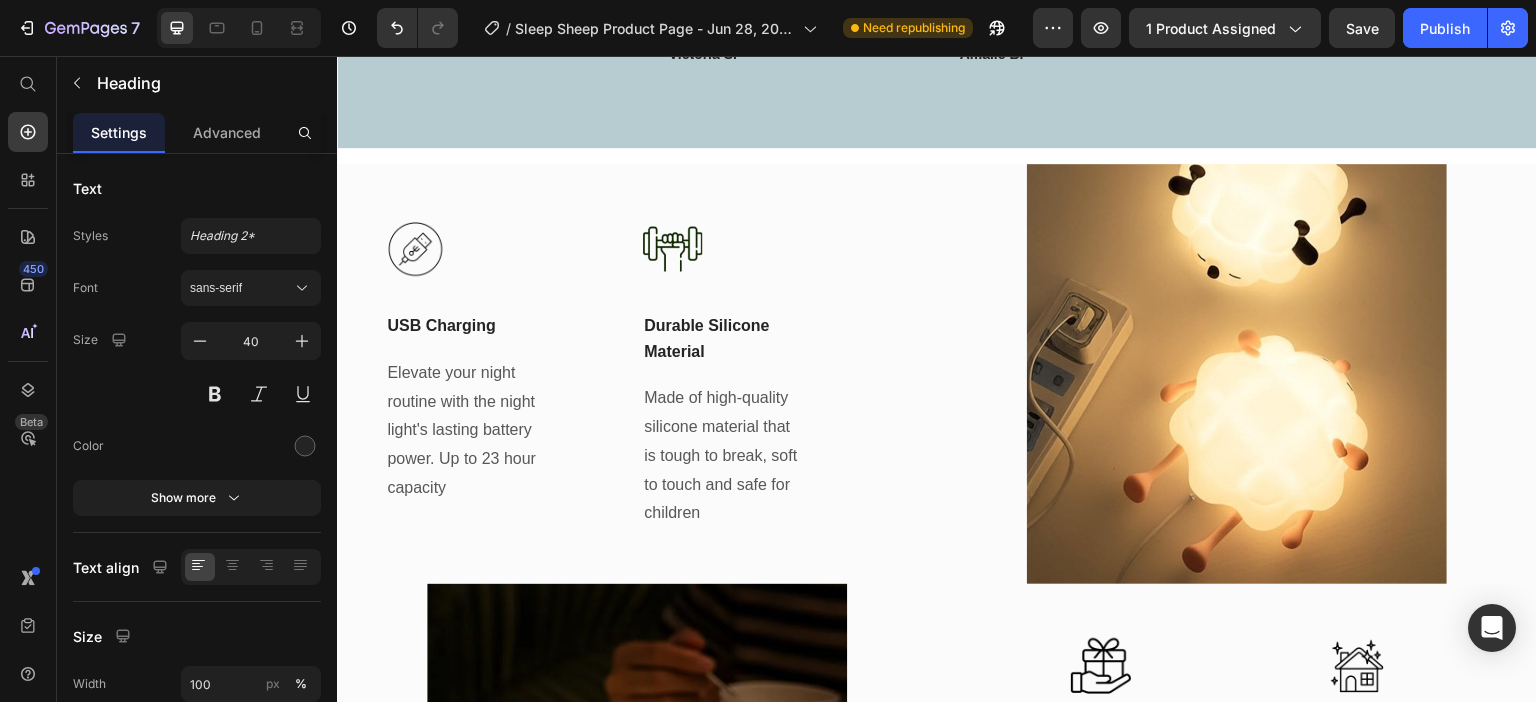 click on "What Our Customers Are Saying" at bounding box center [937, -230] 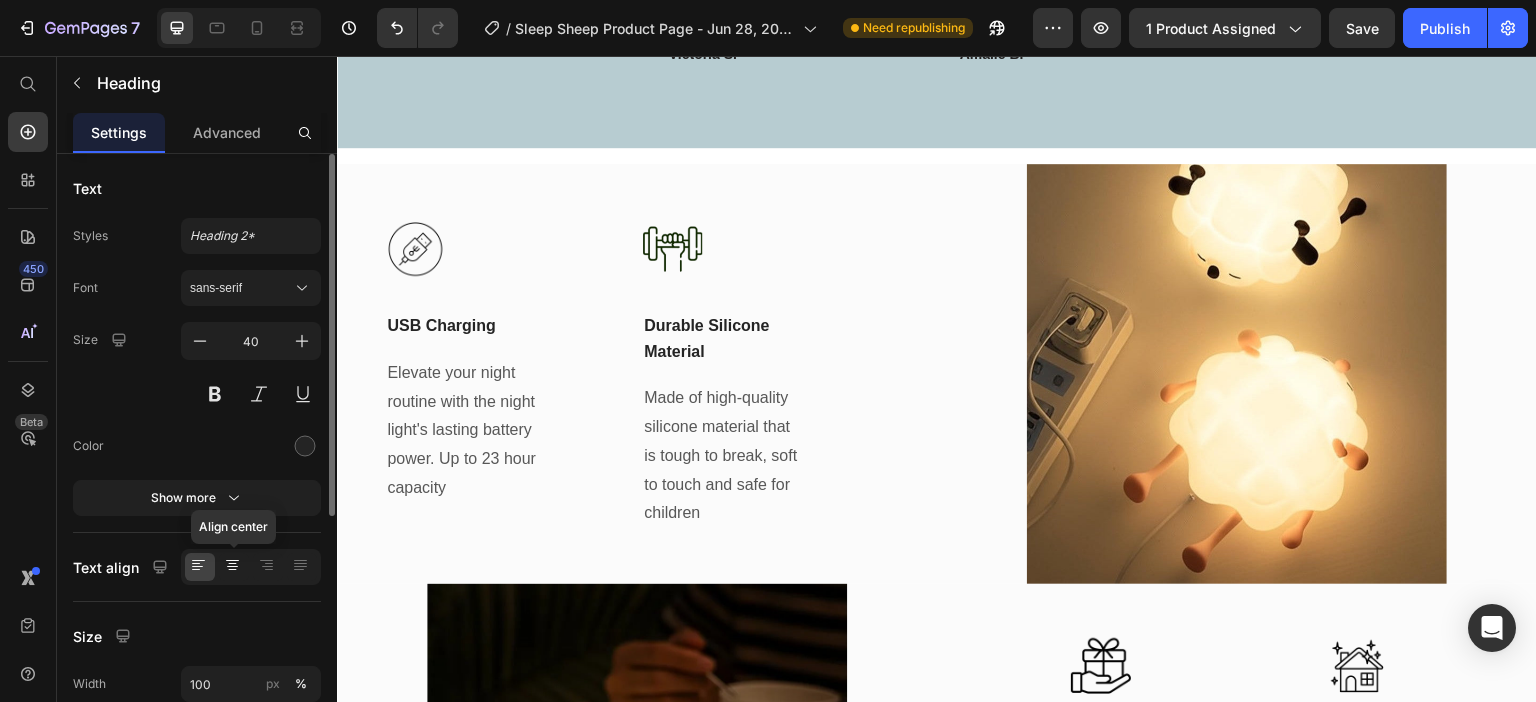 click 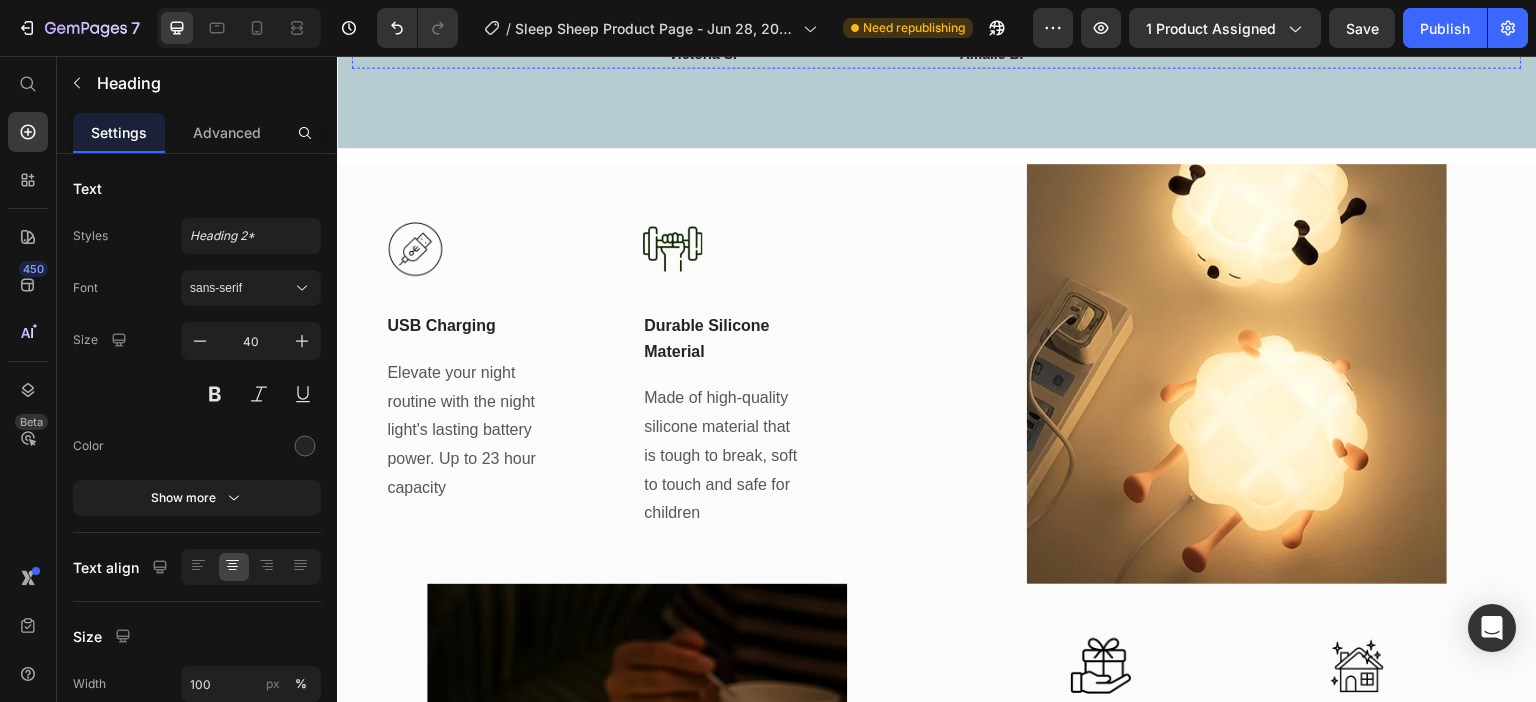 click on "100+ 5 Star reviews" at bounding box center [494, -150] 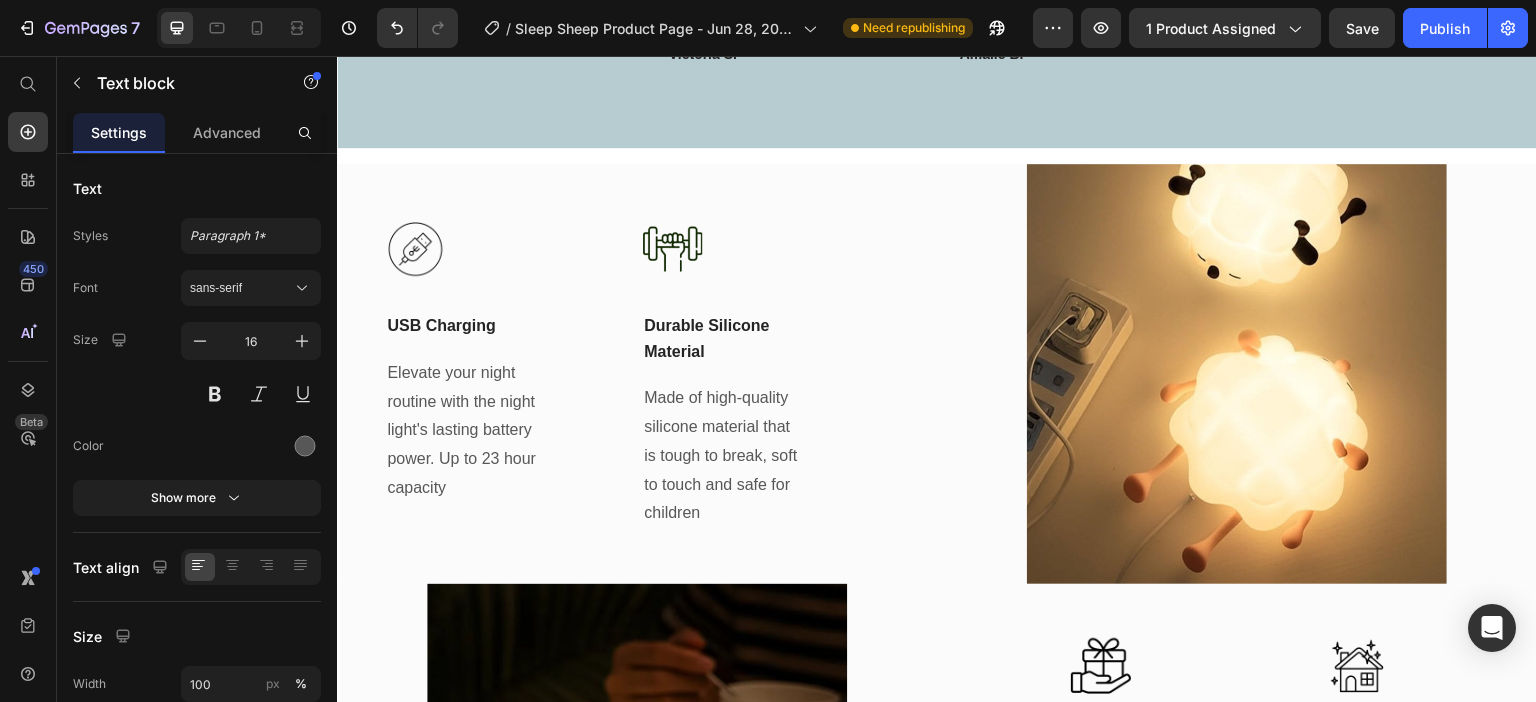 click 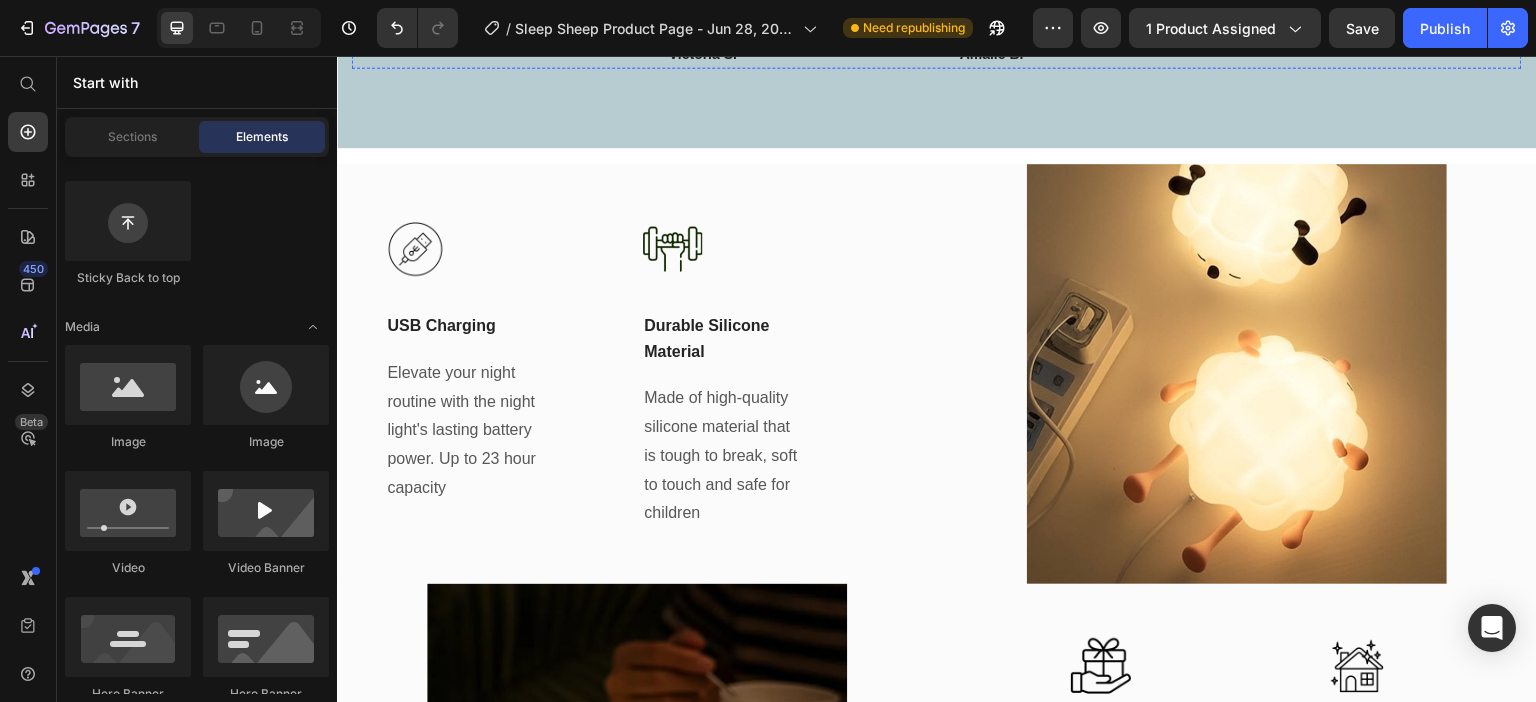 click 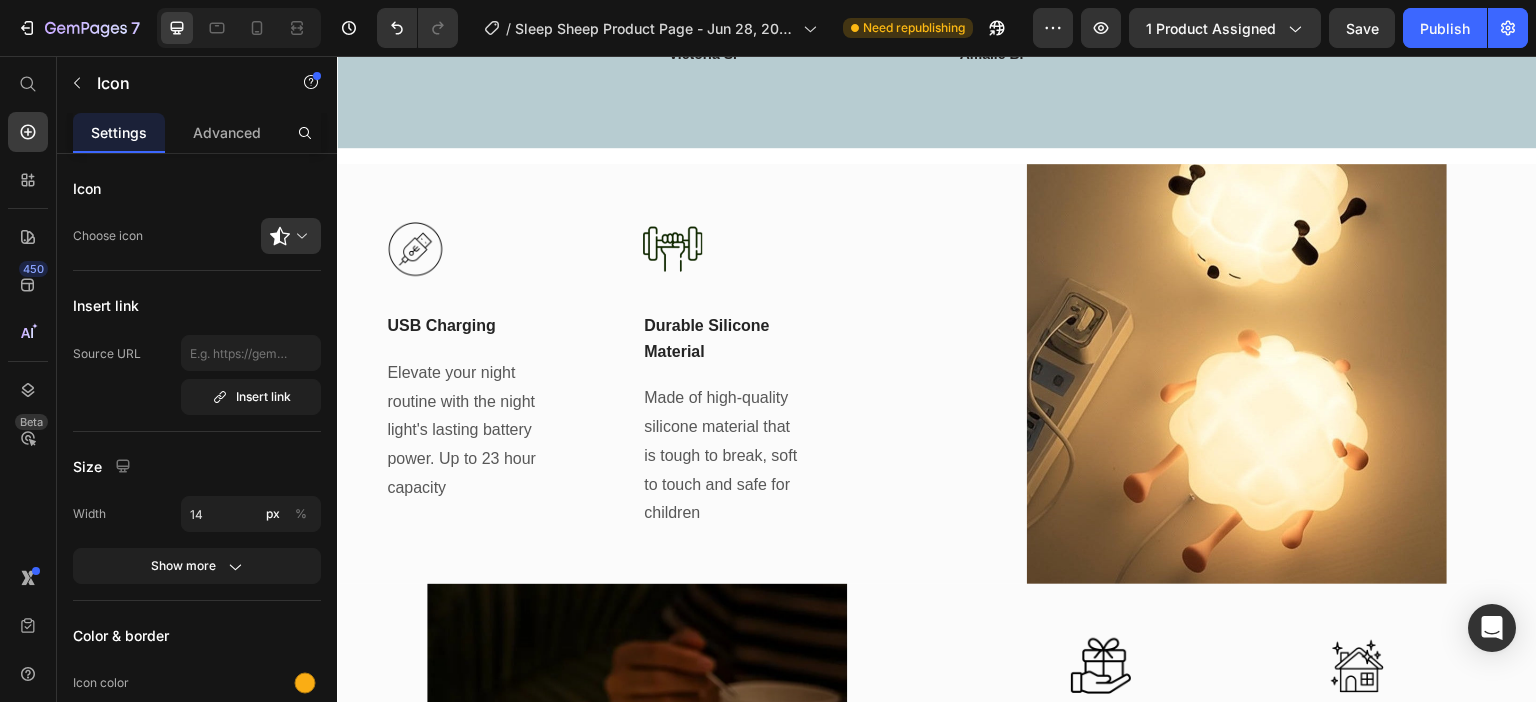click on "Icon                Icon                Icon                Icon
Icon" at bounding box center [494, -179] 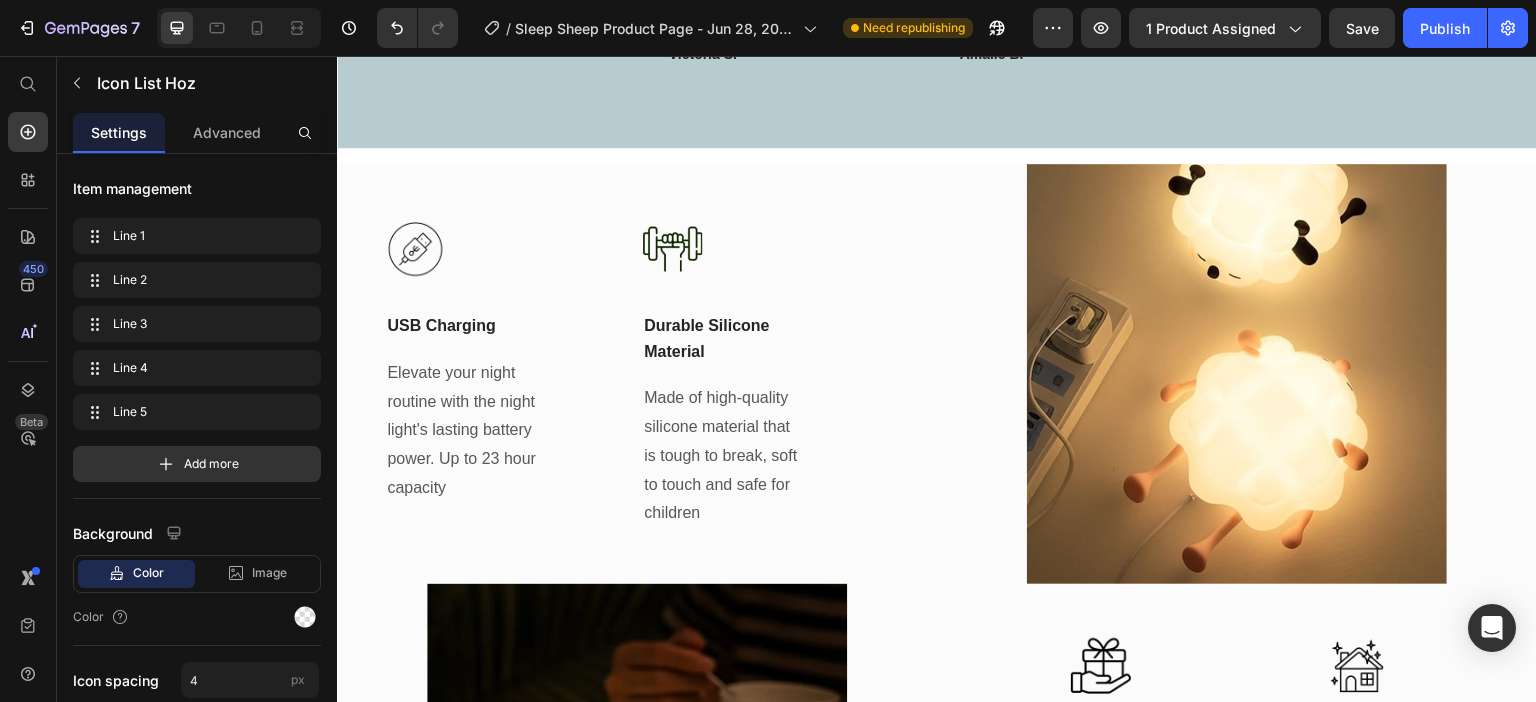 click 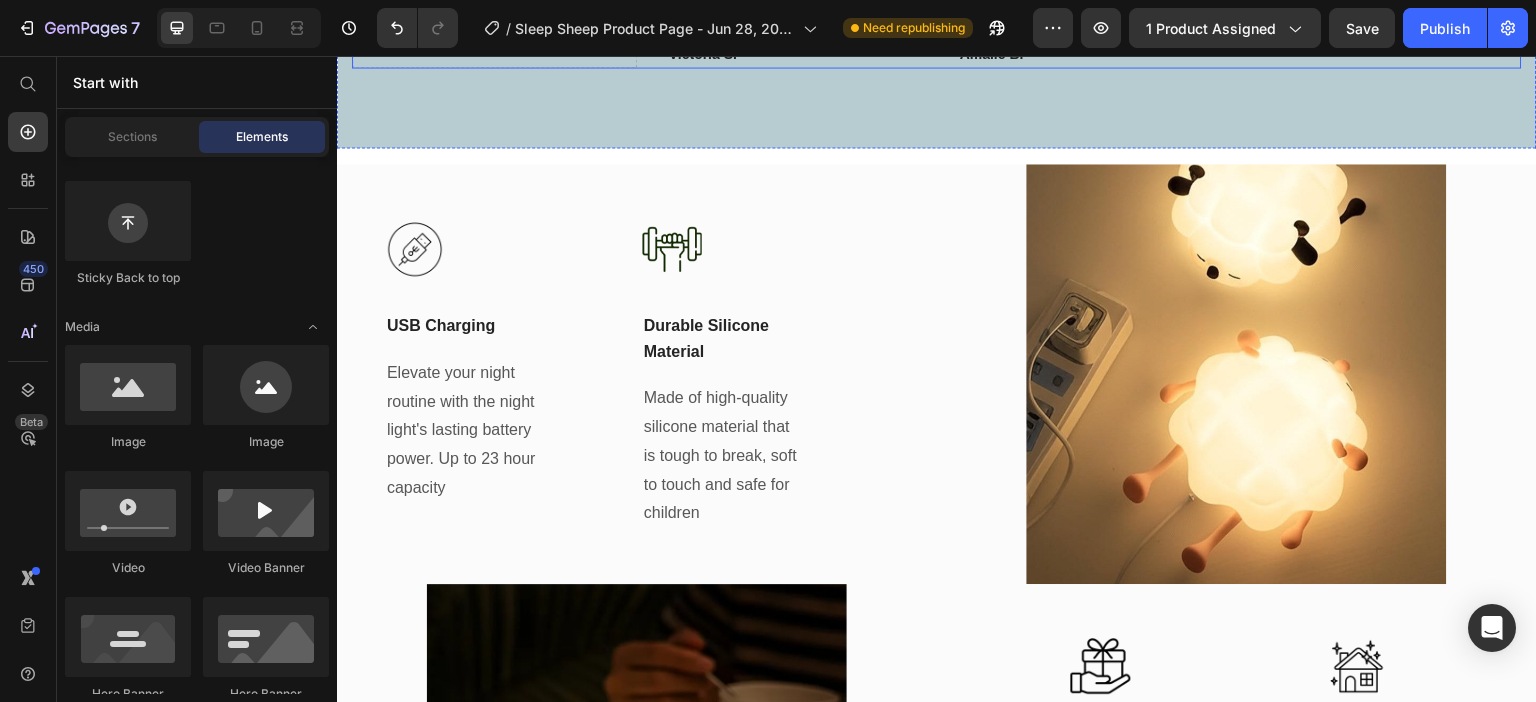 click on "Drop element here" at bounding box center [494, -59] 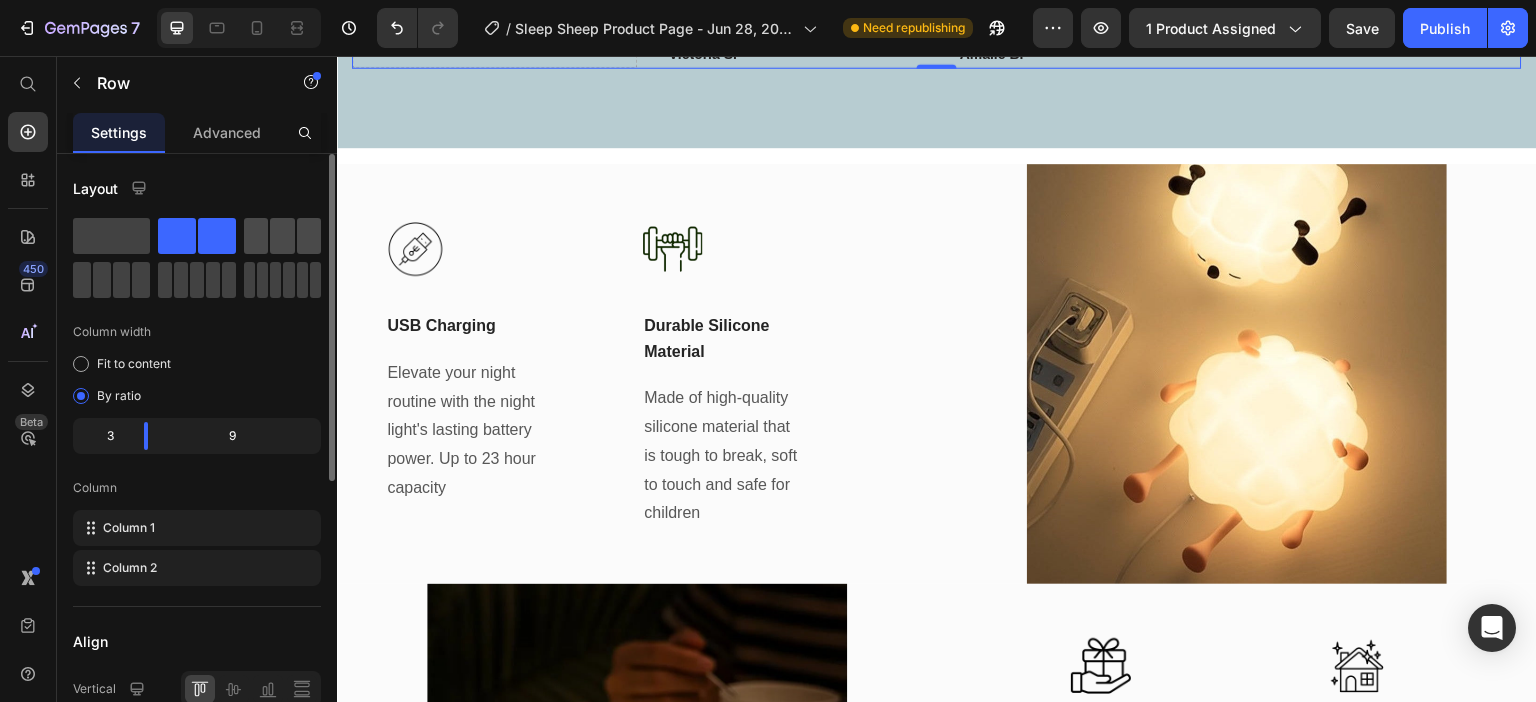 click 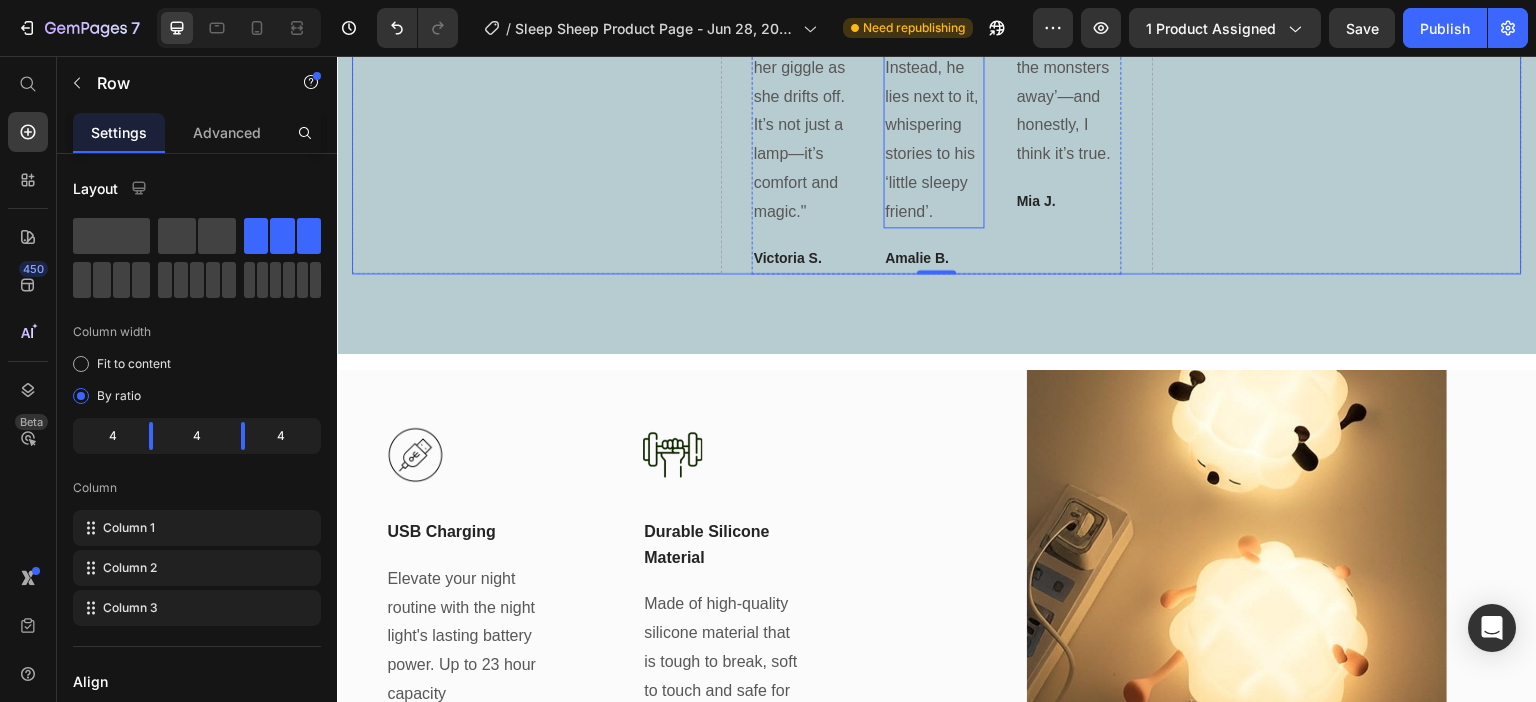 scroll, scrollTop: 5218, scrollLeft: 0, axis: vertical 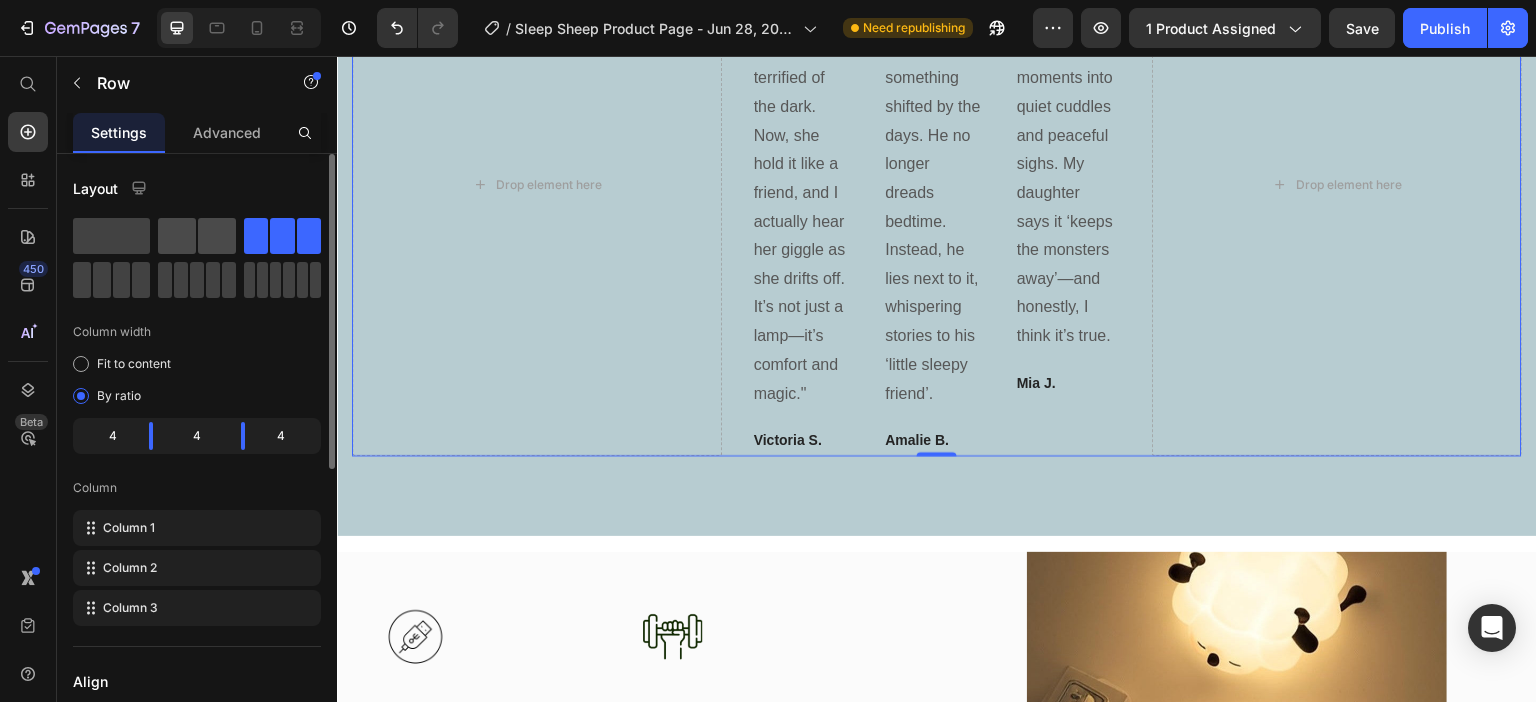 click 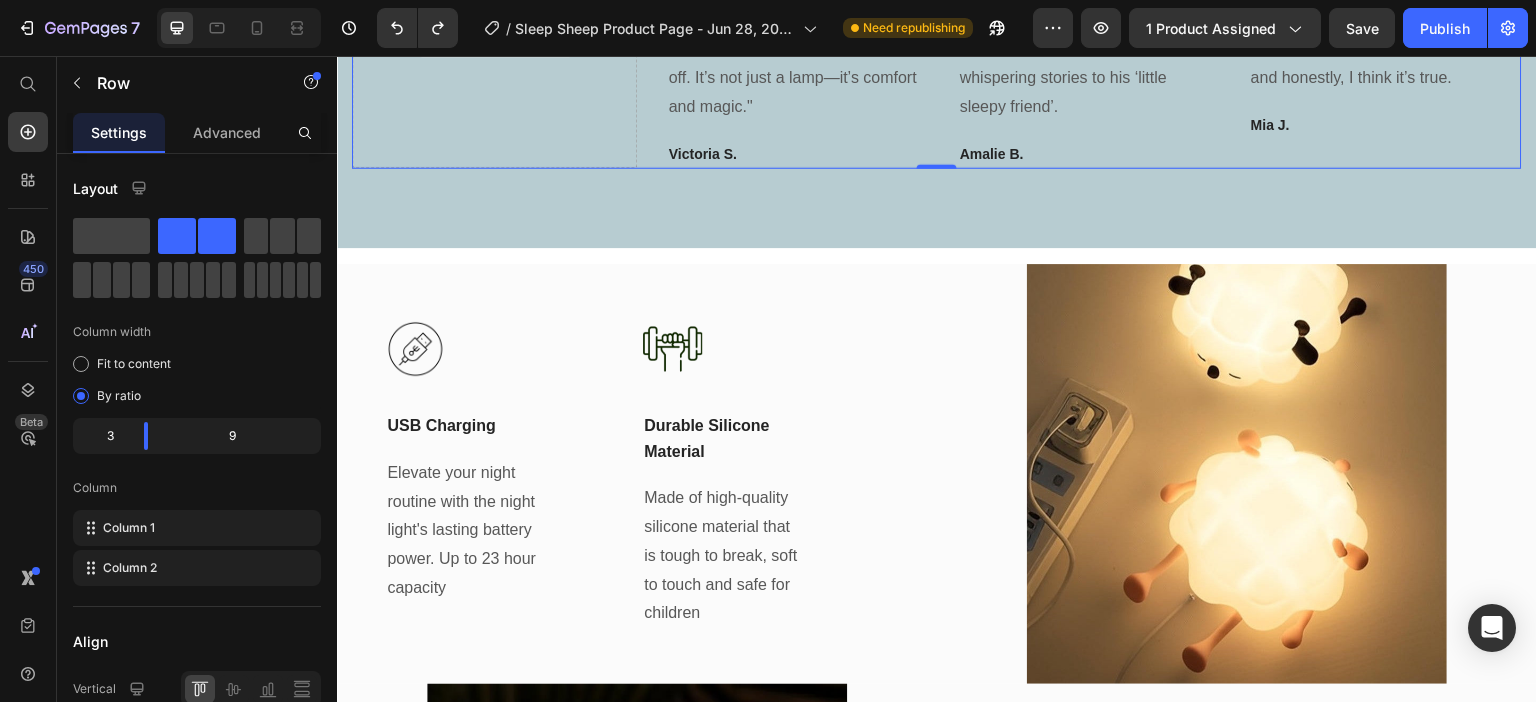 click on "Drop element here" at bounding box center (494, 41) 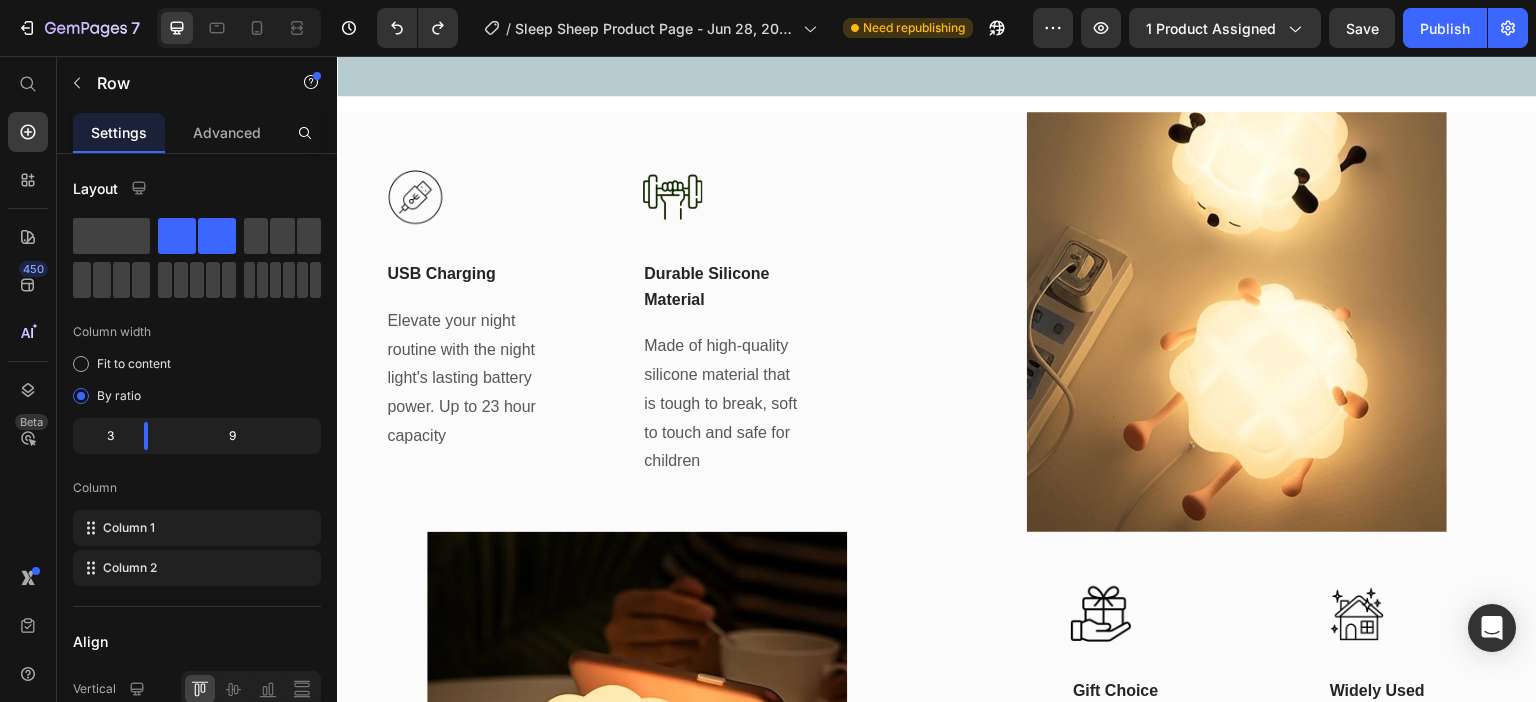 scroll, scrollTop: 5418, scrollLeft: 0, axis: vertical 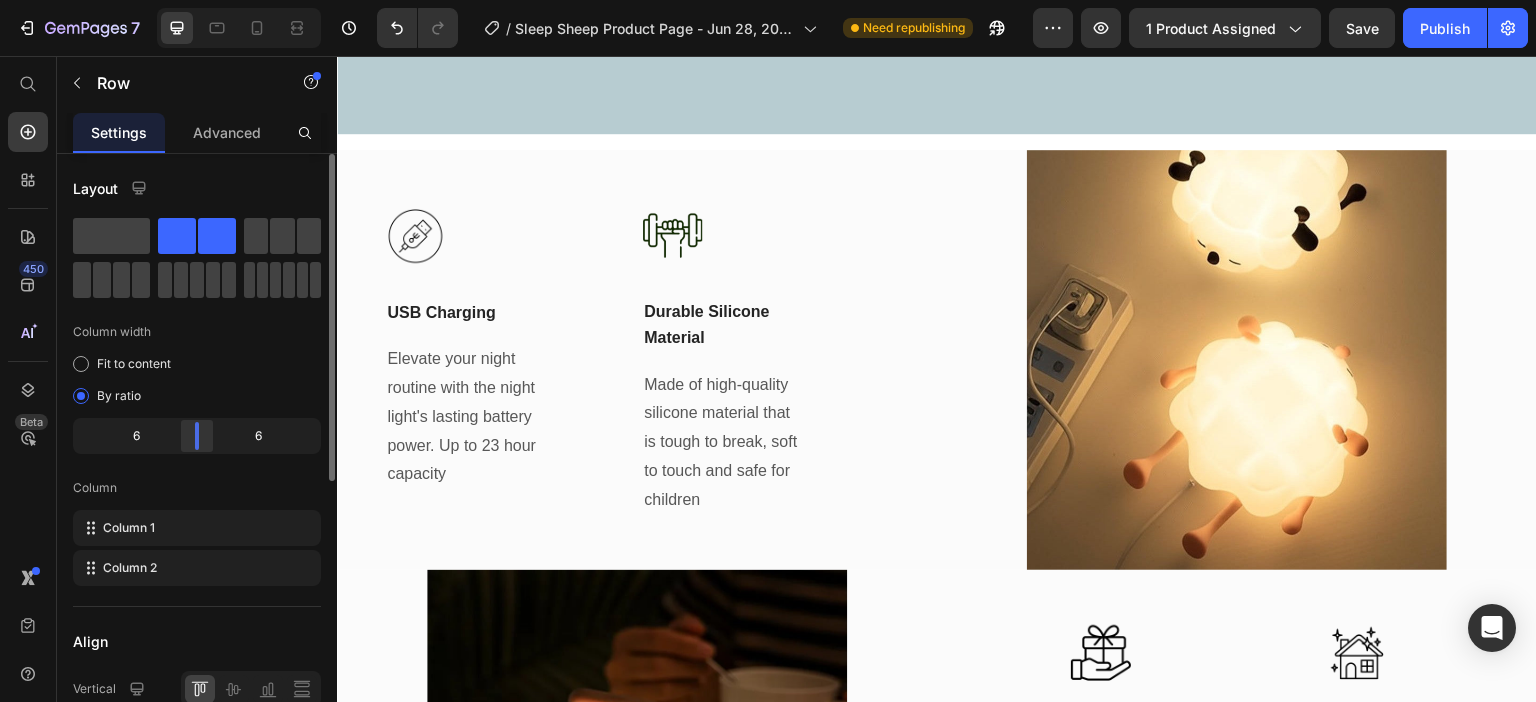 drag, startPoint x: 143, startPoint y: 439, endPoint x: 202, endPoint y: 440, distance: 59.008472 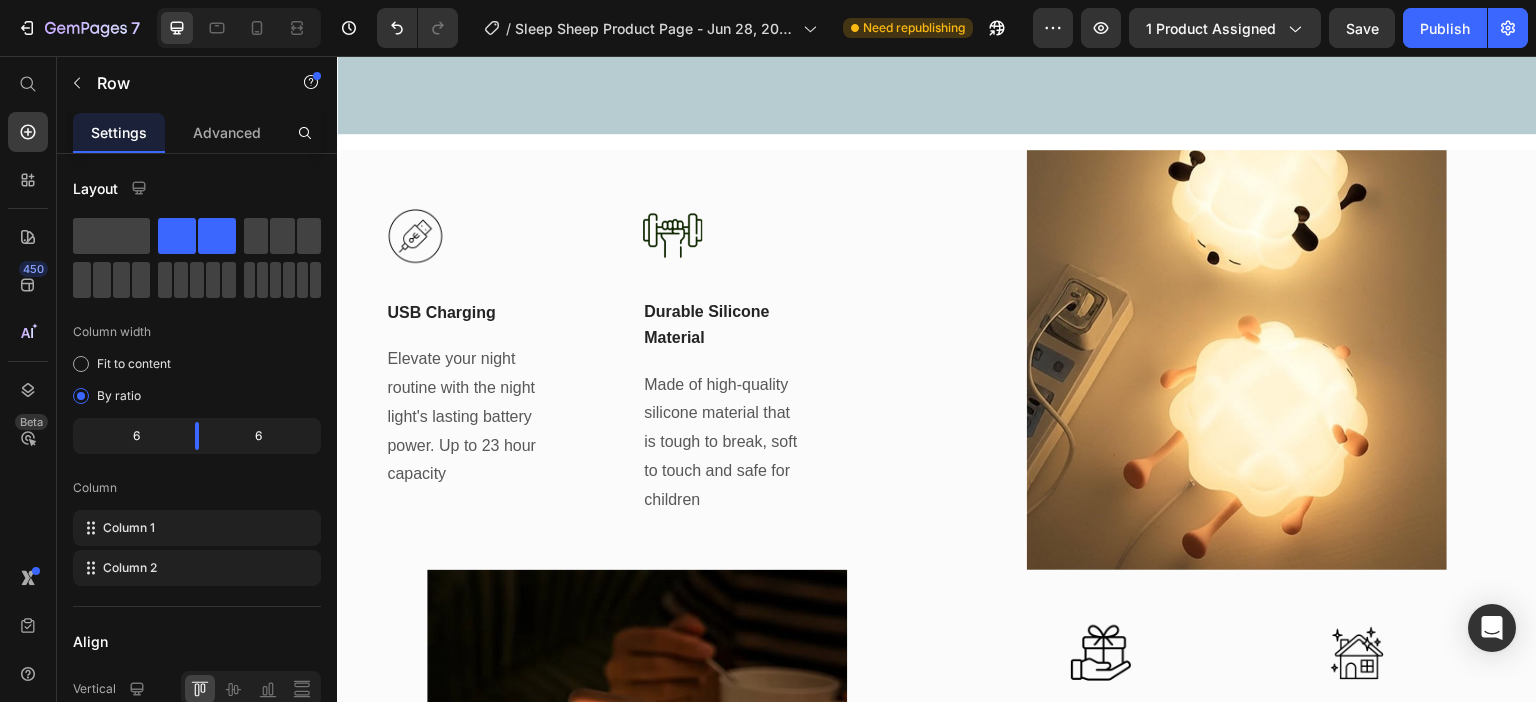 click on "Drop element here" at bounding box center (637, -116) 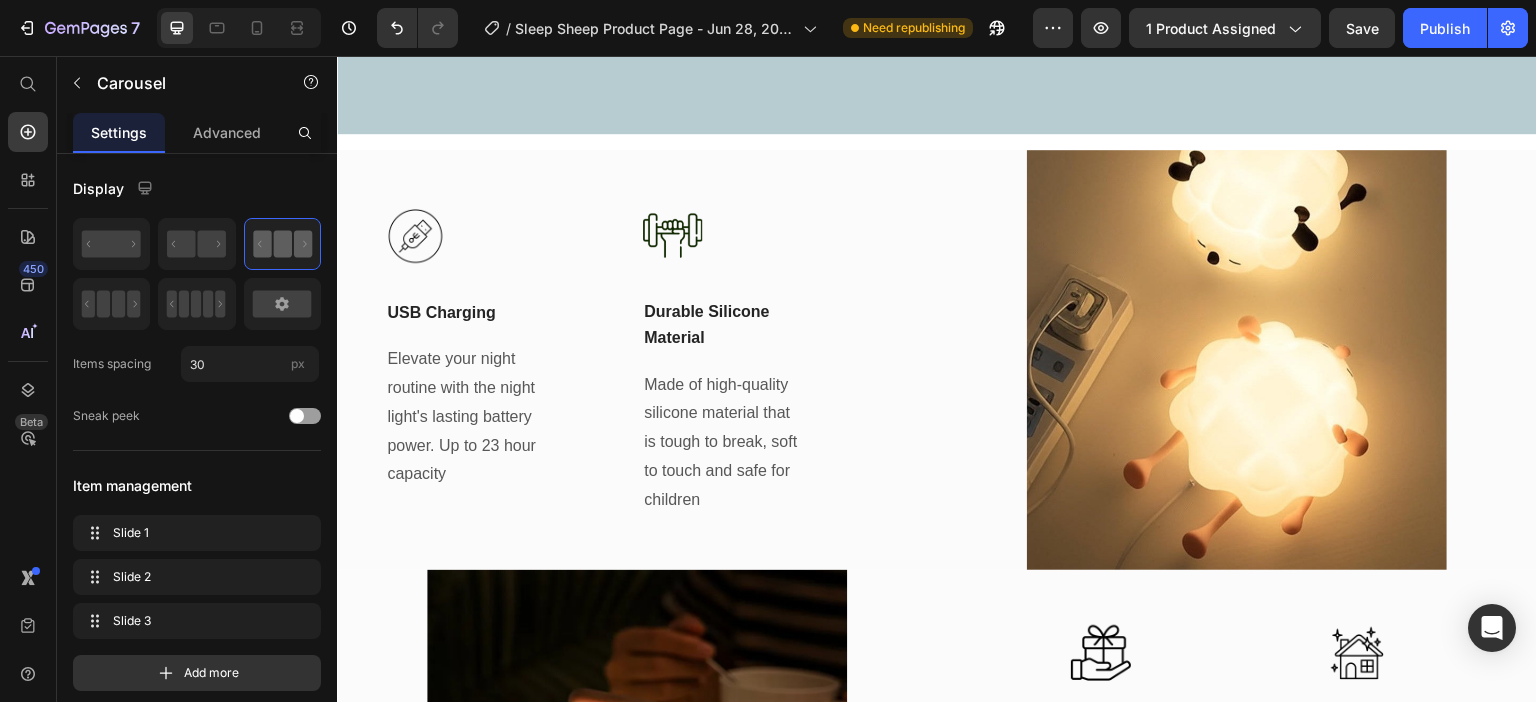 click on "Carousel" at bounding box center [1035, -305] 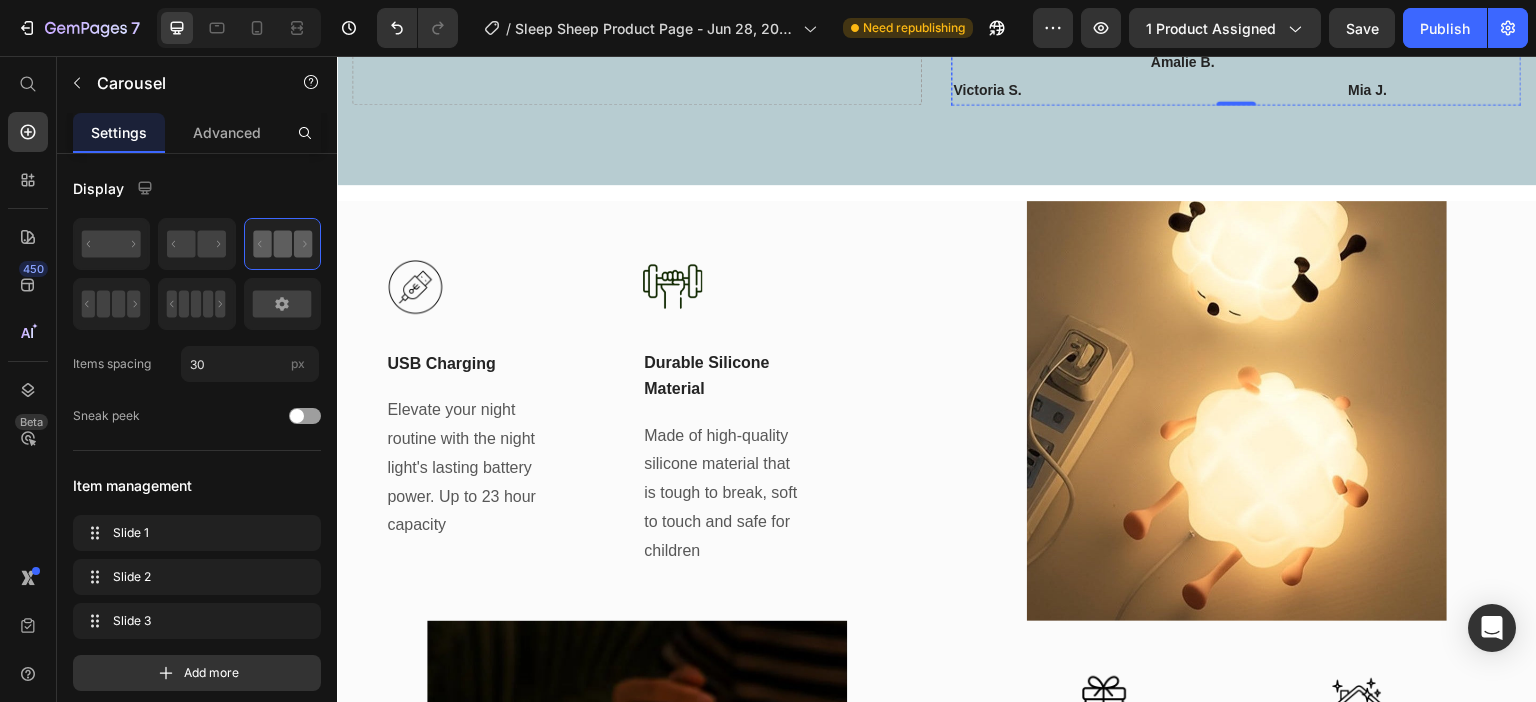 scroll, scrollTop: 5318, scrollLeft: 0, axis: vertical 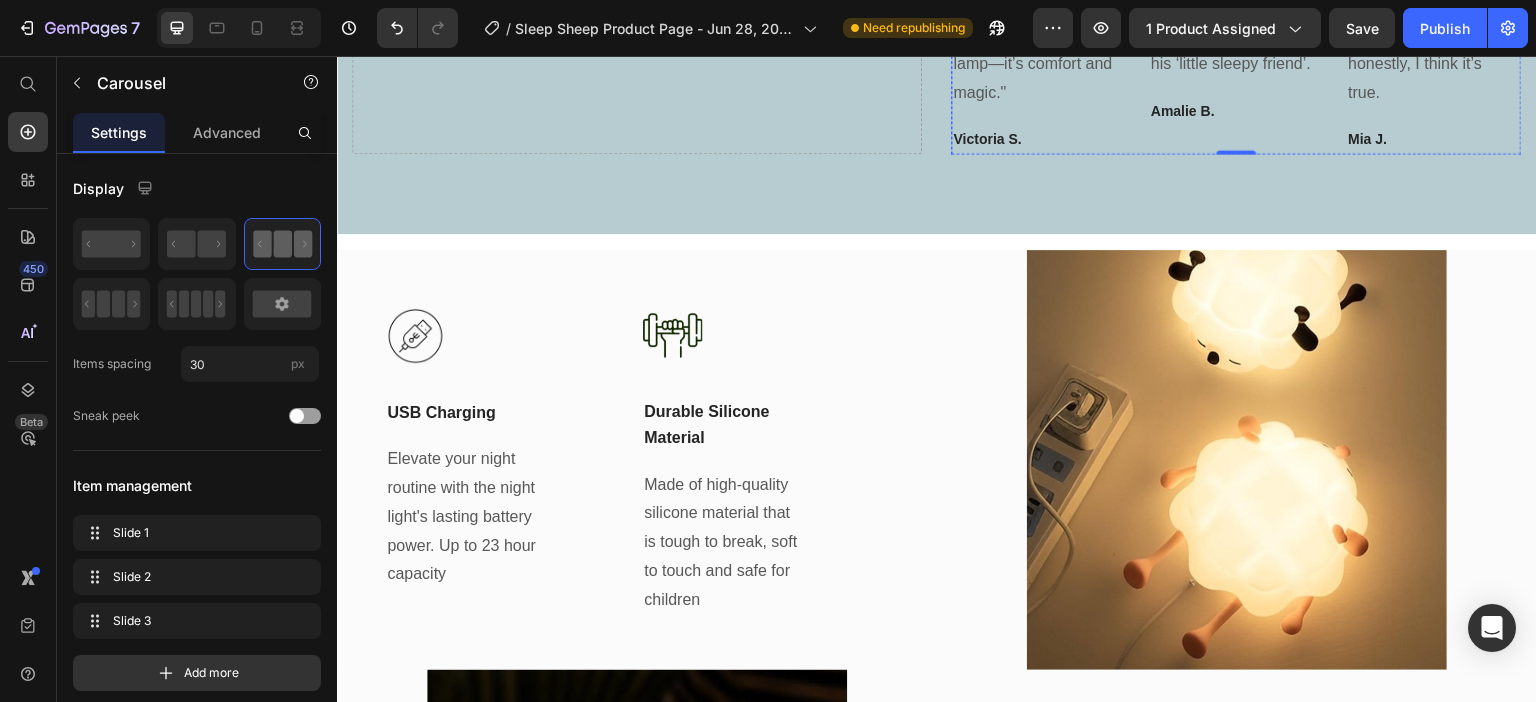 click on "Image" at bounding box center [1035, -186] 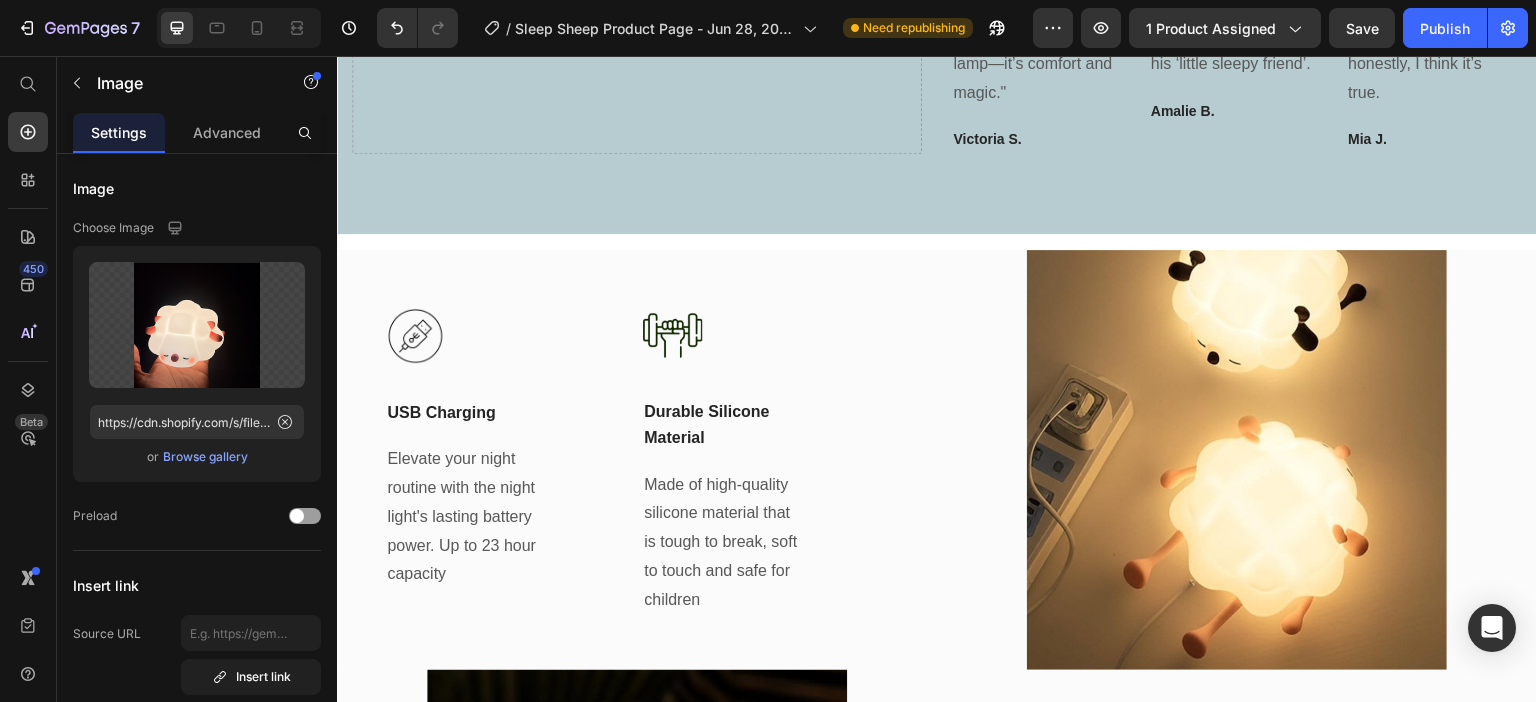 click at bounding box center (1035, -186) 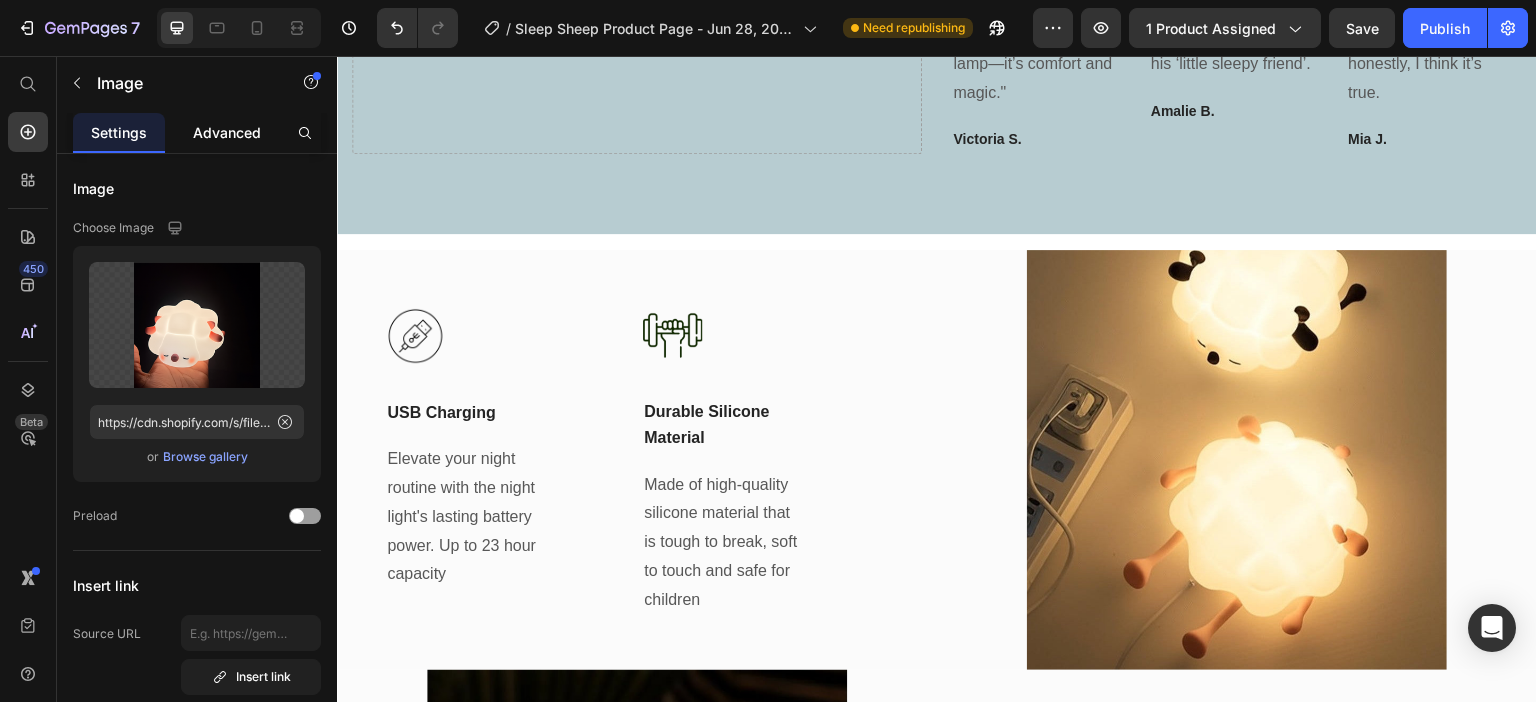 click on "Advanced" at bounding box center (227, 132) 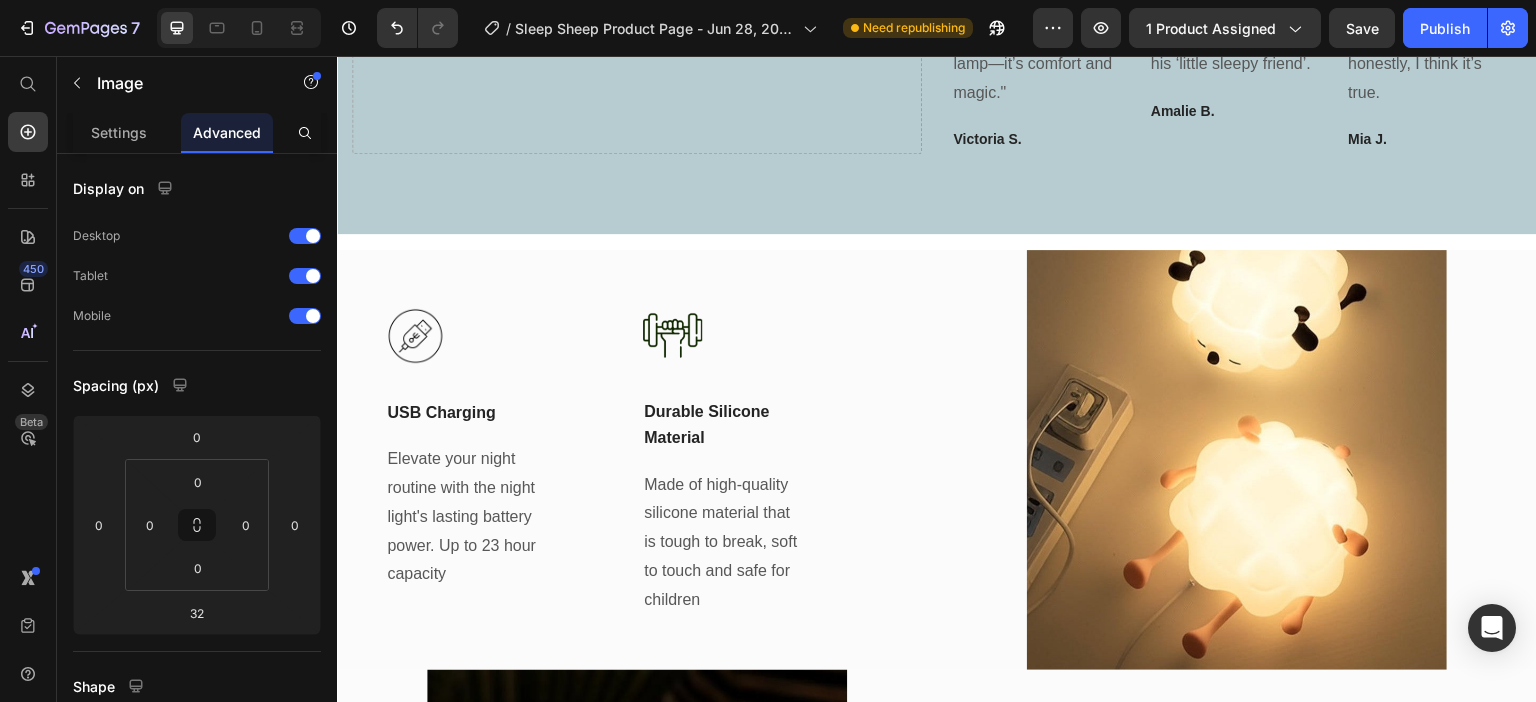 click at bounding box center (1035, -186) 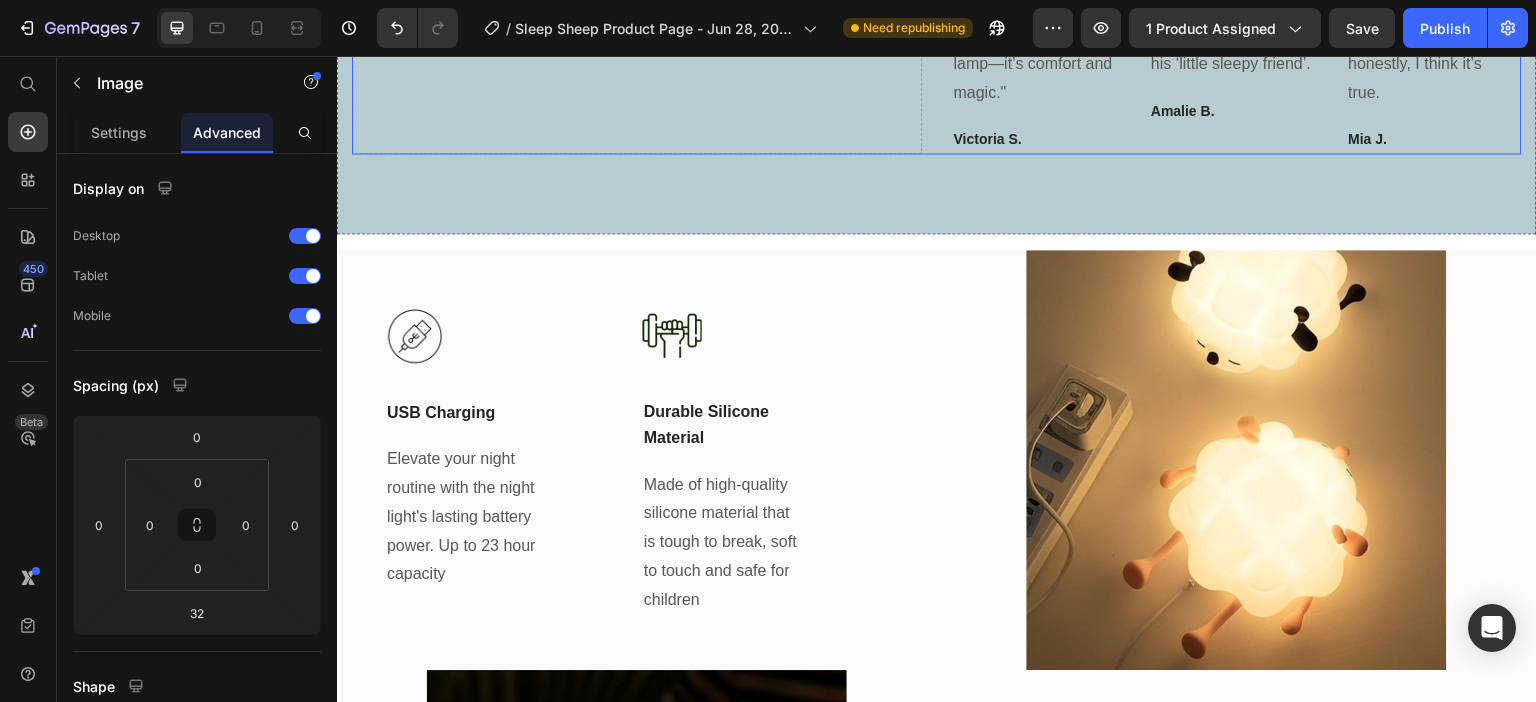 click on "Drop element here" at bounding box center (637, -16) 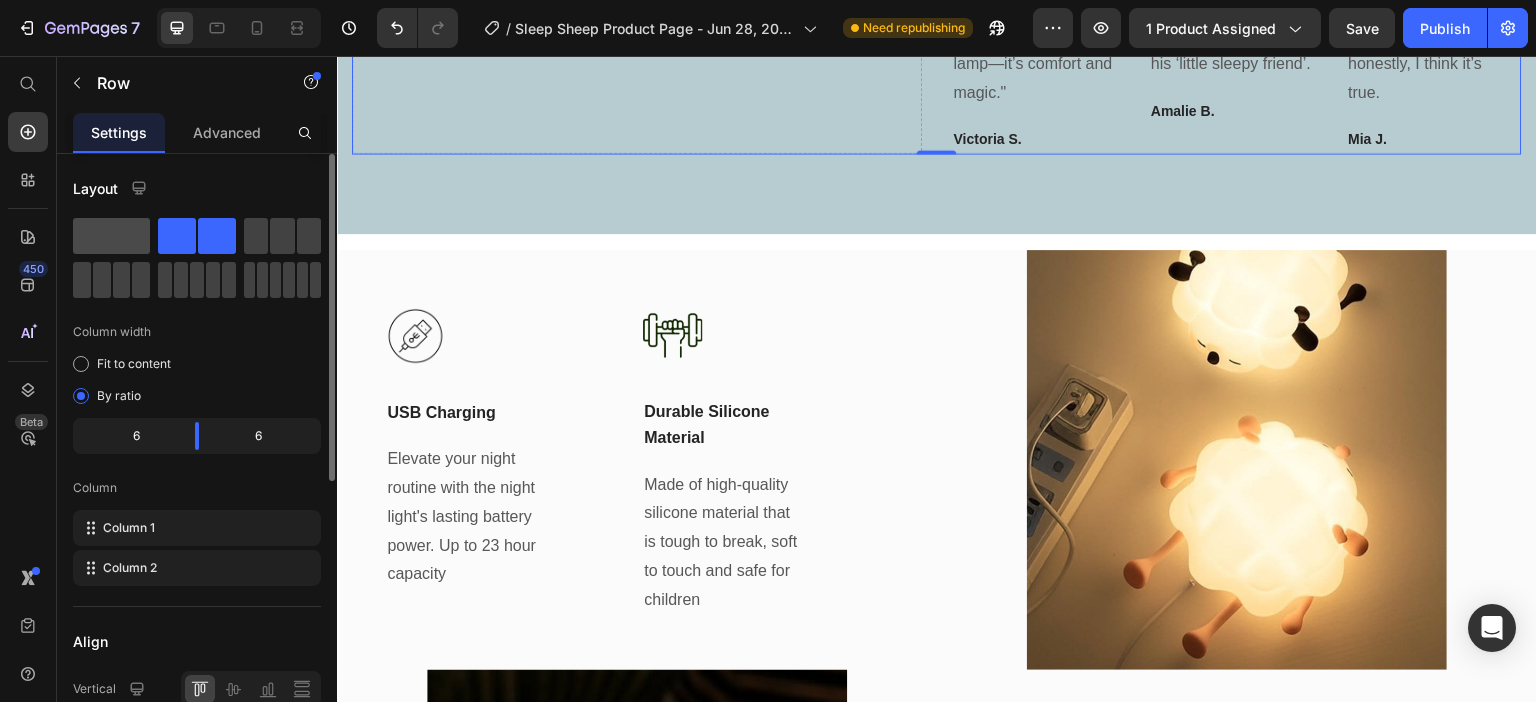 click 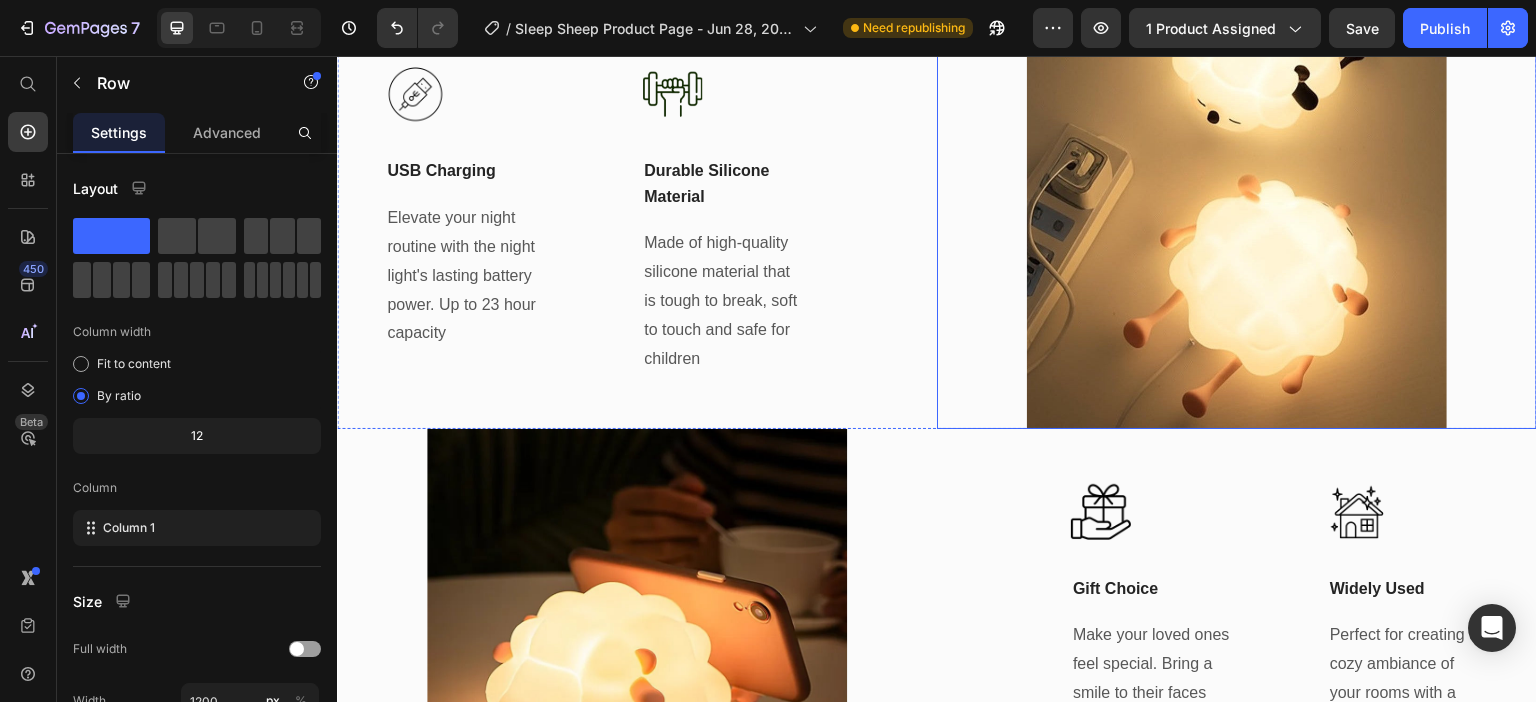 scroll, scrollTop: 5918, scrollLeft: 0, axis: vertical 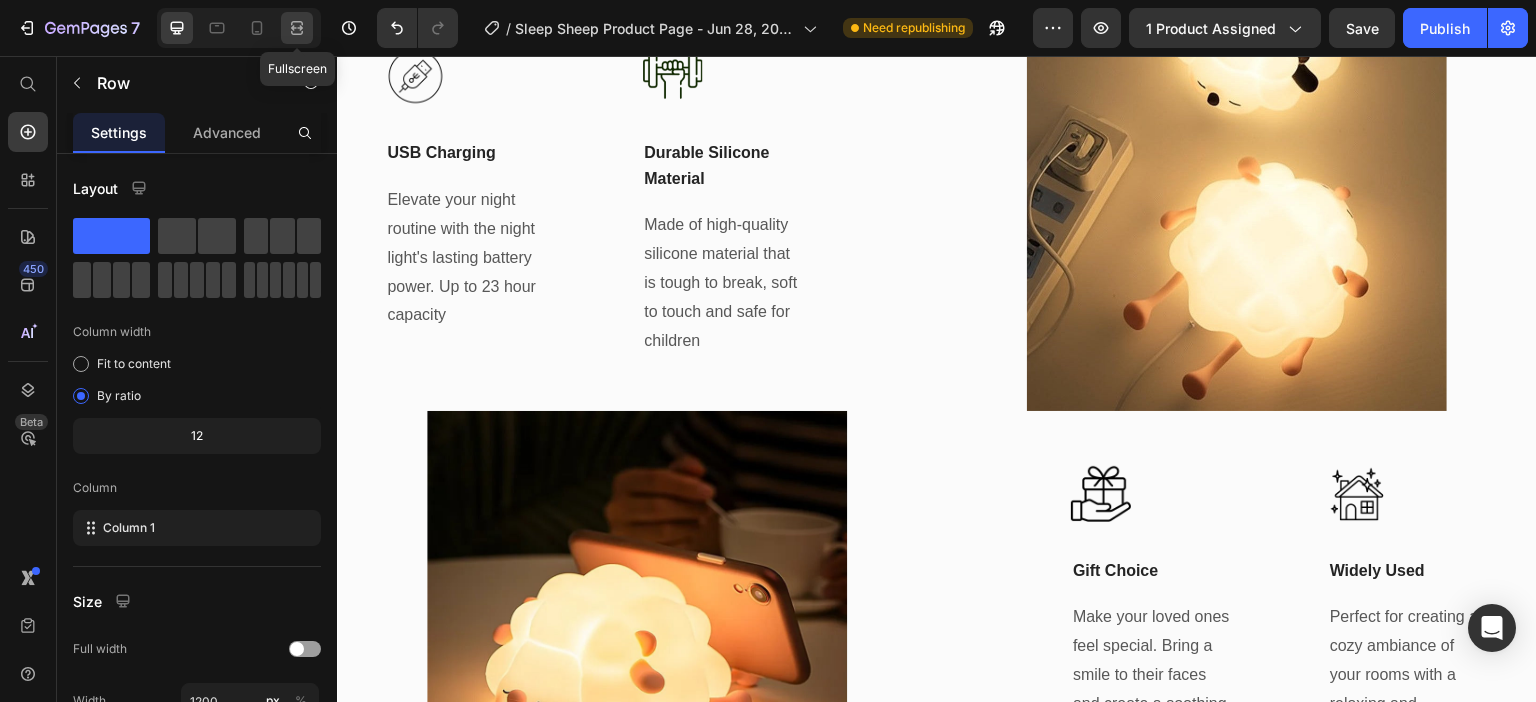 click 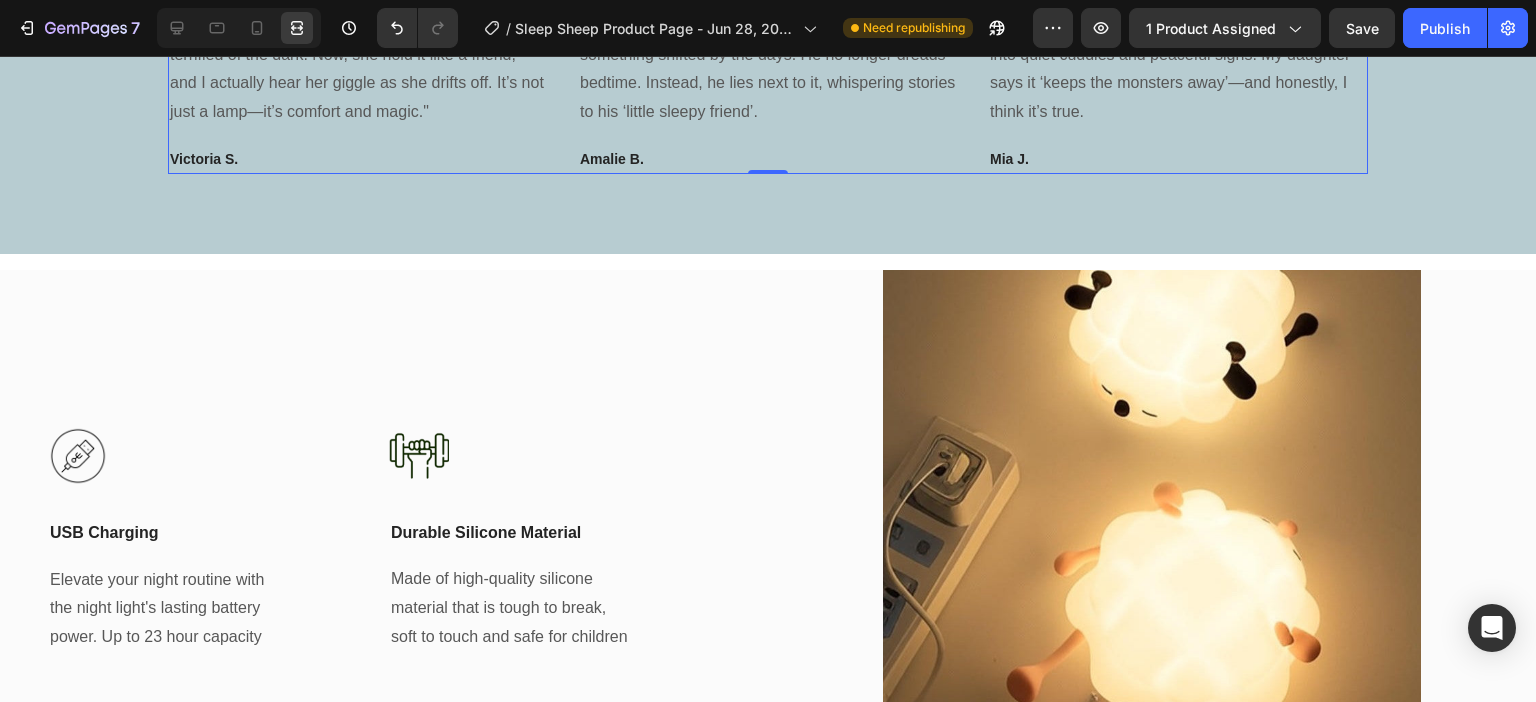 scroll, scrollTop: 4969, scrollLeft: 0, axis: vertical 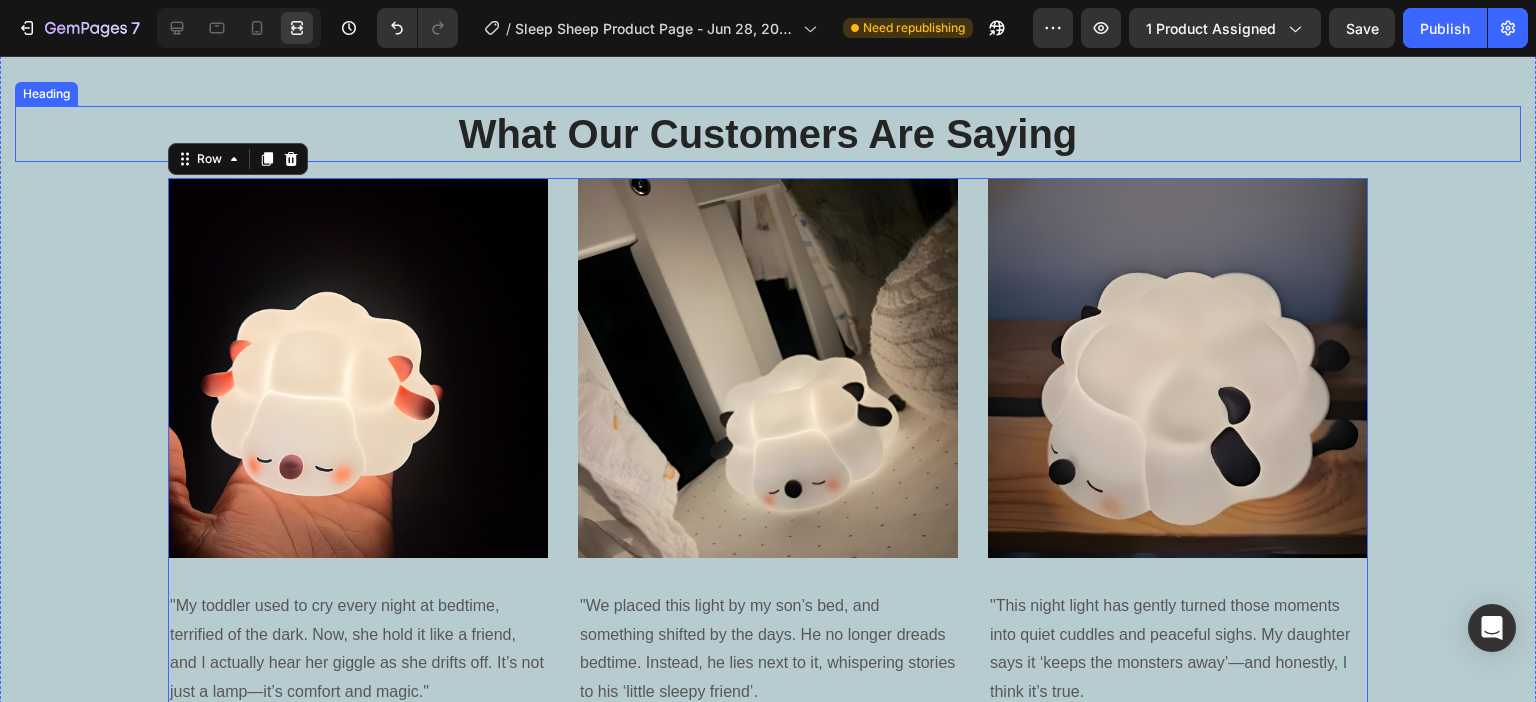 click on "What Our Customers Are Saying" at bounding box center [768, 134] 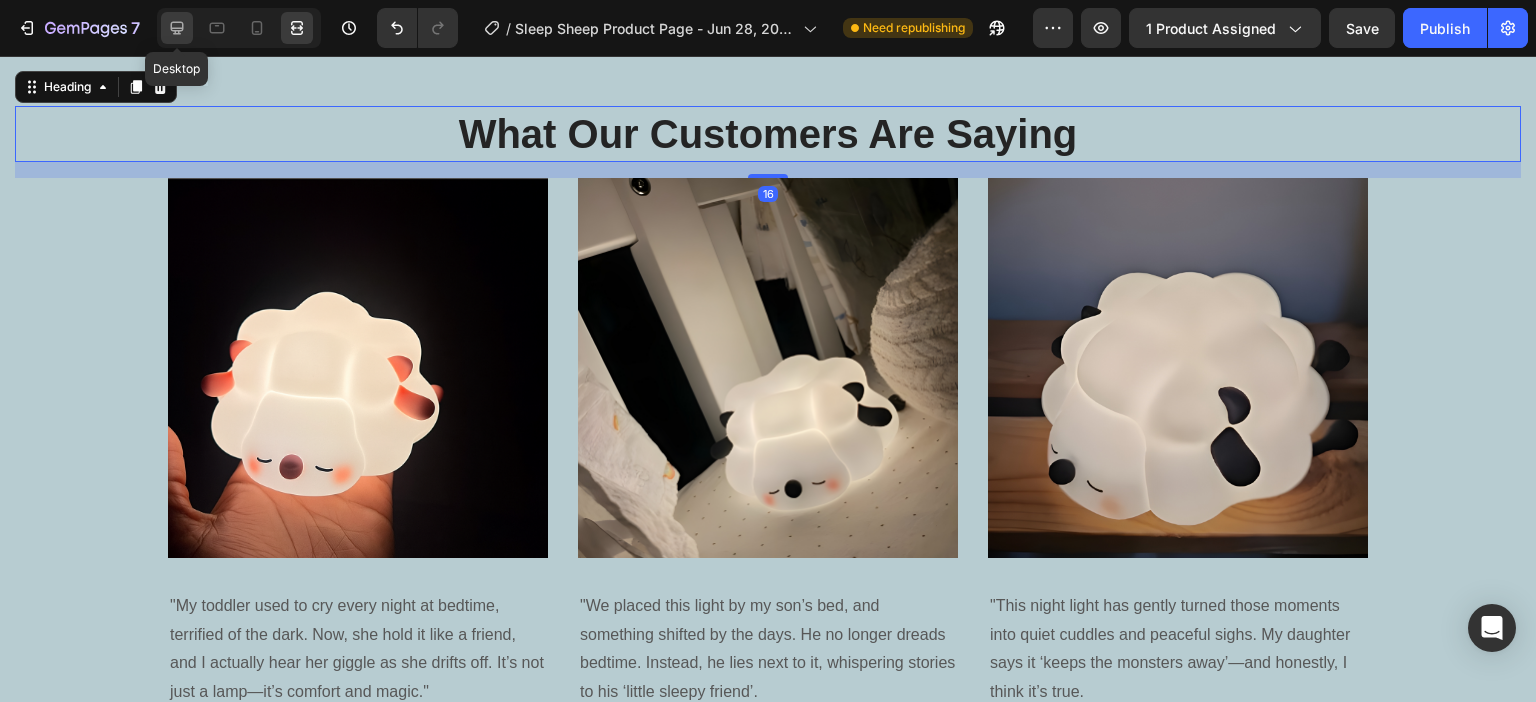 click 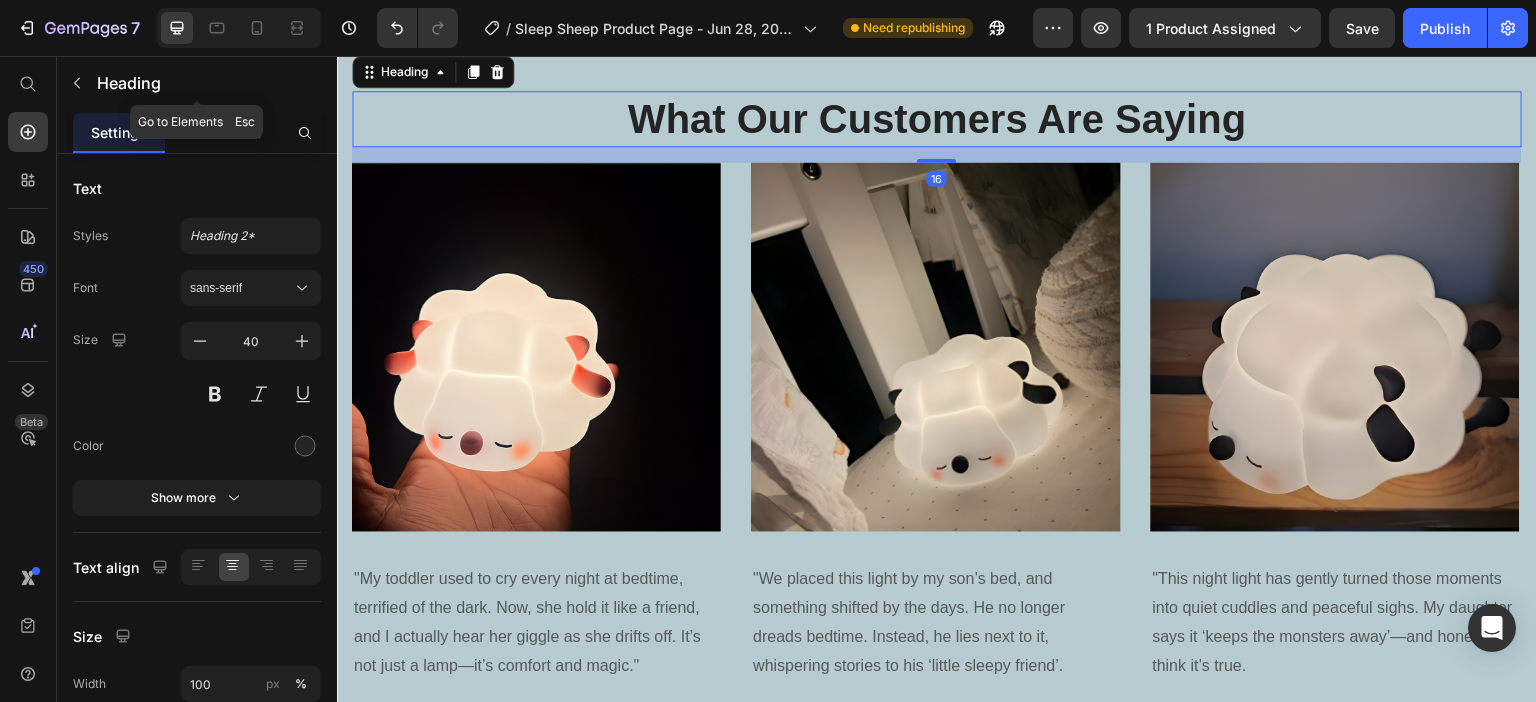 scroll, scrollTop: 4947, scrollLeft: 0, axis: vertical 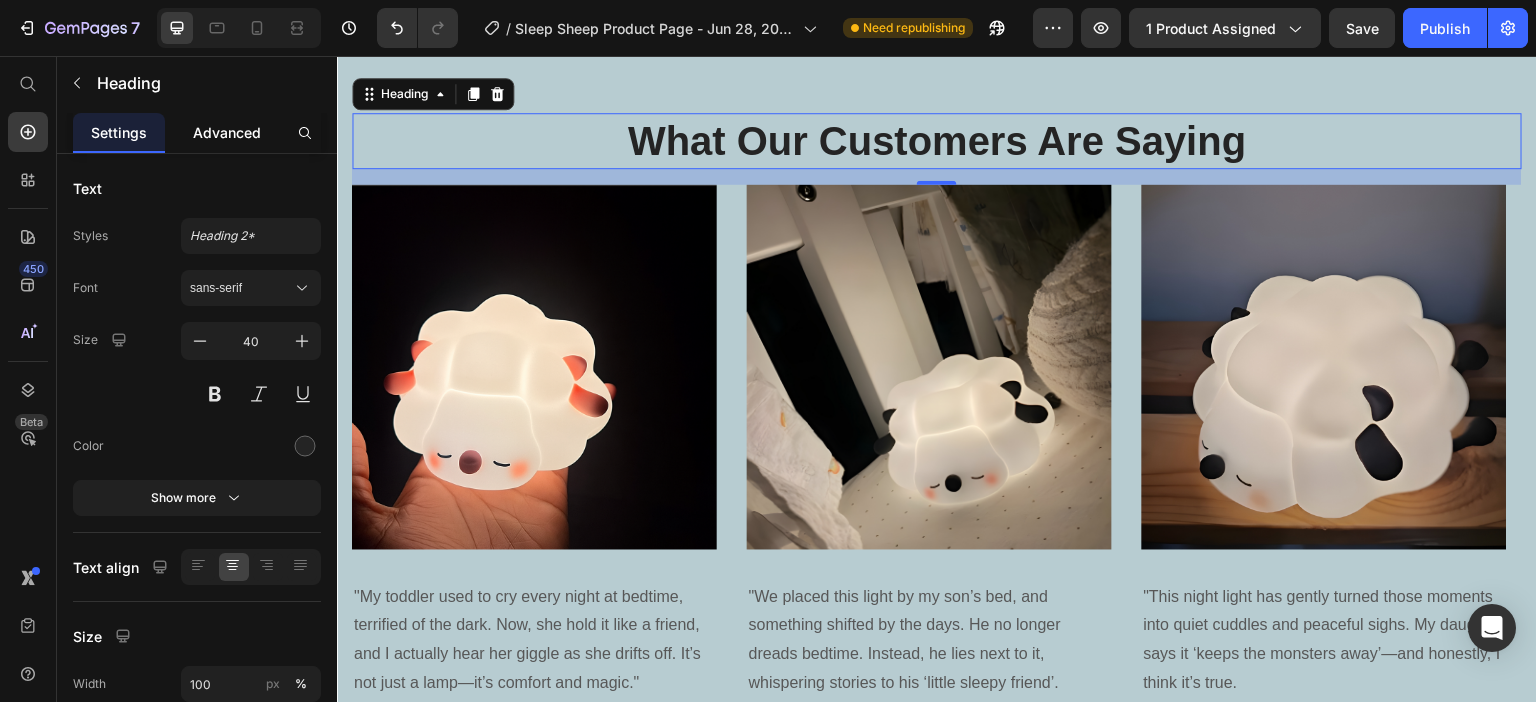 click on "Advanced" 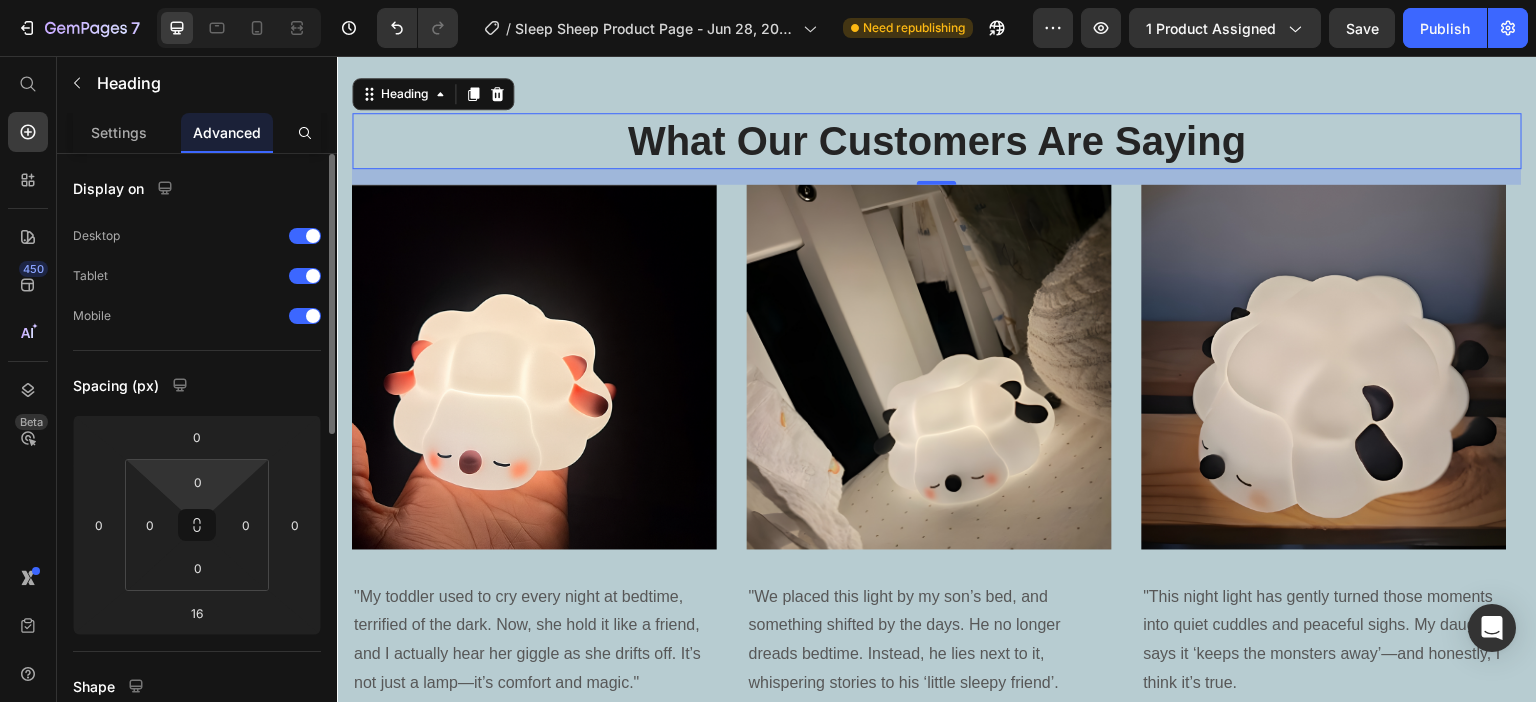 click on "7   /  Sleep Sheep Product Page - Jun 28, 20:09:30 Need republishing Preview 1 product assigned  Save   Publish  450 Beta Start with Sections Elements Hero Section Product Detail Brands Trusted Badges Guarantee Product Breakdown How to use Testimonials Compare Bundle FAQs Social Proof Brand Story Product List Collection Blog List Contact Sticky Add to Cart Custom Footer Browse Library 450 Layout
Row
Row
Row
Row Text
Heading
Text Block Button
Button
Button
Sticky Back to top Media
Image" at bounding box center [768, 0] 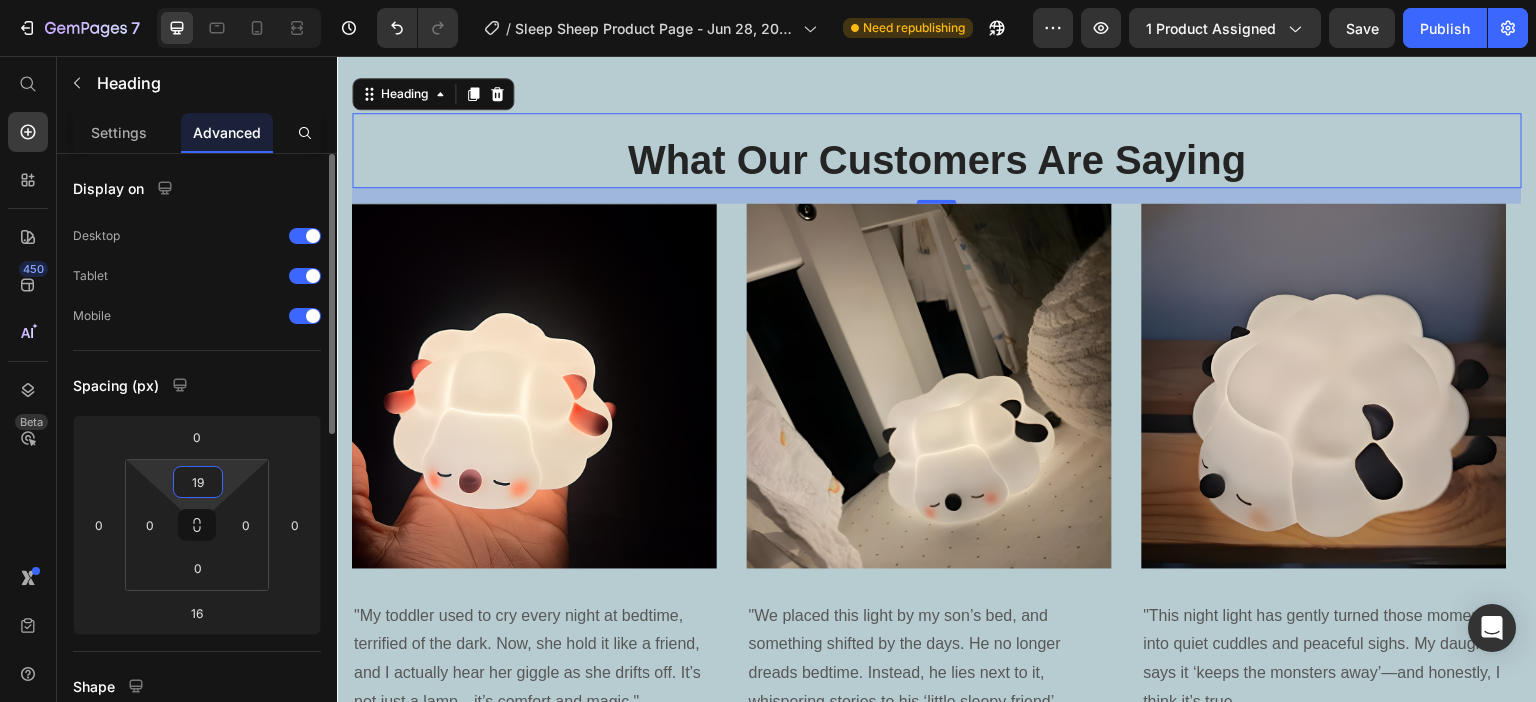 type on "1" 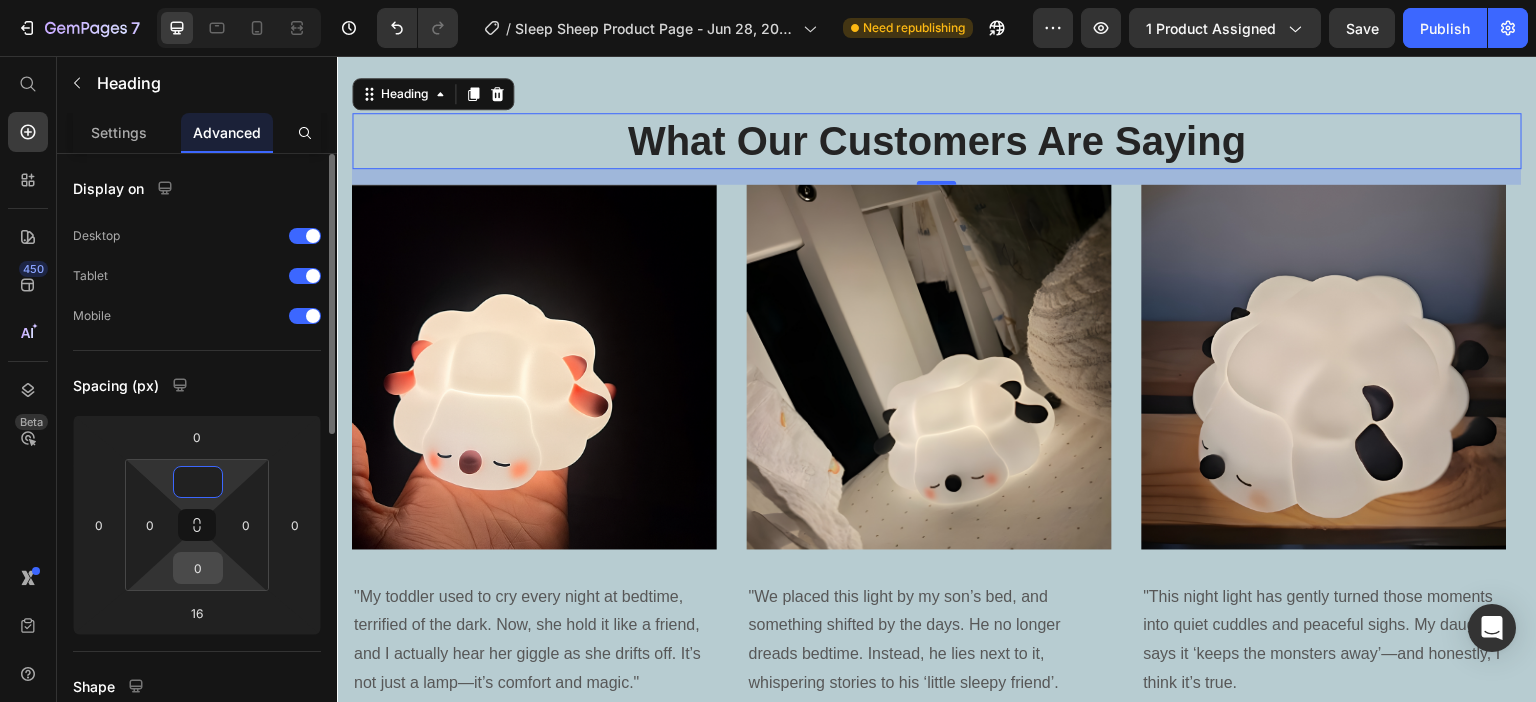 type on "0" 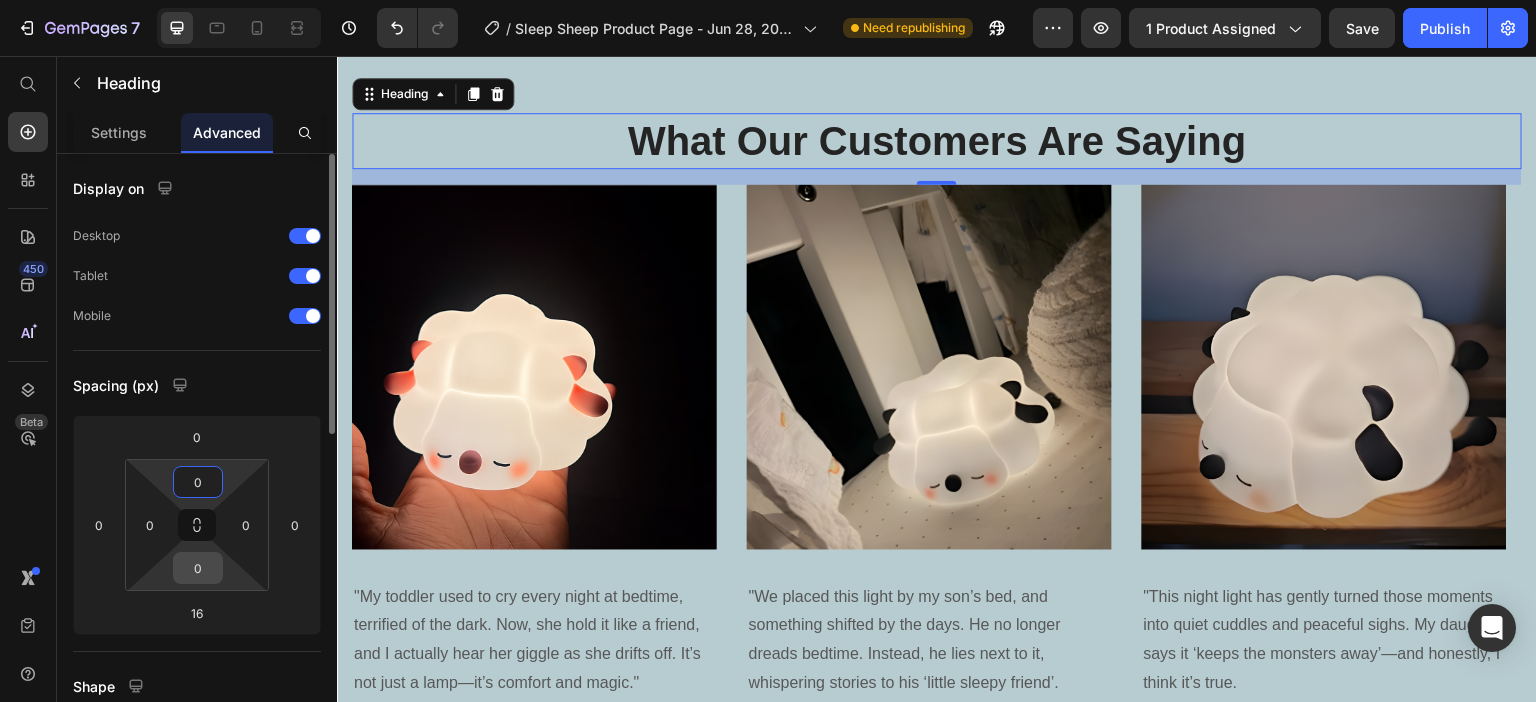 click on "0" at bounding box center [198, 568] 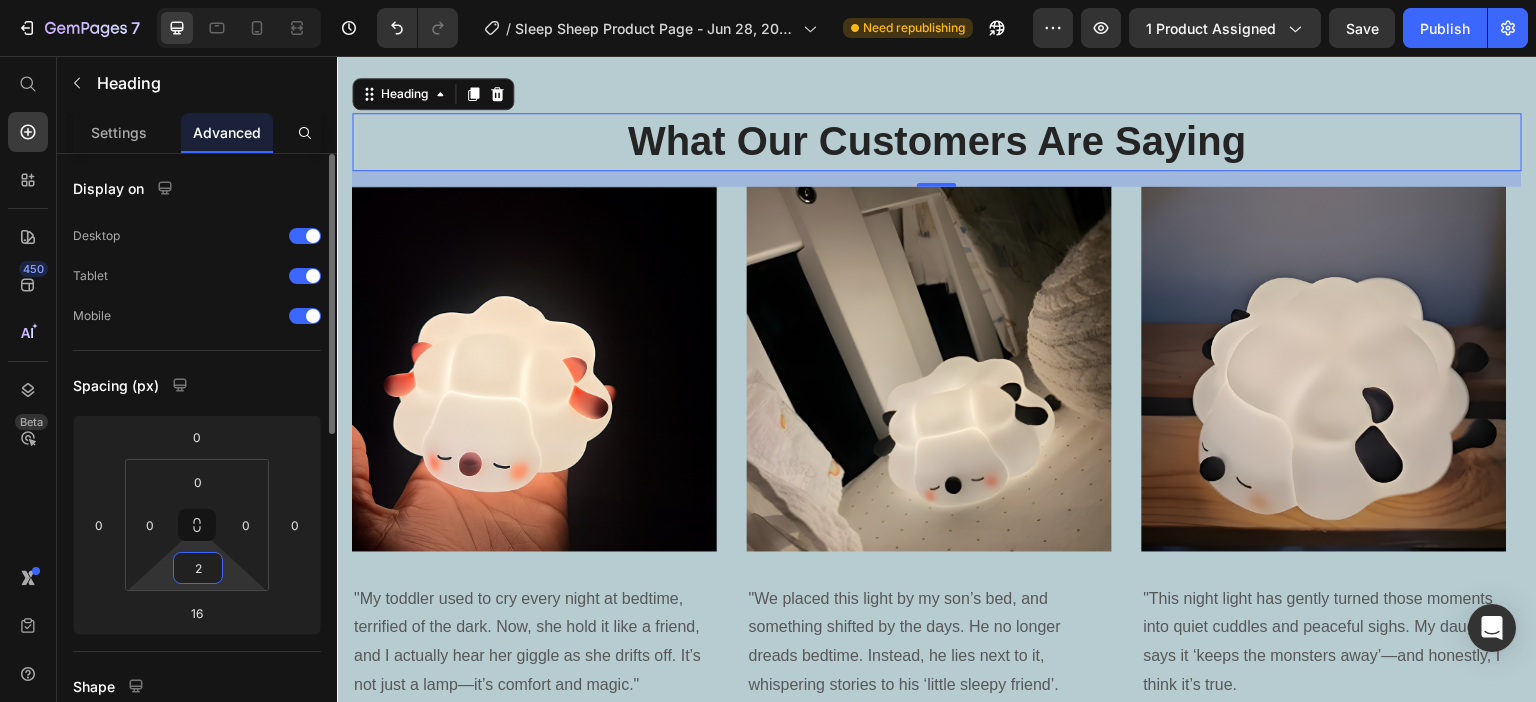 type on "20" 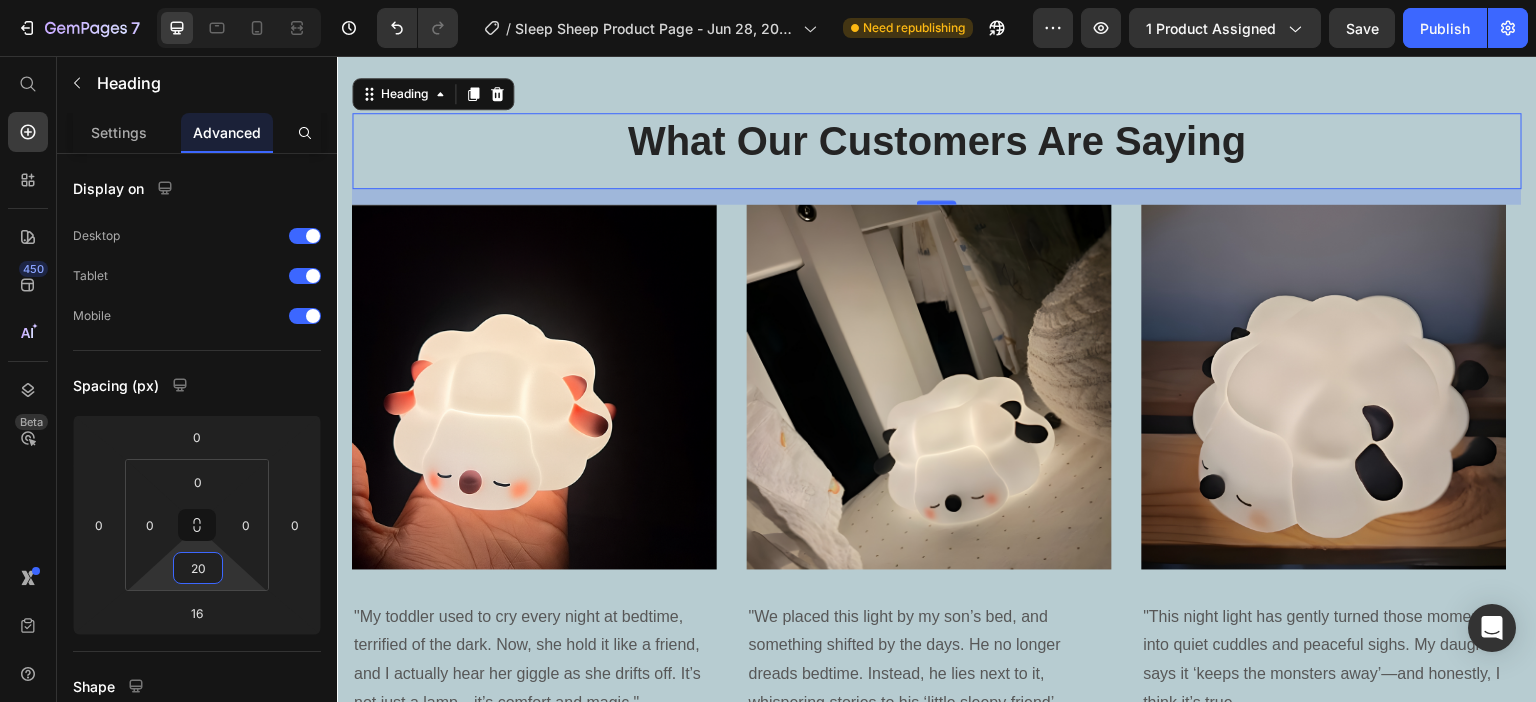 click on "Image Perfect for Late-Night Feedings  🍼 Heading Parents know that  midnight wake-ups  are part of the journey with a baby. Whether you're nursing, bottle-feeding, or simply checking in on your little one, our night lamp provides  soft, non-disruptive lighting  that won’t overstimulate your baby—or wake up the whole household.   No more fumbling with bright overhead lights or using your phone flashlight—just a  gentle, convenient glow  exactly when you need it. Text block Row Row ⏲ Smart Timer for Peaceful Nights Heading Drift off without worry – our built-in 30-minute timer gently shuts the light off as your child falls asleep.   Let bedtime run smoothly with a calming glow that turns off automatically after 30 minutes.    With one simple click, you can choose between  timed mode ,  constant light Text block Row Image Row Image The Cutest Sleep Companion  🐑✨ Heading More than just a nightlight, our lamp is a  whimsical friend  for your child’s room. These  adorable animal design" at bounding box center [937, -720] 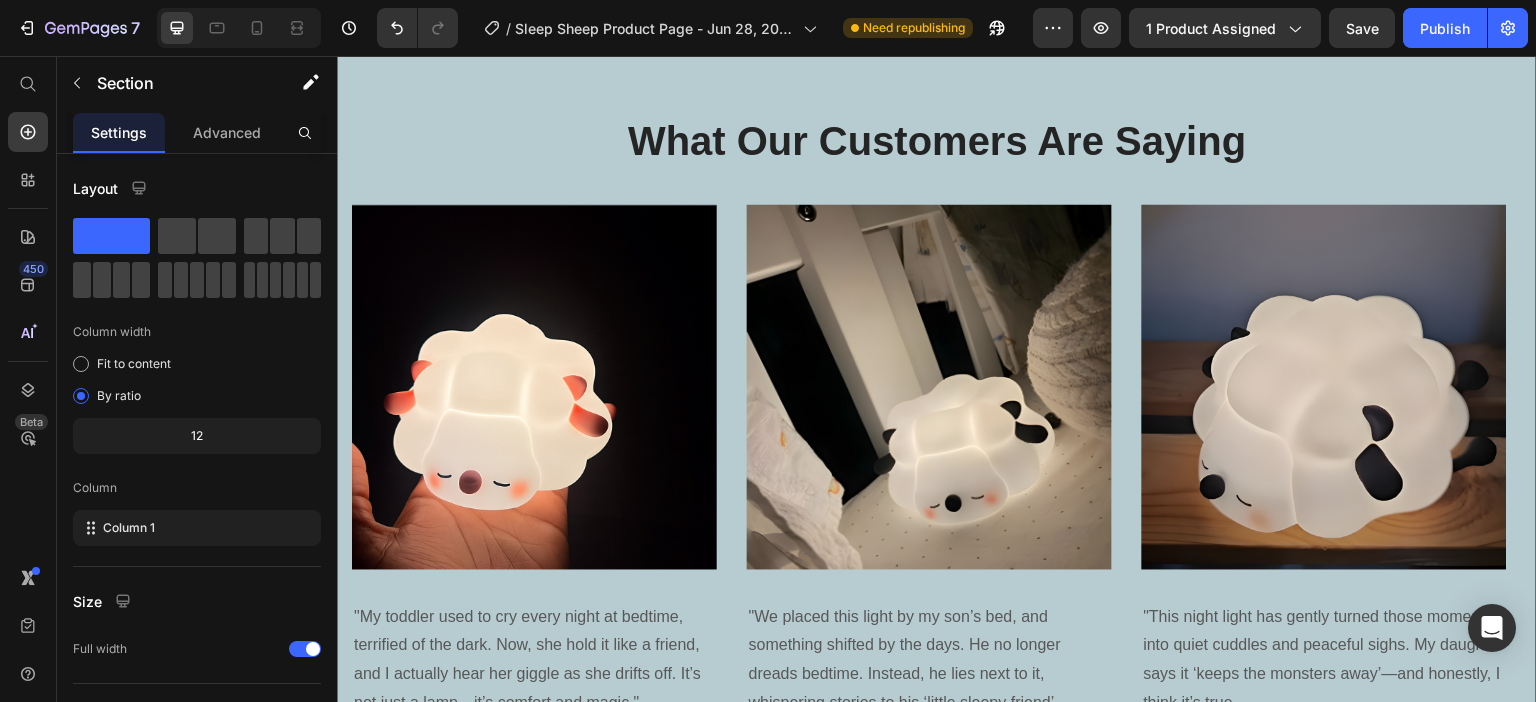 click on "What Our Customers Are Saying Heading Image "My toddler used to cry every night at bedtime, terrified of the dark. Now, she hold it like a friend, and I actually hear her giggle as she drifts off. It’s not just a lamp—it’s comfort and magic." Text block Victoria S. Text block Image "We placed this light by my son’s bed, and something shifted by the days. He no longer dreads bedtime. Instead, he lies next to it, whispering stories to his ‘little sleepy friend’.  Text block Amalie B. Text block Image "This night light has gently turned those moments into quiet cuddles and peaceful sighs. My daughter says it ‘keeps the monsters away’—and honestly, I think it’s true. Text block Mia J. Text block Carousel Row Section 6" at bounding box center (937, 439) 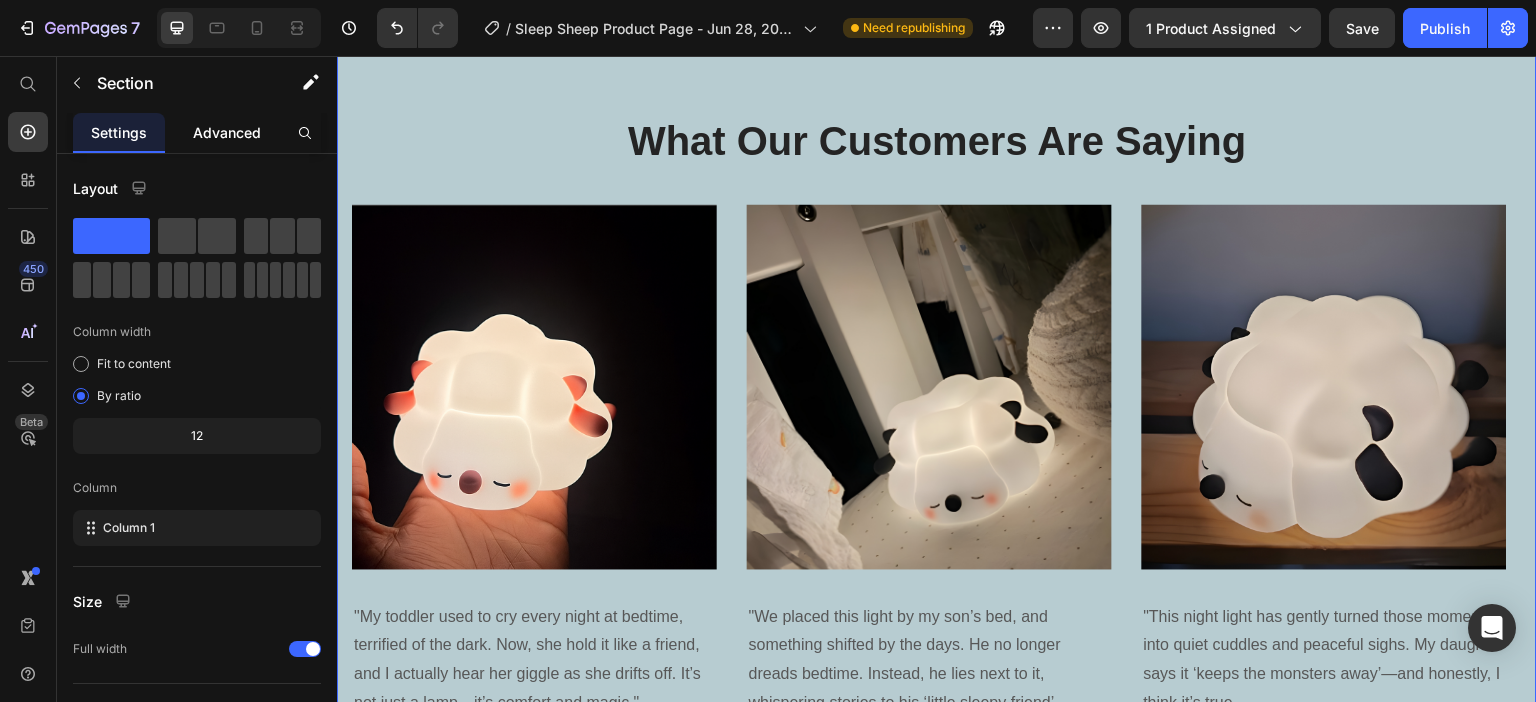 click on "Advanced" at bounding box center [227, 132] 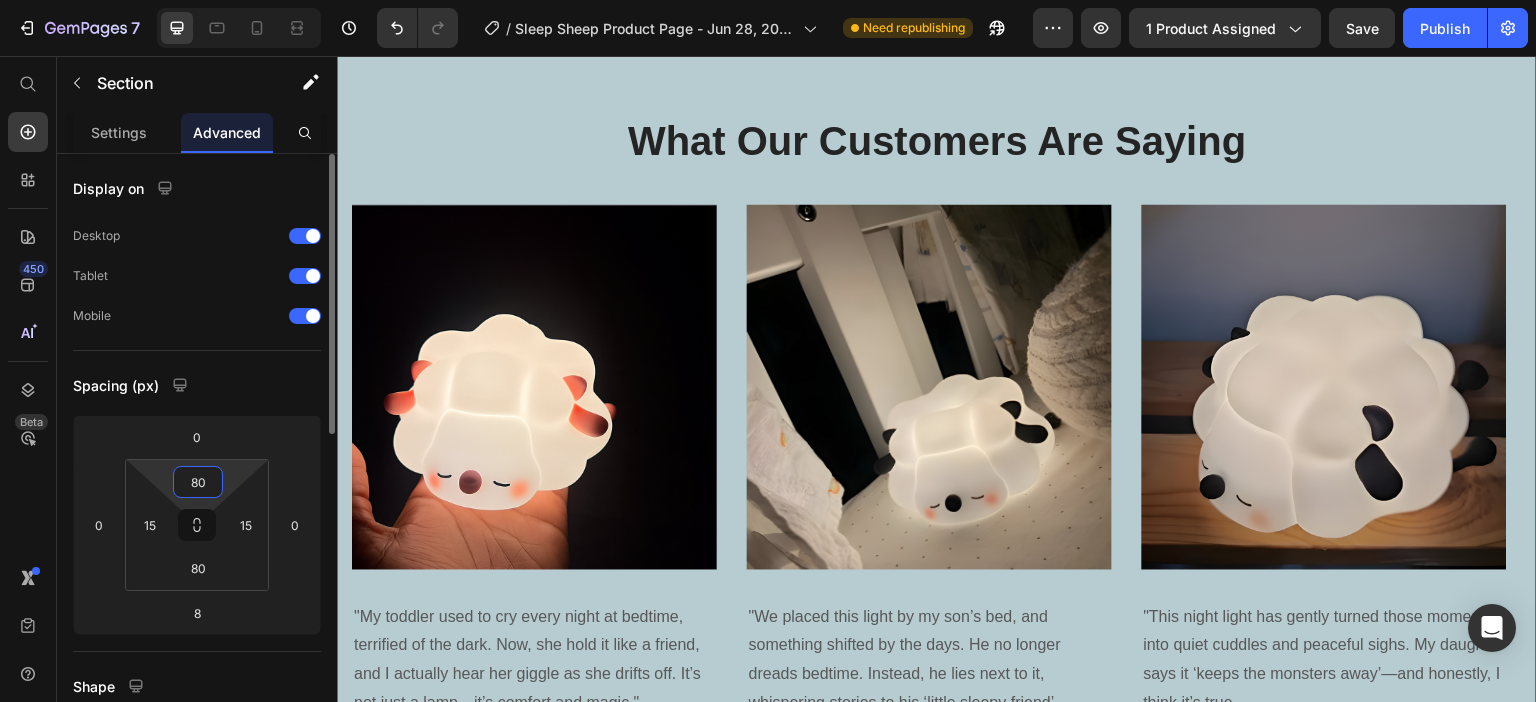 click on "80" at bounding box center [198, 482] 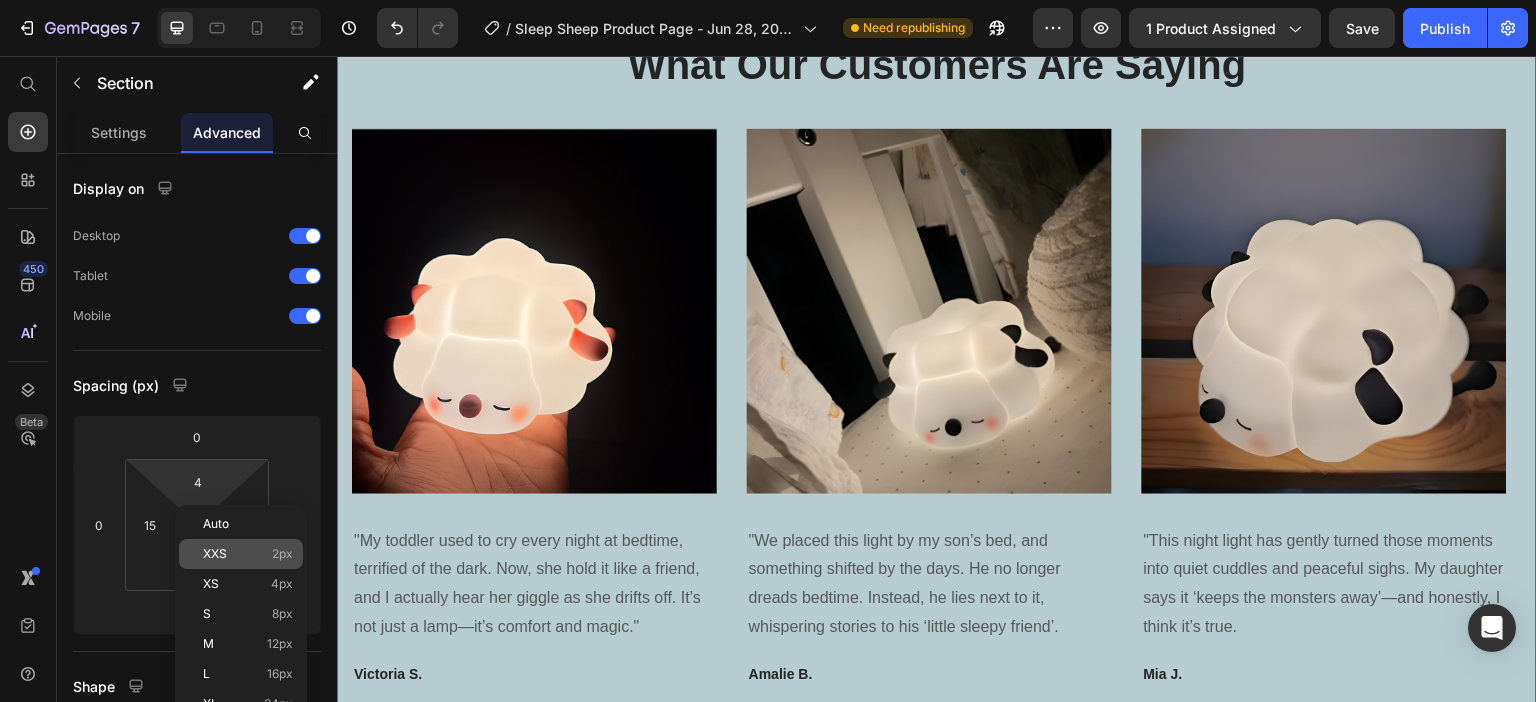 click on "XXS" at bounding box center [215, 554] 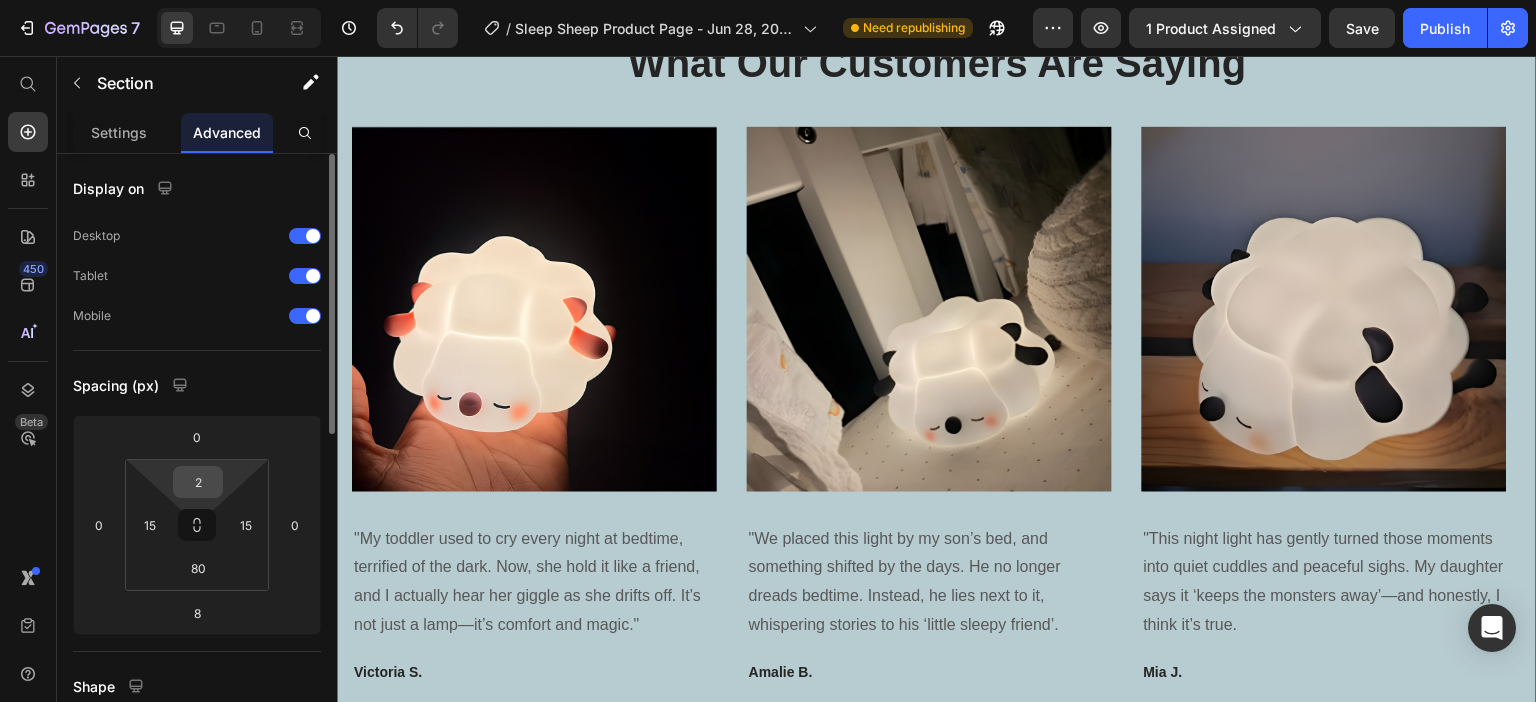 click on "2" at bounding box center [198, 482] 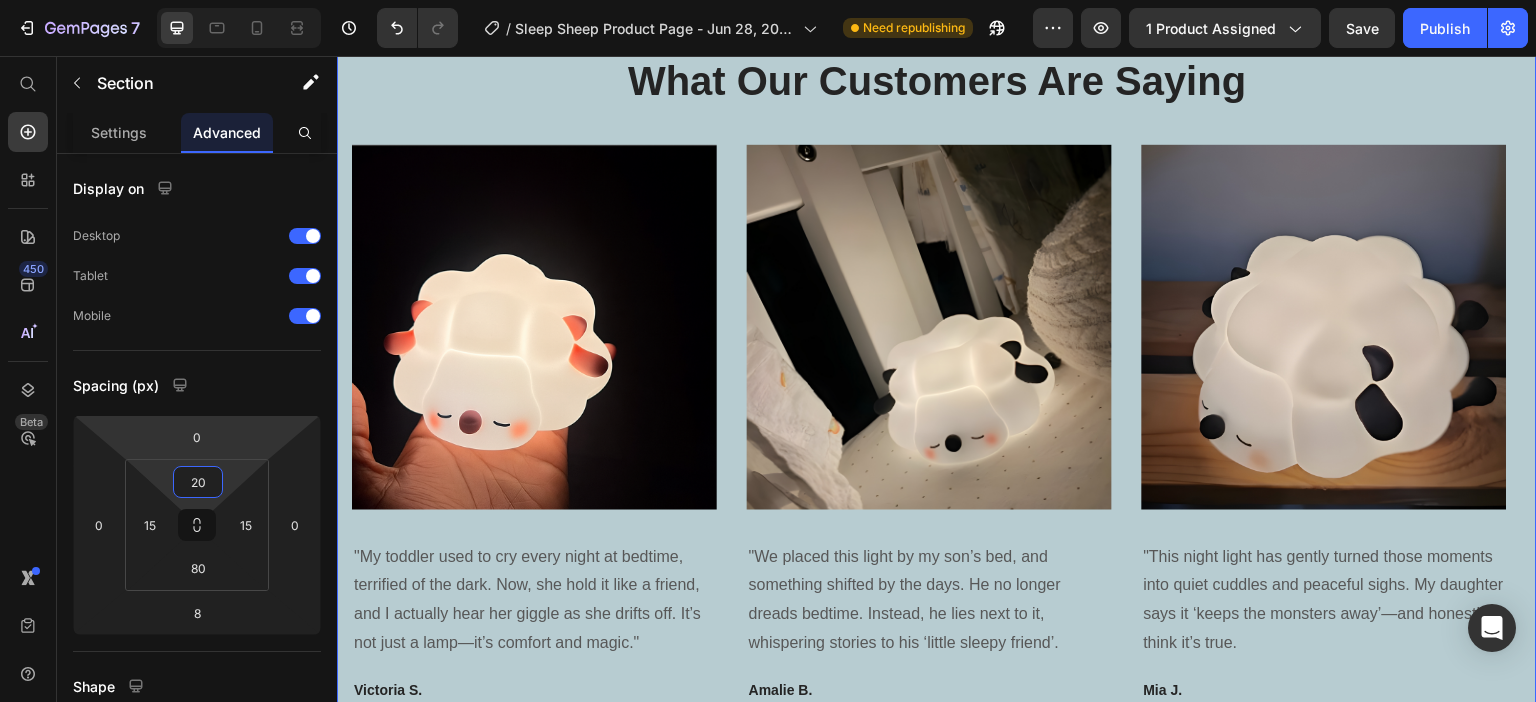 click on "What Our Customers Are Saying Heading Image "My toddler used to cry every night at bedtime, terrified of the dark. Now, she hold it like a friend, and I actually hear her giggle as she drifts off. It’s not just a lamp—it’s comfort and magic." Text block [FIRST] [LAST]. Text block Image "We placed this light by my son’s bed, and something shifted by the days. He no longer dreads bedtime. Instead, he lies next to it, whispering stories to his ‘little sleepy friend’. Text block [FIRST] [LAST]. Text block Image "This night light has gently turned those moments into quiet cuddles and peaceful sighs. My daughter says it ‘keeps the monsters away’—and honestly, I think it’s true. Text block [FIRST] [LAST]. Text block Carousel Row Section 6 You can create reusable sections Create Theme Section AI Content Write with GemAI What would you like to describe here? Tone and Voice Persuasive Product Sleep Sheep Show more Generate" at bounding box center (937, 409) 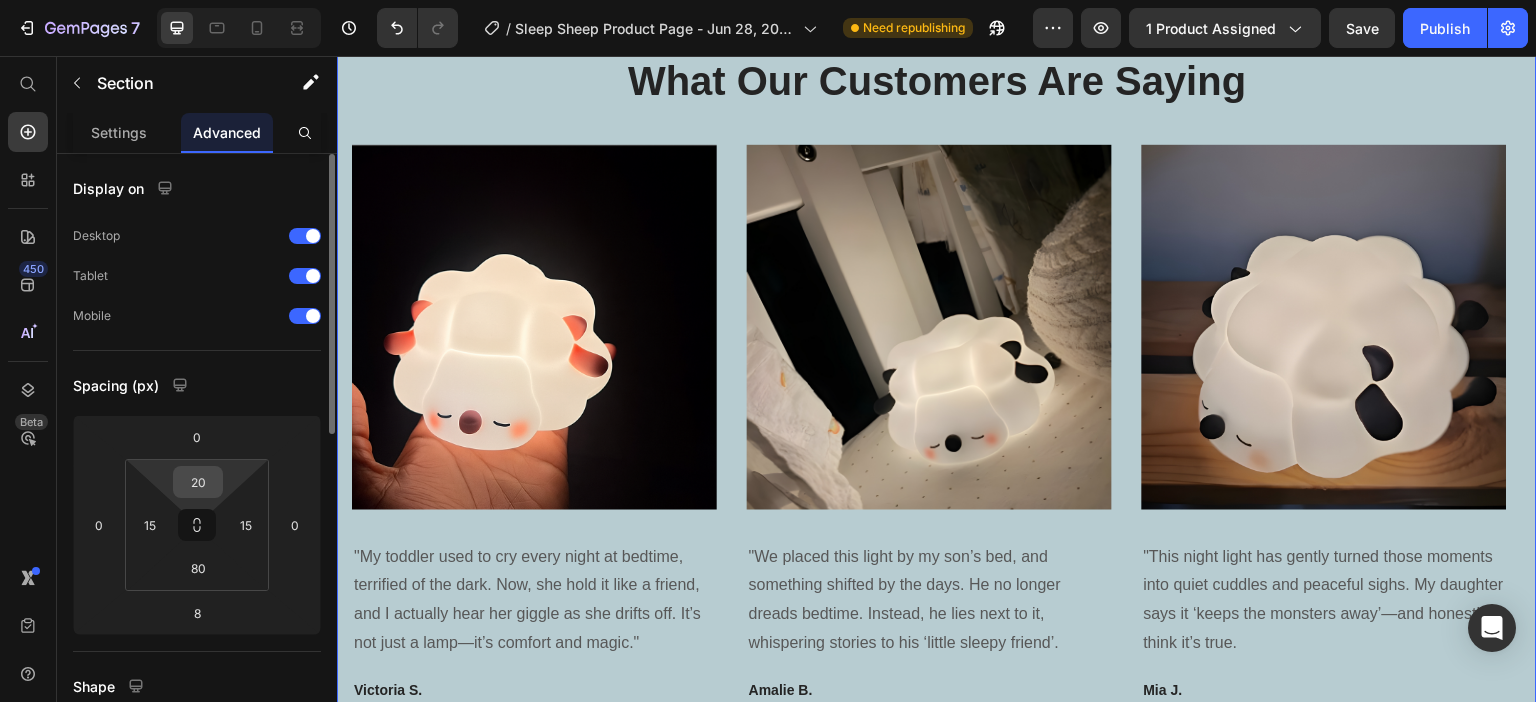 click on "20" at bounding box center (198, 482) 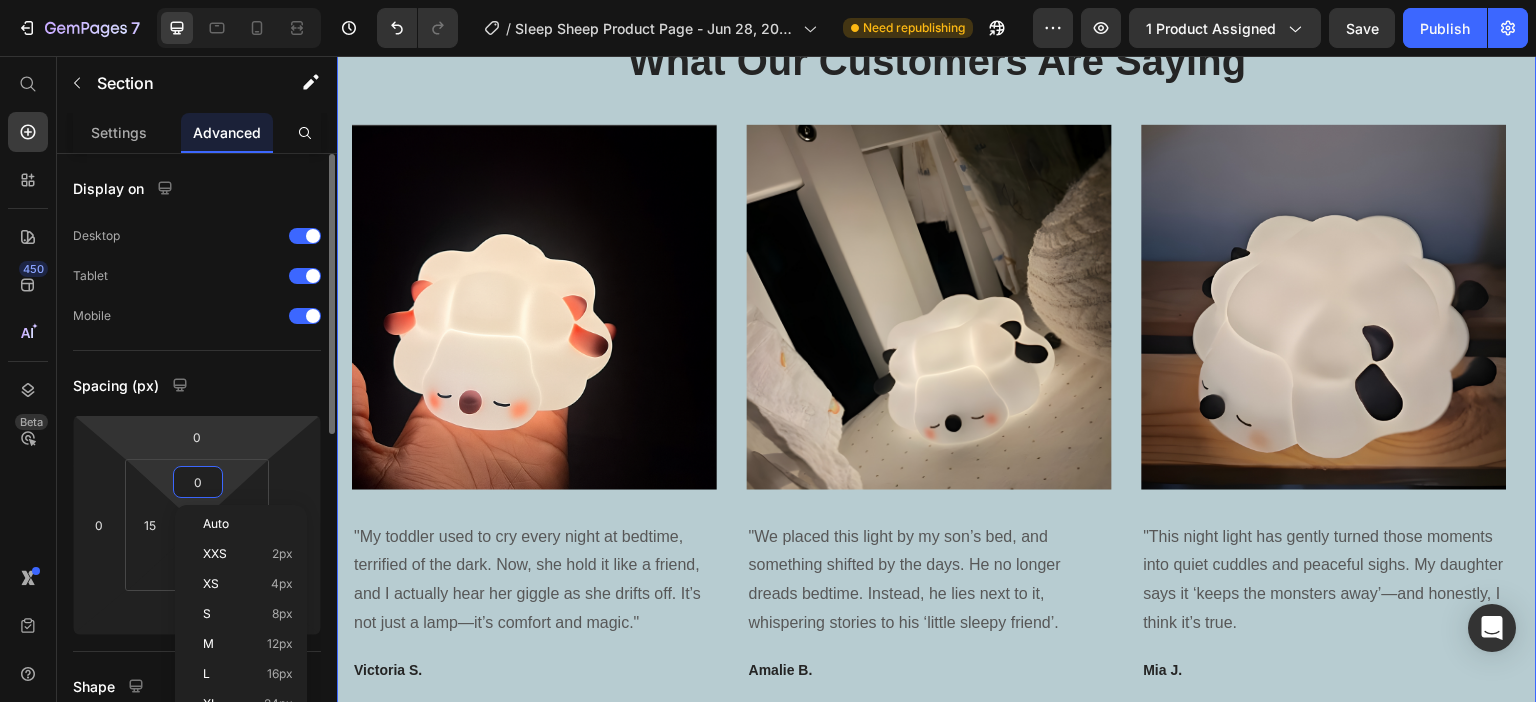 type on "30" 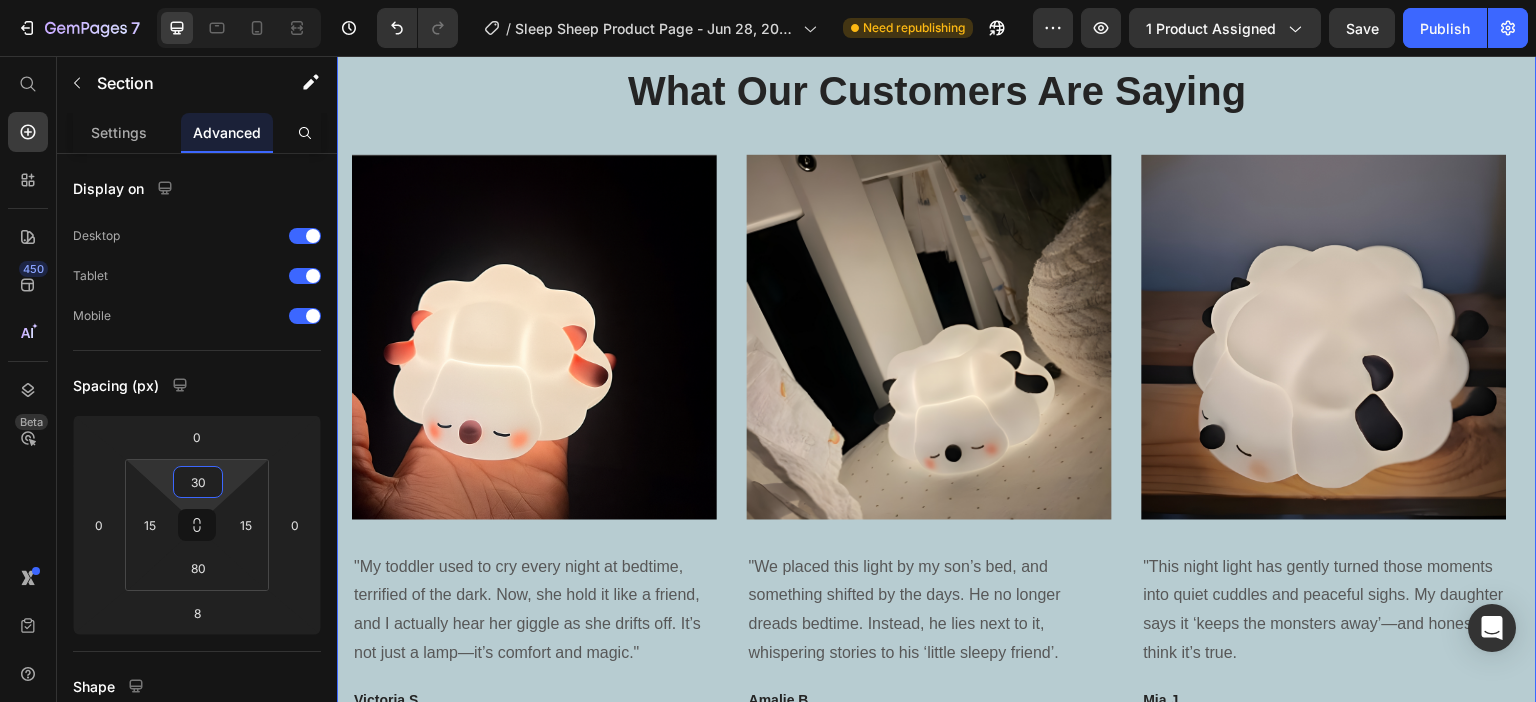 click on "The Cutest Sleep Companion  🐑✨ Heading More than just a nightlight, our lamp is a  whimsical friend  for your child’s room. These  adorable animal design  are available in two different color-variations.   It adds a touch of charm and personality to any nursery or bedroom. It’s not just lighting—it’s a  fun and friendly  companion that makes bedtime exciting and comforting at the same time.  Text block Row" at bounding box center [1229, -181] 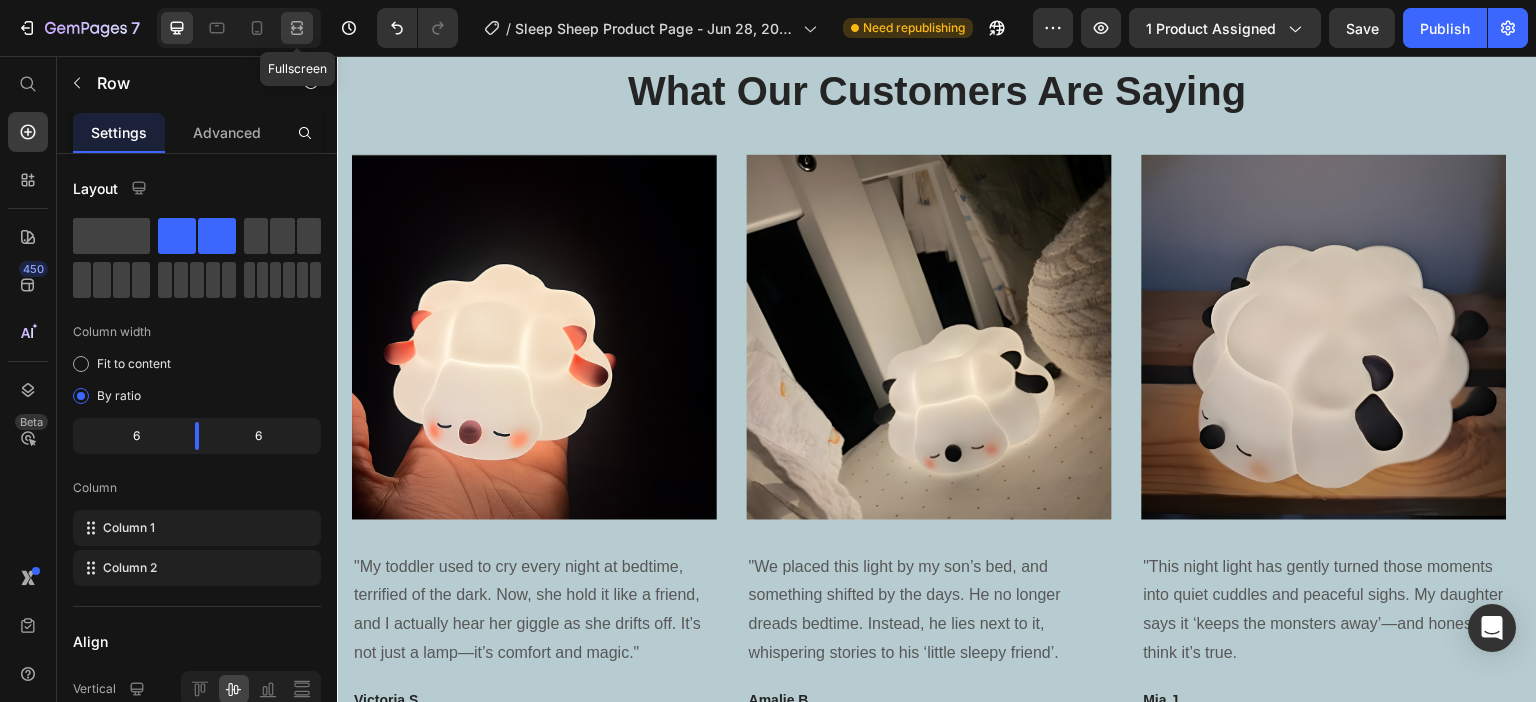 click 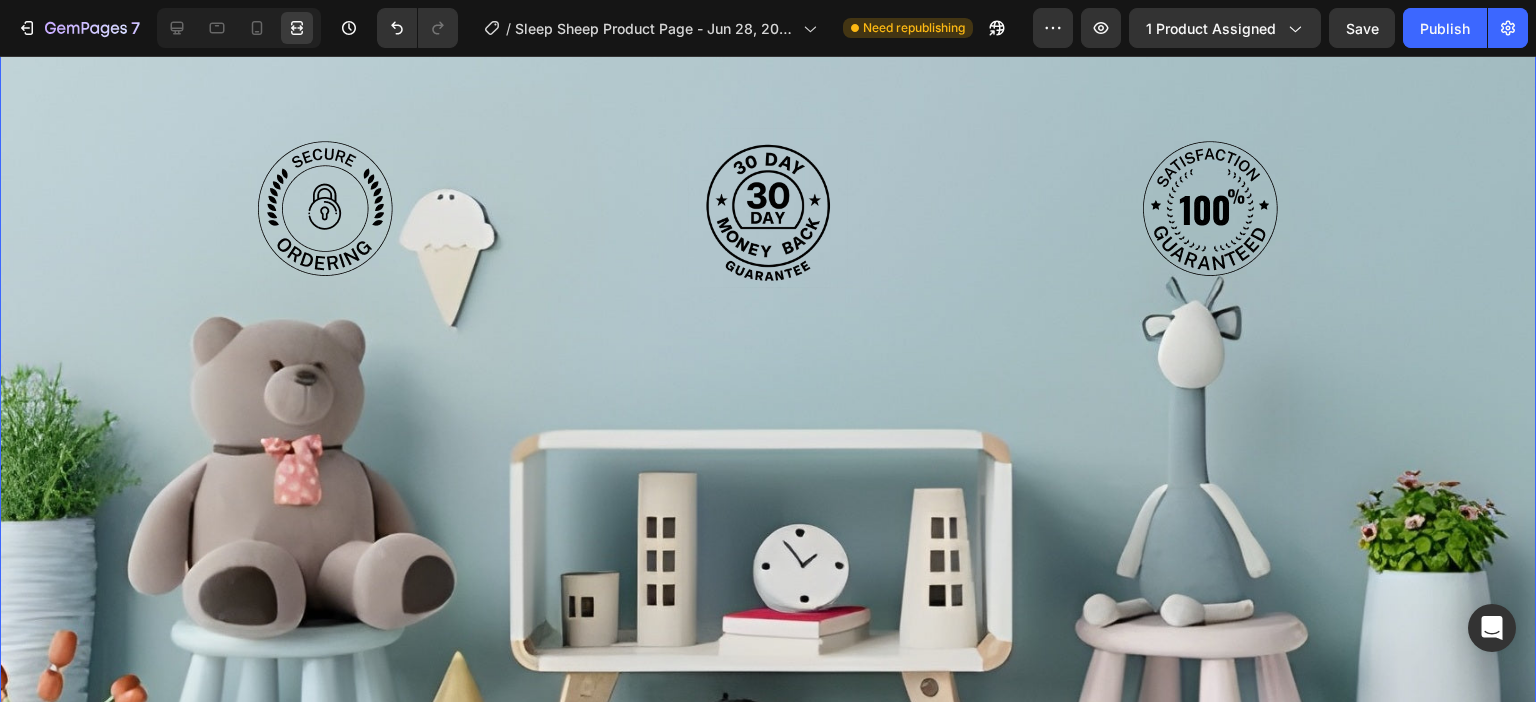 scroll, scrollTop: 2568, scrollLeft: 0, axis: vertical 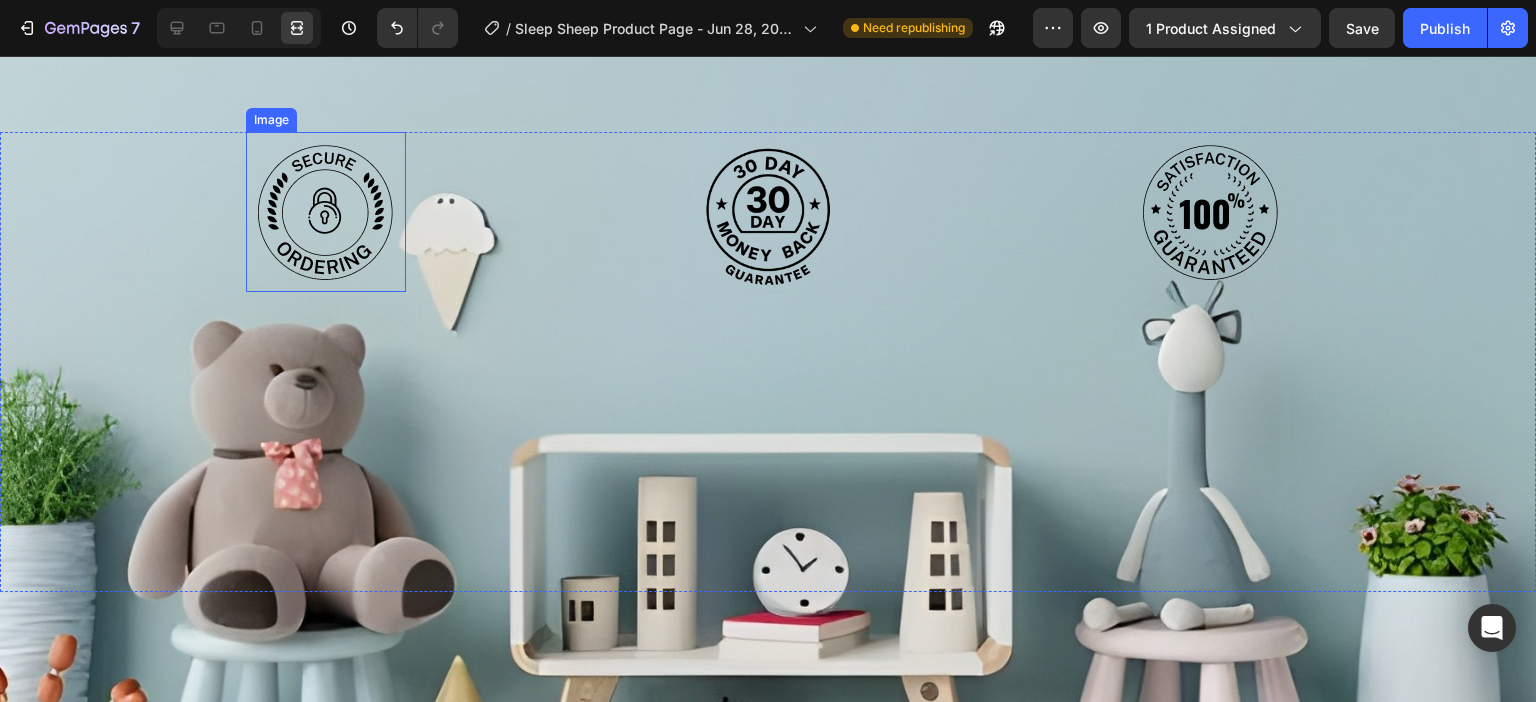 click at bounding box center (326, 212) 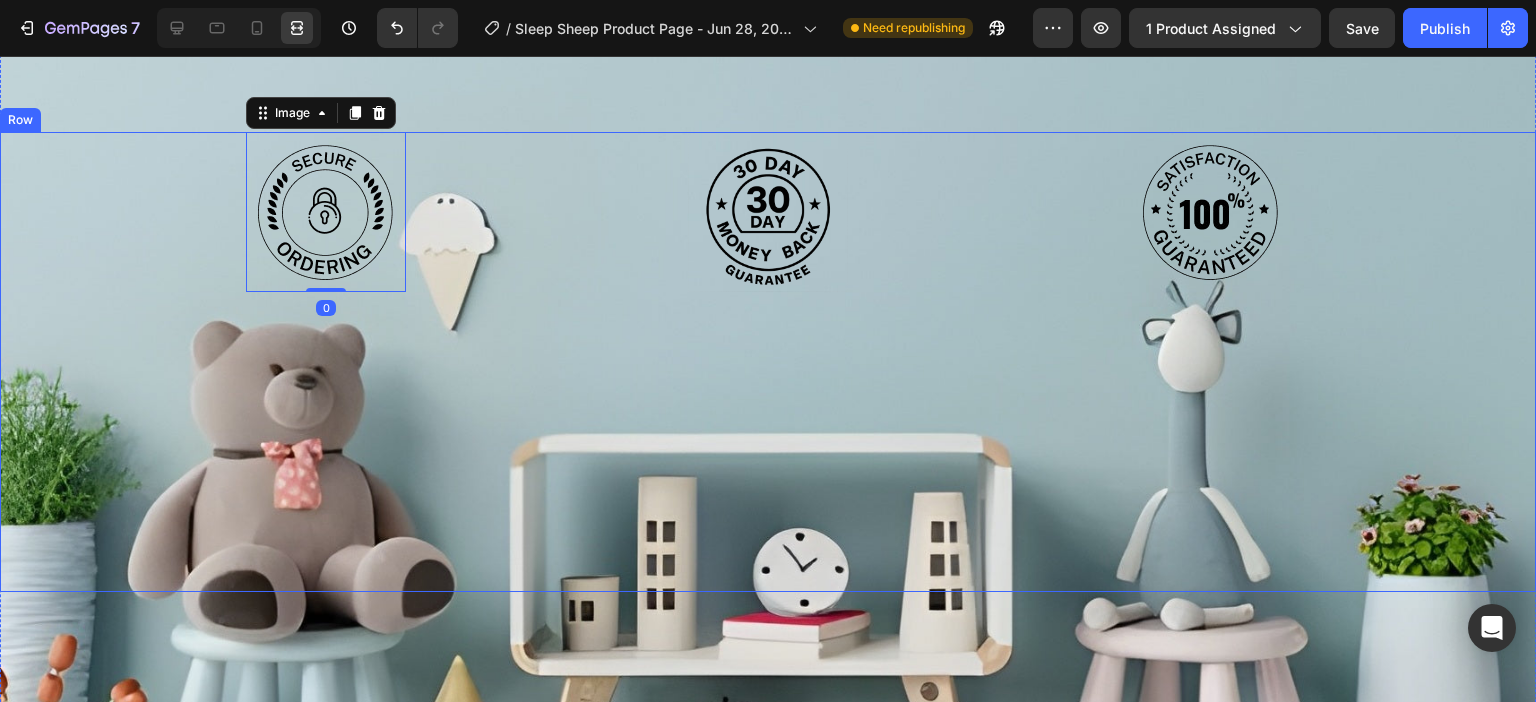 click on "Image   0 Image Image Row" at bounding box center [768, 362] 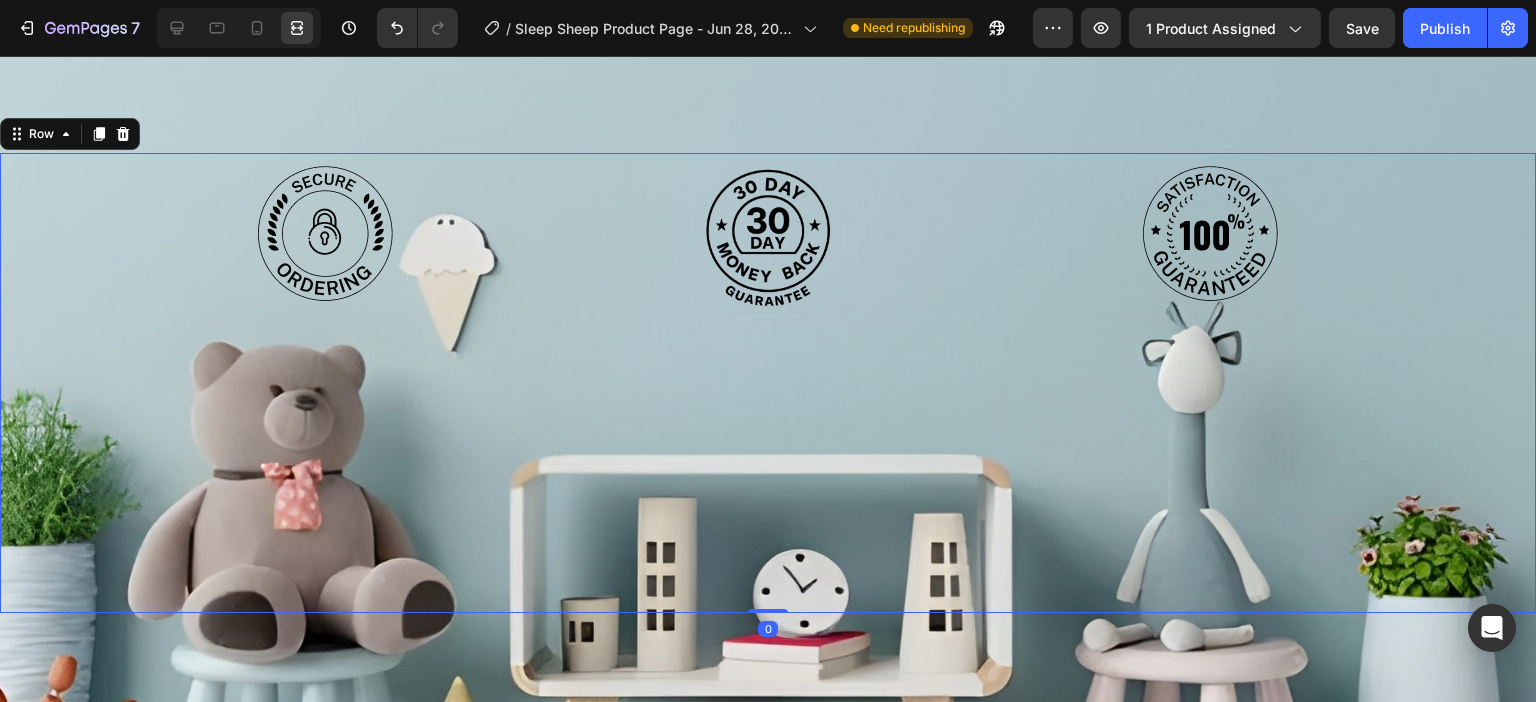 scroll, scrollTop: 2368, scrollLeft: 0, axis: vertical 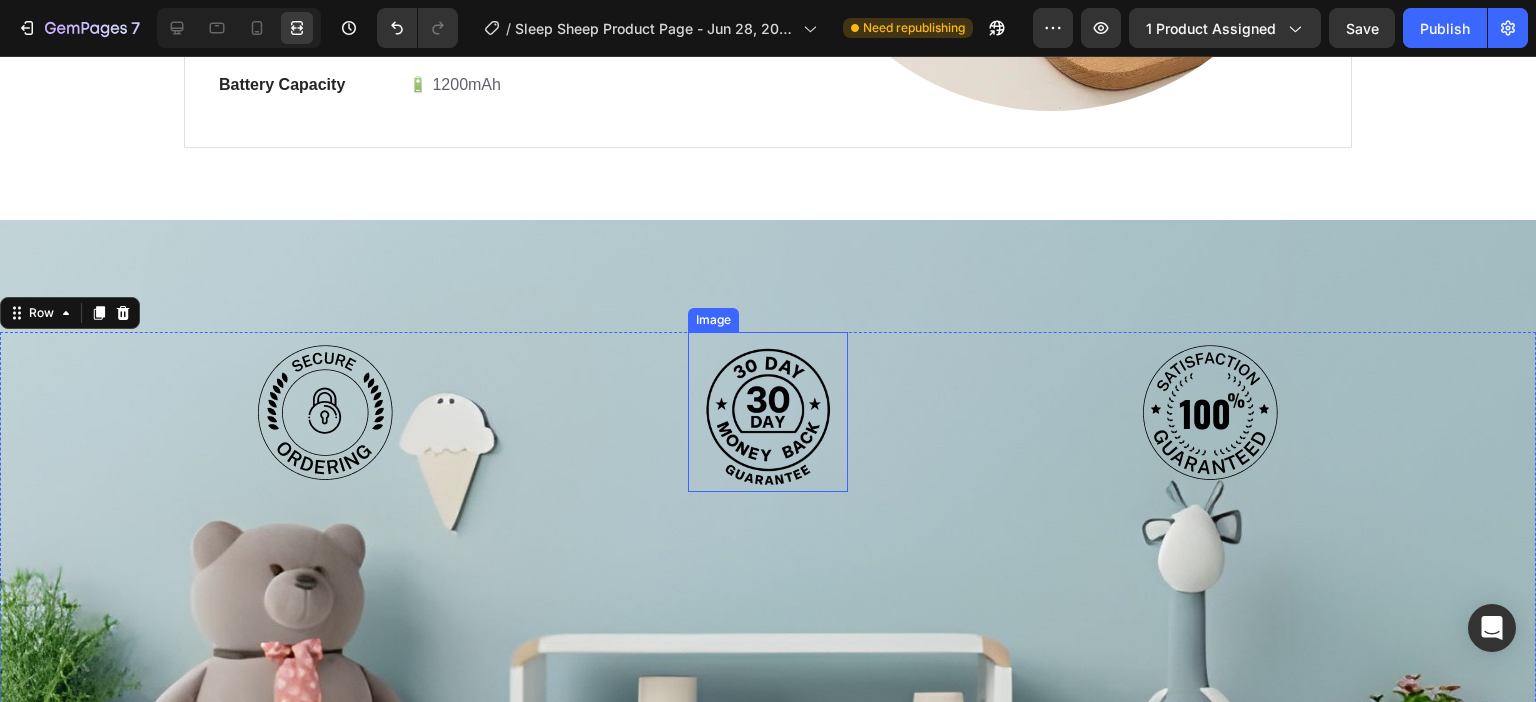 click at bounding box center [768, 412] 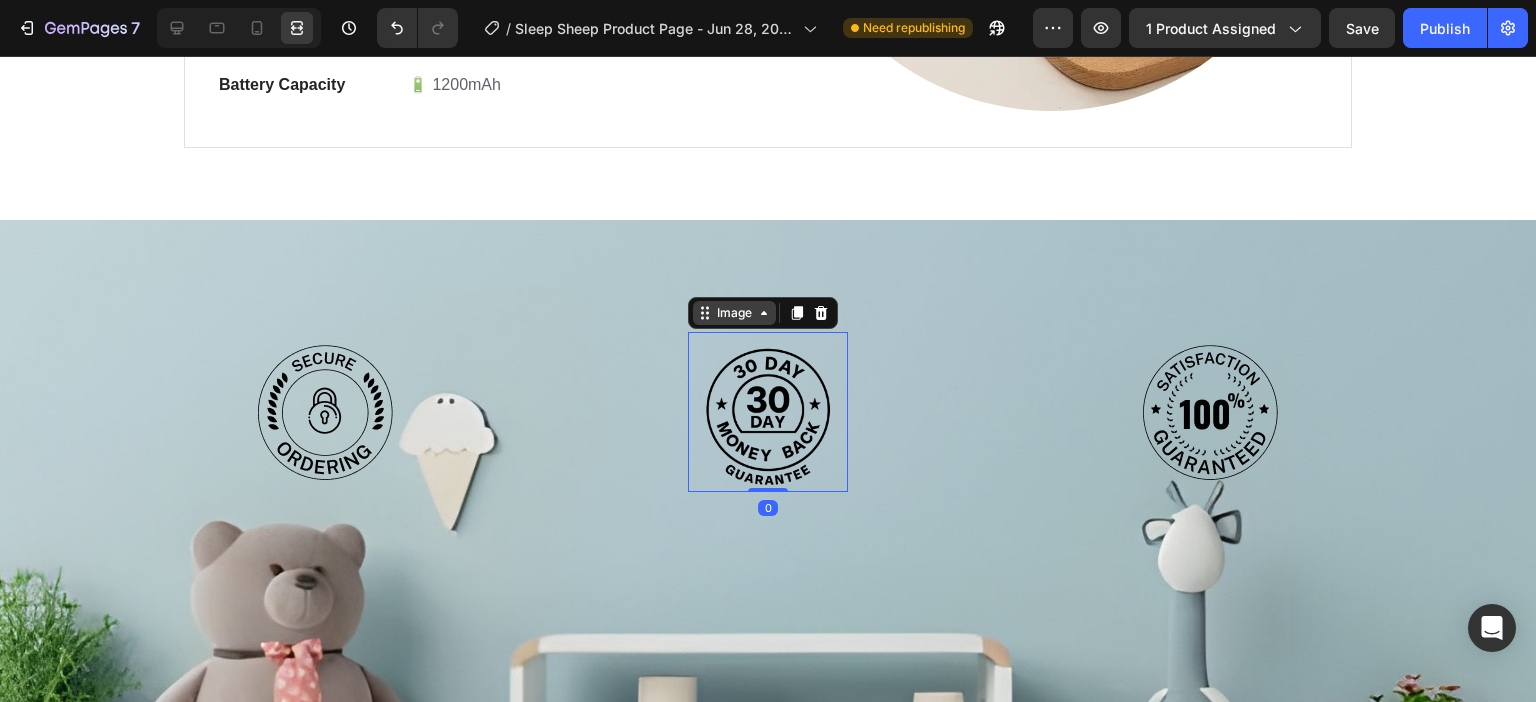 click 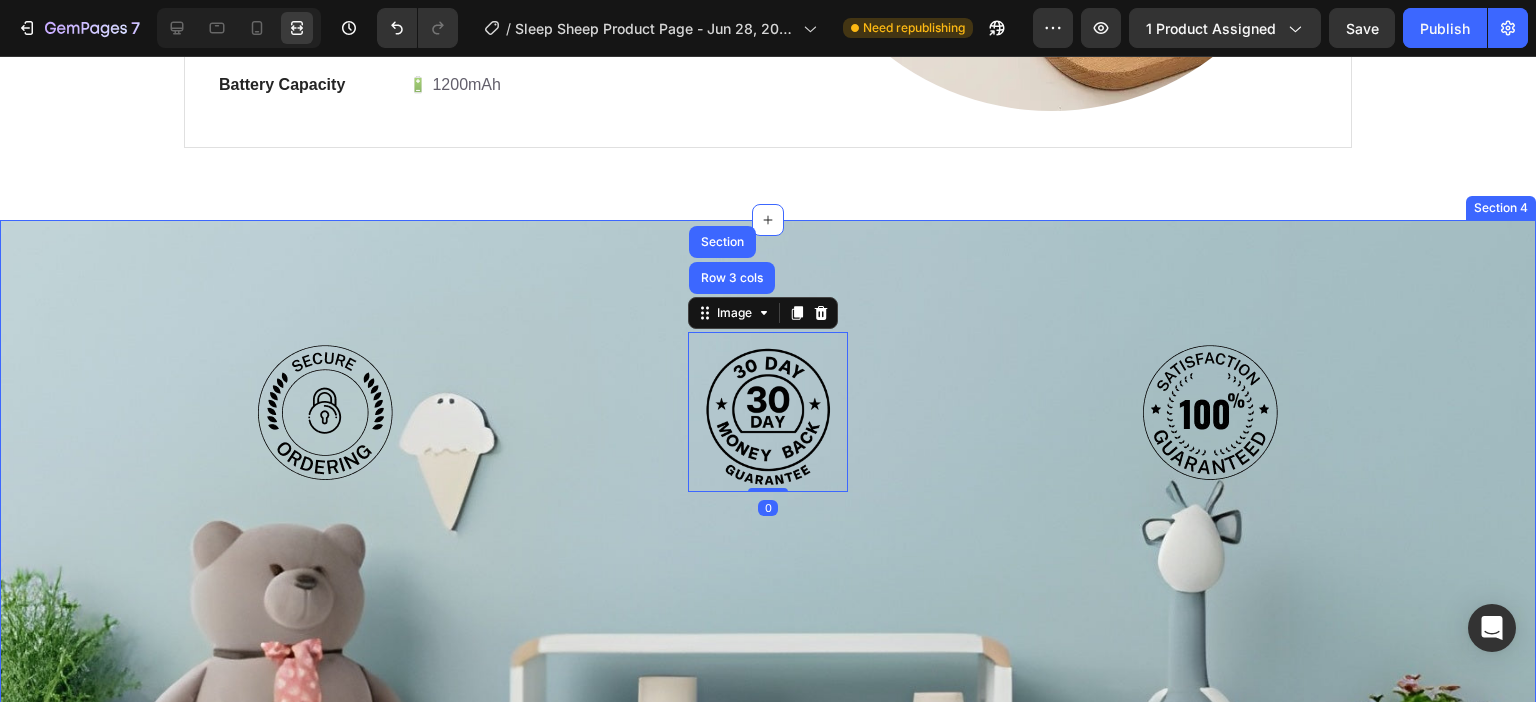 click on "Image Image Row 3 cols Section   0 Image Row Section 4" at bounding box center (768, 656) 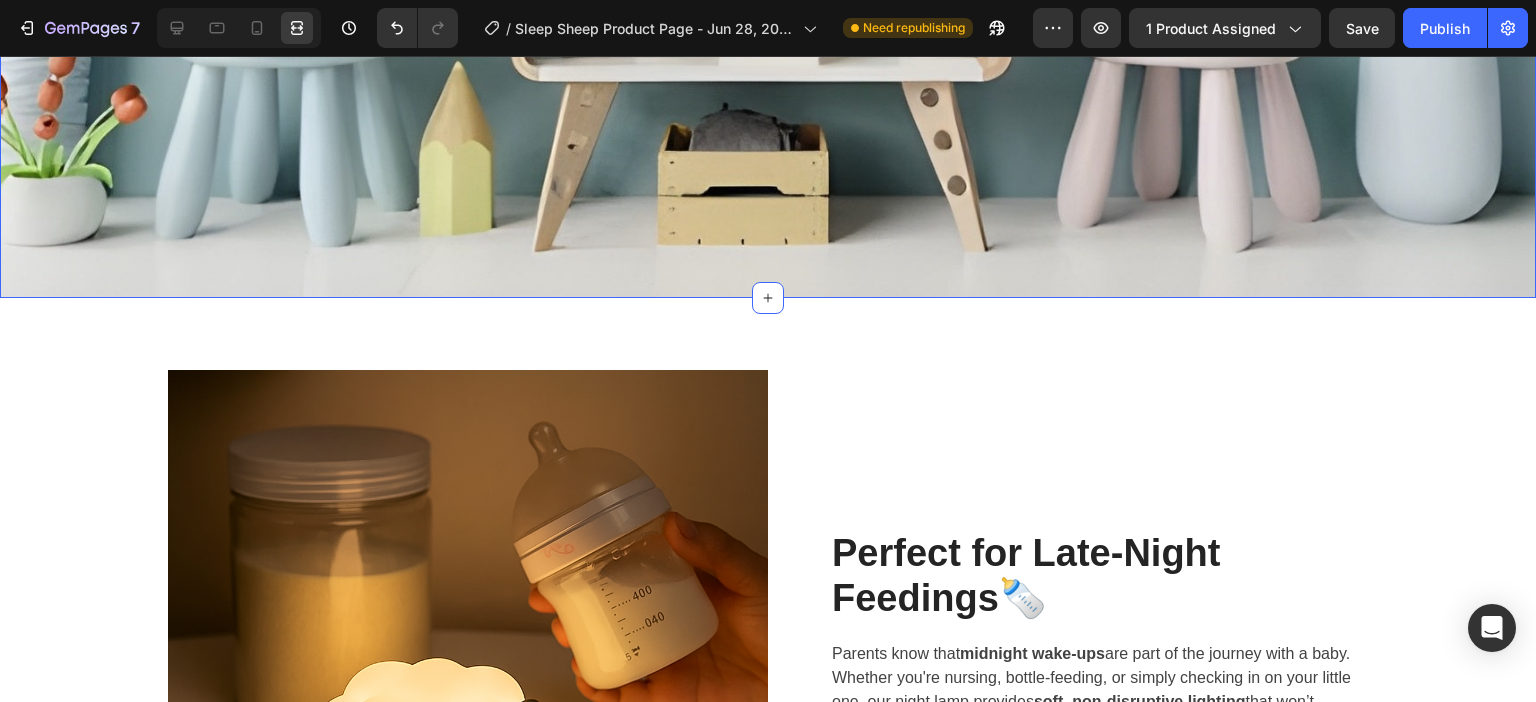 scroll, scrollTop: 3168, scrollLeft: 0, axis: vertical 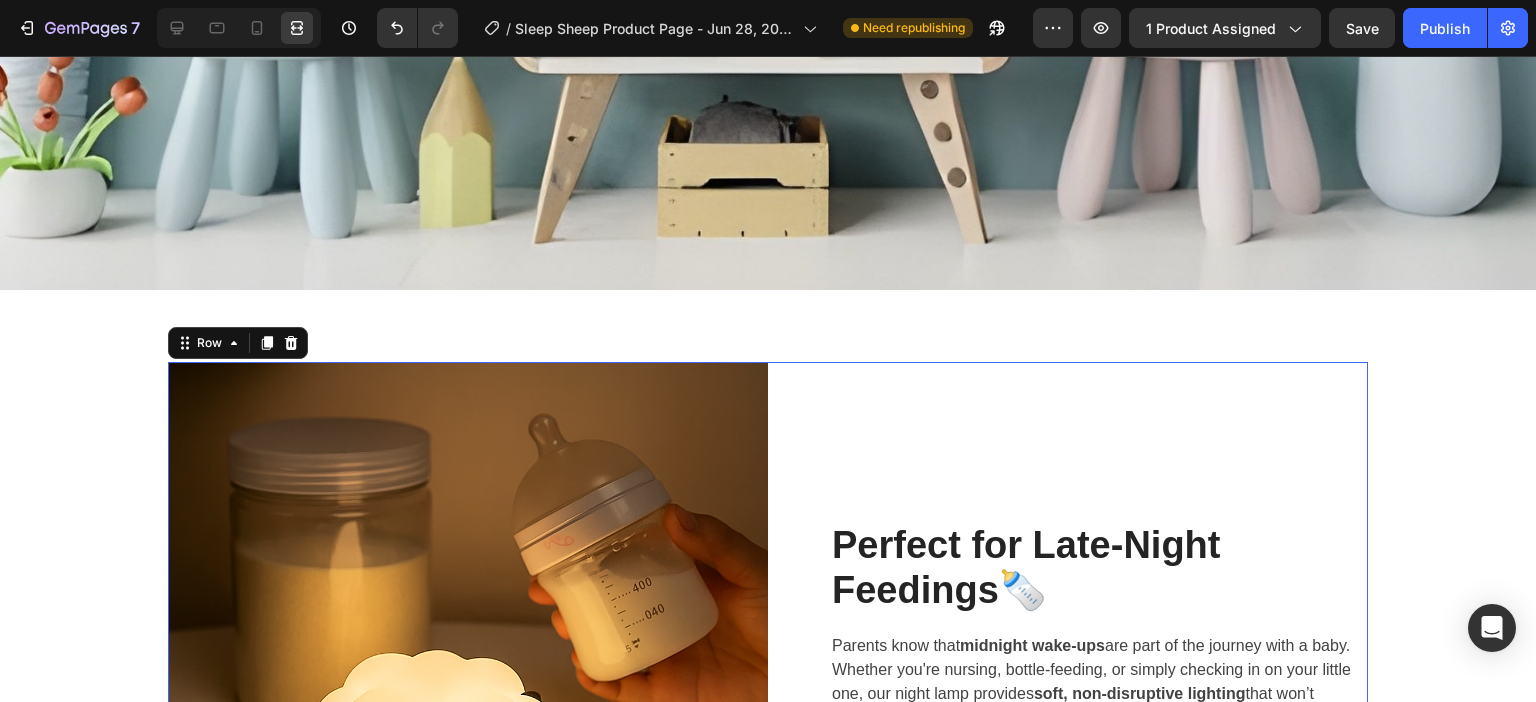 click on "Perfect for Late-Night Feedings  🍼 Heading Parents know that  midnight wake-ups  are part of the journey with a baby. Whether you're nursing, bottle-feeding, or simply checking in on your little one, our night lamp provides  soft, non-disruptive lighting  that won’t overstimulate your baby—or wake up the whole household.   No more fumbling with bright overhead lights or using your phone flashlight—just a  gentle, convenient glow  exactly when you need it. Text block Row" at bounding box center [1068, 662] 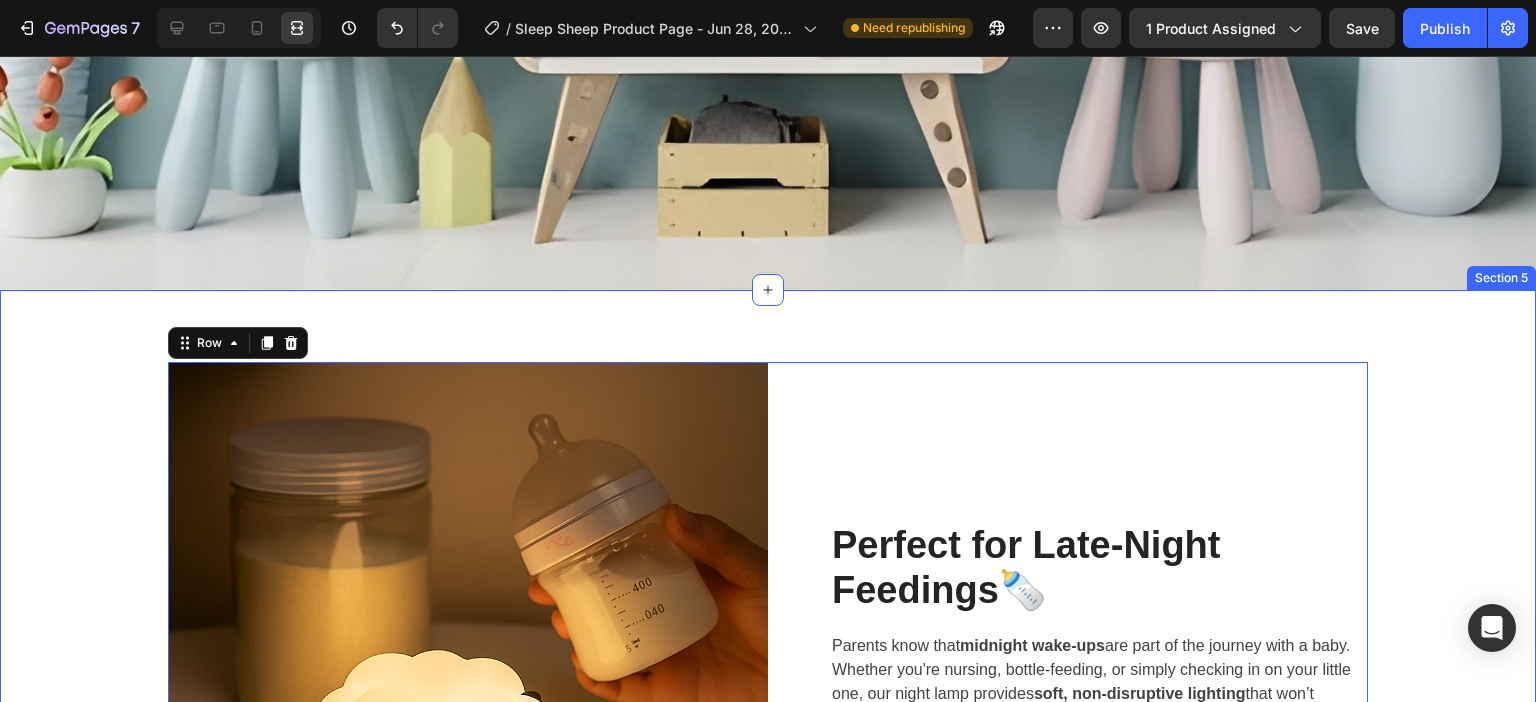 click on "Image Perfect for Late-Night Feedings  🍼 Heading Parents know that  midnight wake-ups  are part of the journey with a baby. Whether you're nursing, bottle-feeding, or simply checking in on your little one, our night lamp provides  soft, non-disruptive lighting  that won’t overstimulate your baby—or wake up the whole household.   No more fumbling with bright overhead lights or using your phone flashlight—just a  gentle, convenient glow  exactly when you need it. Text block Row Row   56 ⏲ Smart Timer for Peaceful Nights Heading Drift off without worry – our built-in 30-minute timer gently shuts the light off as your child falls asleep.   Let bedtime run smoothly with a calming glow that turns off automatically after 30 minutes.    With one simple click, you can choose between  timed mode ,  constant light Text block Row Image Row Image The Cutest Sleep Companion  🐑✨ Heading More than just a nightlight, our lamp is a  whimsical friend  for your child’s room. These  adorable animal design" at bounding box center (768, 1049) 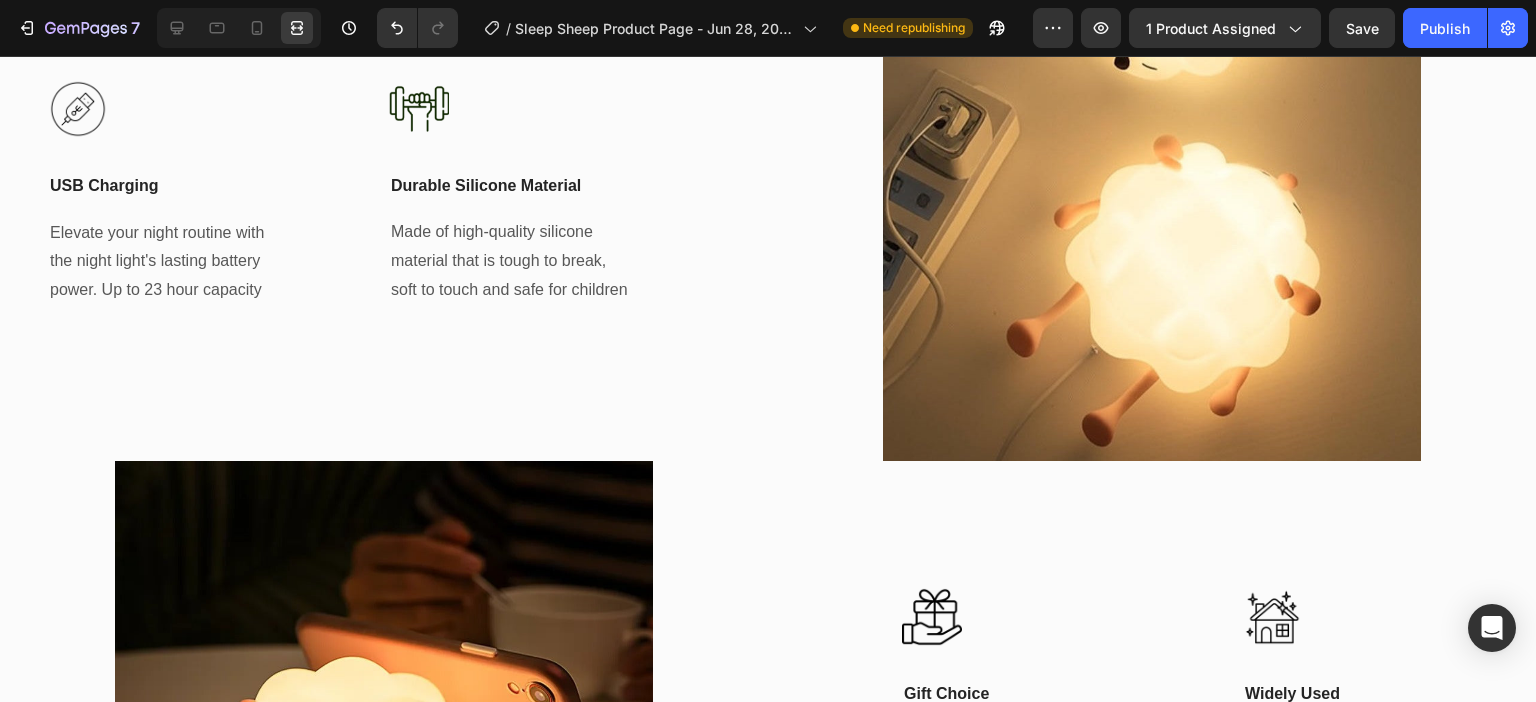 scroll, scrollTop: 5868, scrollLeft: 0, axis: vertical 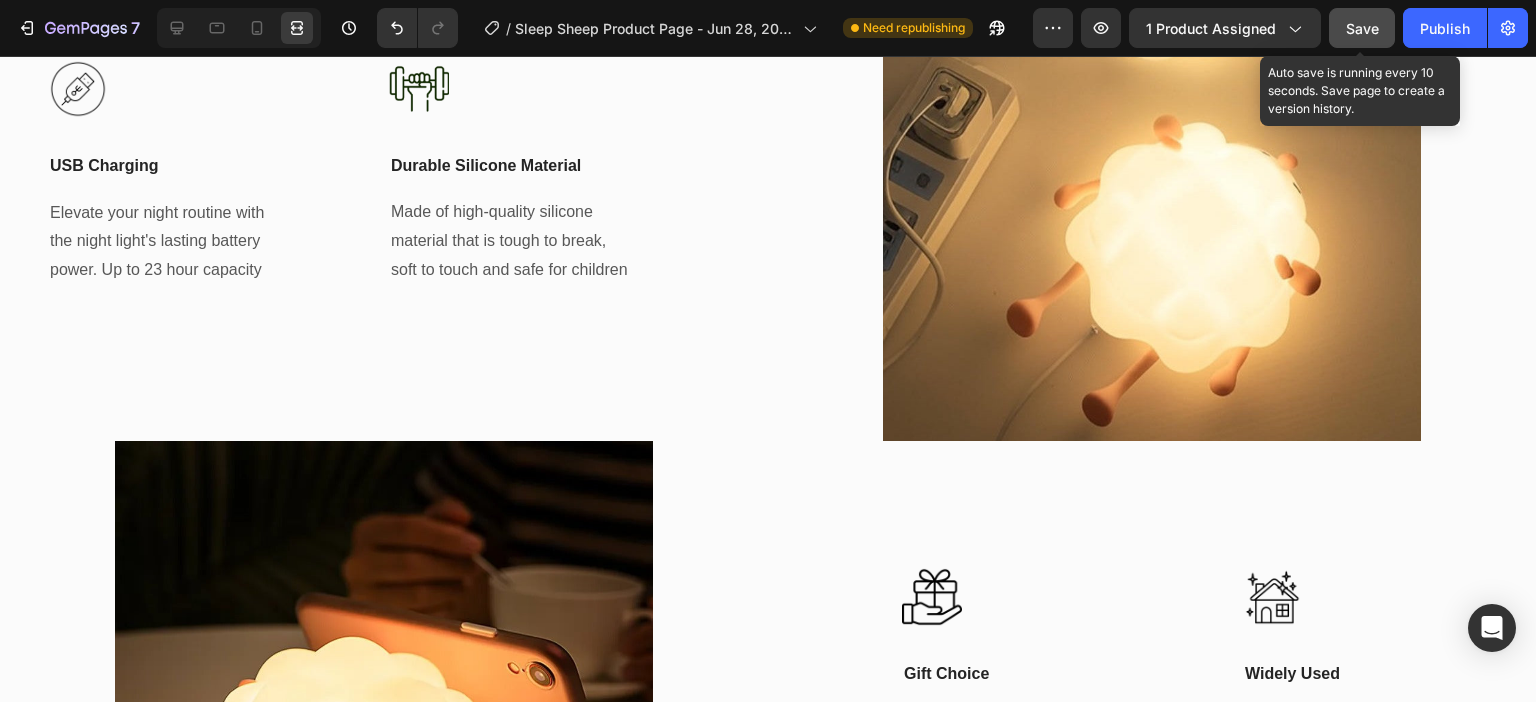 click on "Save" 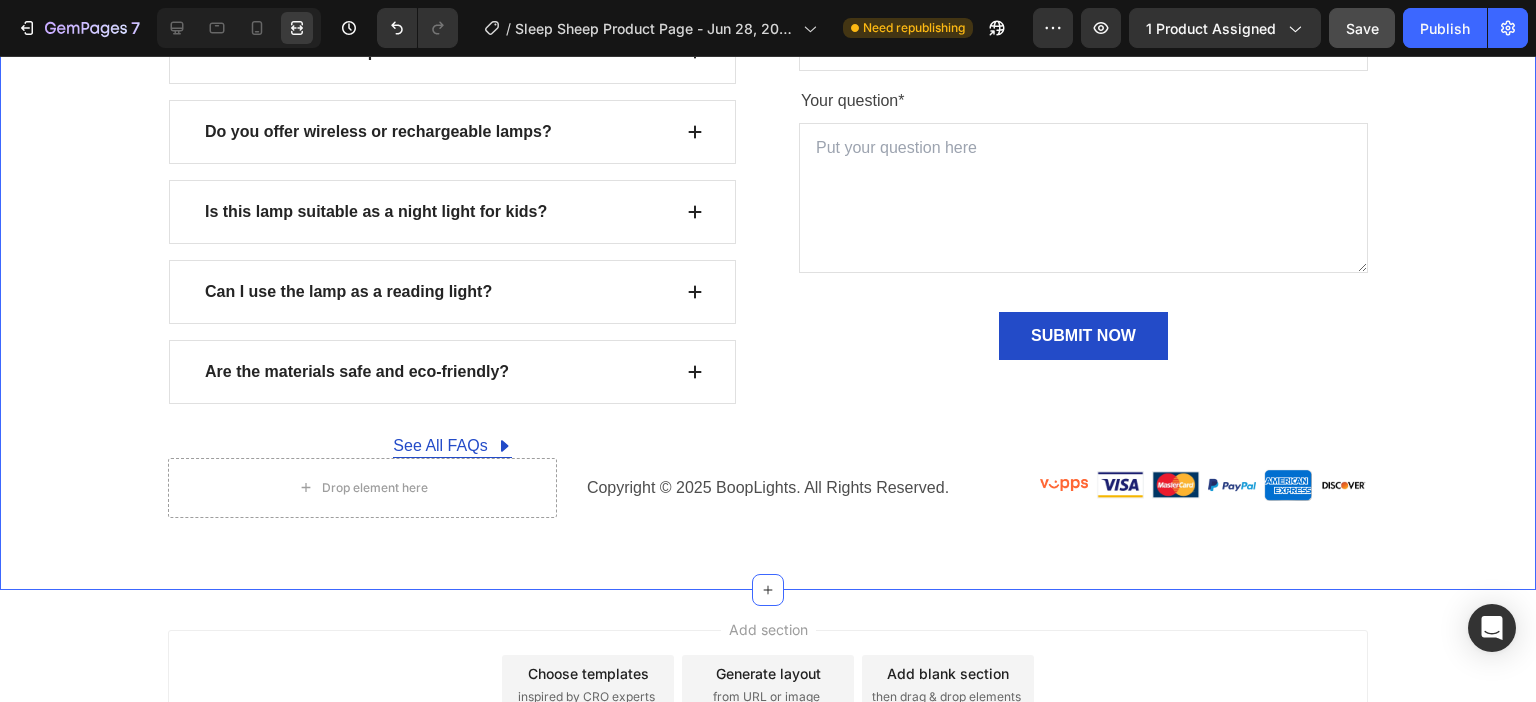 scroll, scrollTop: 8820, scrollLeft: 0, axis: vertical 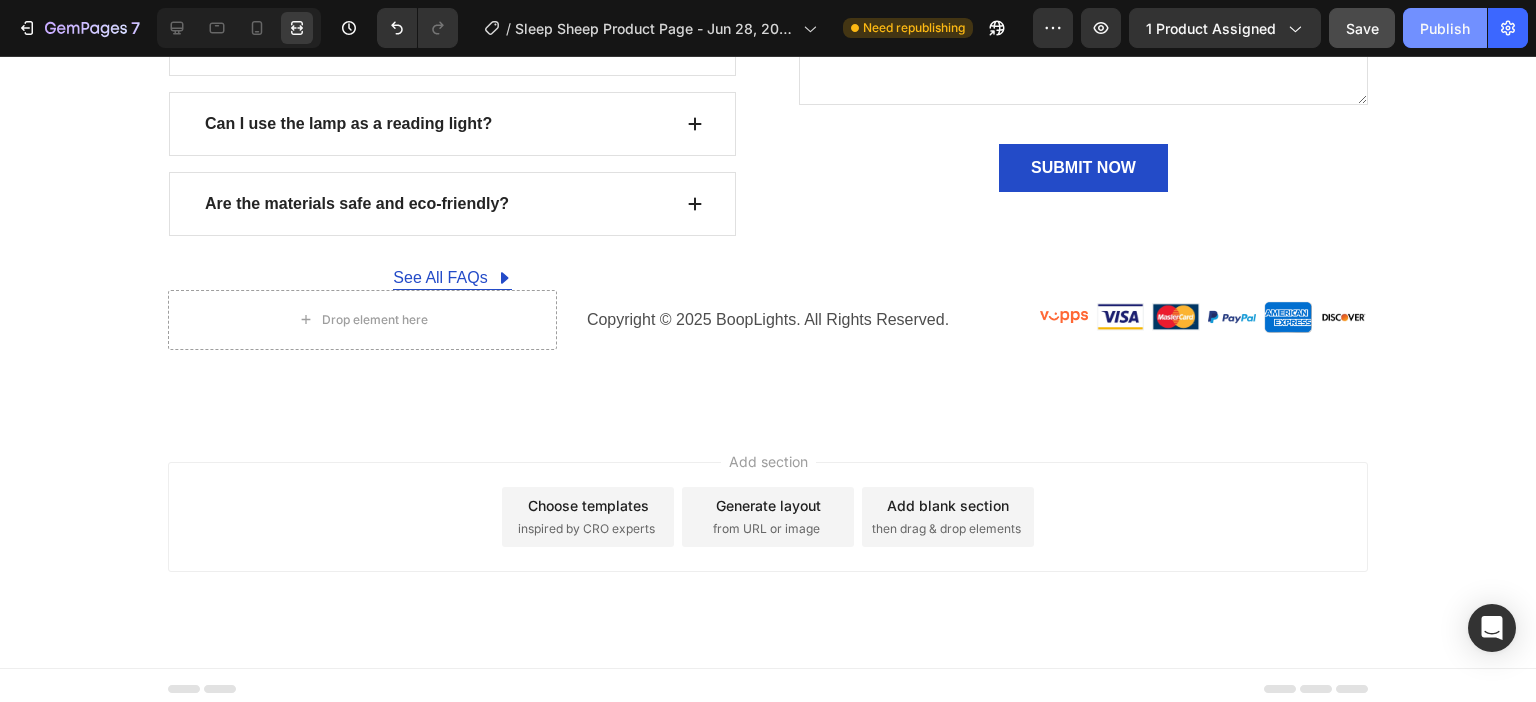 click on "Publish" at bounding box center (1445, 28) 